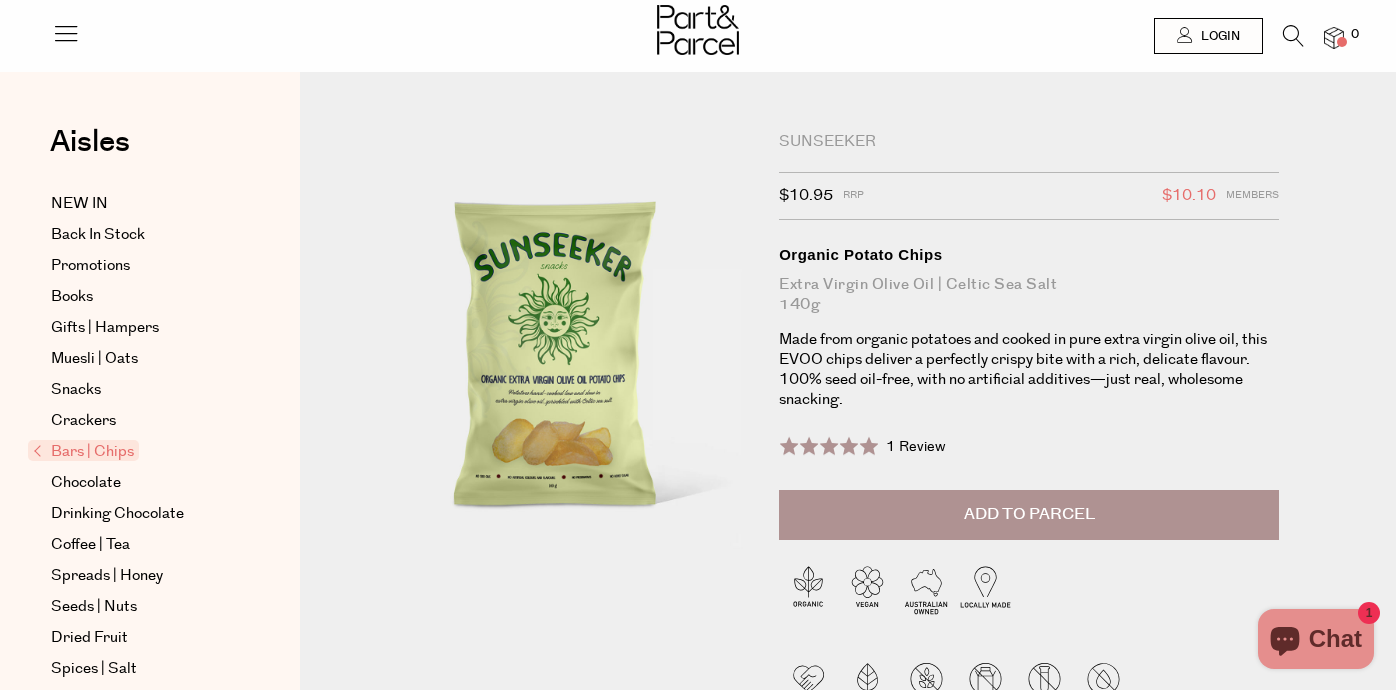 scroll, scrollTop: 0, scrollLeft: 0, axis: both 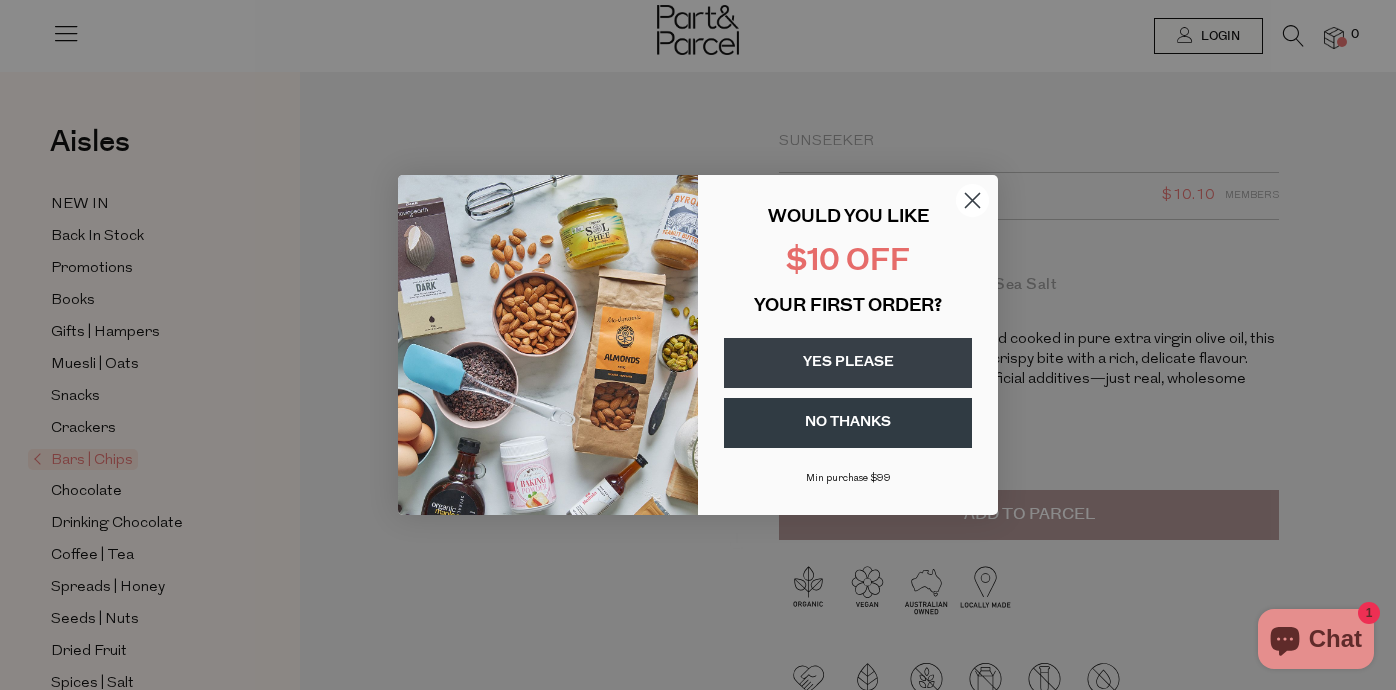 click 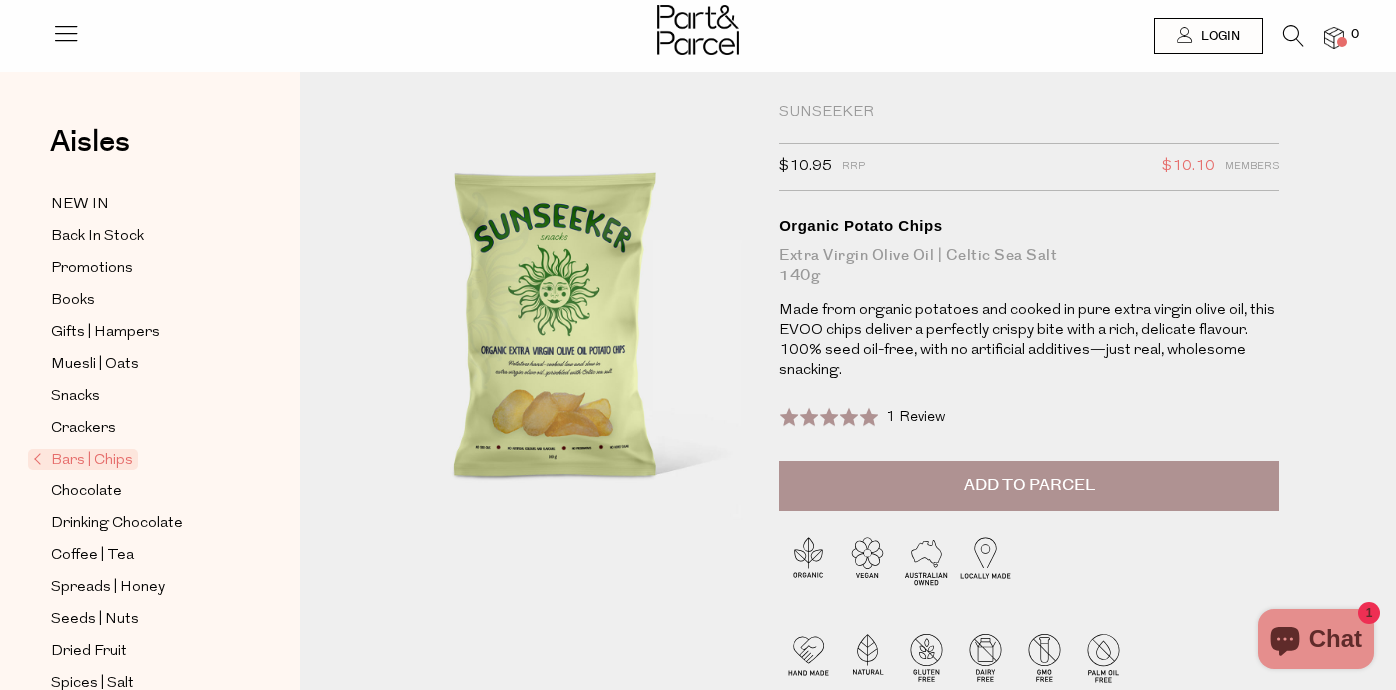 scroll, scrollTop: 0, scrollLeft: 0, axis: both 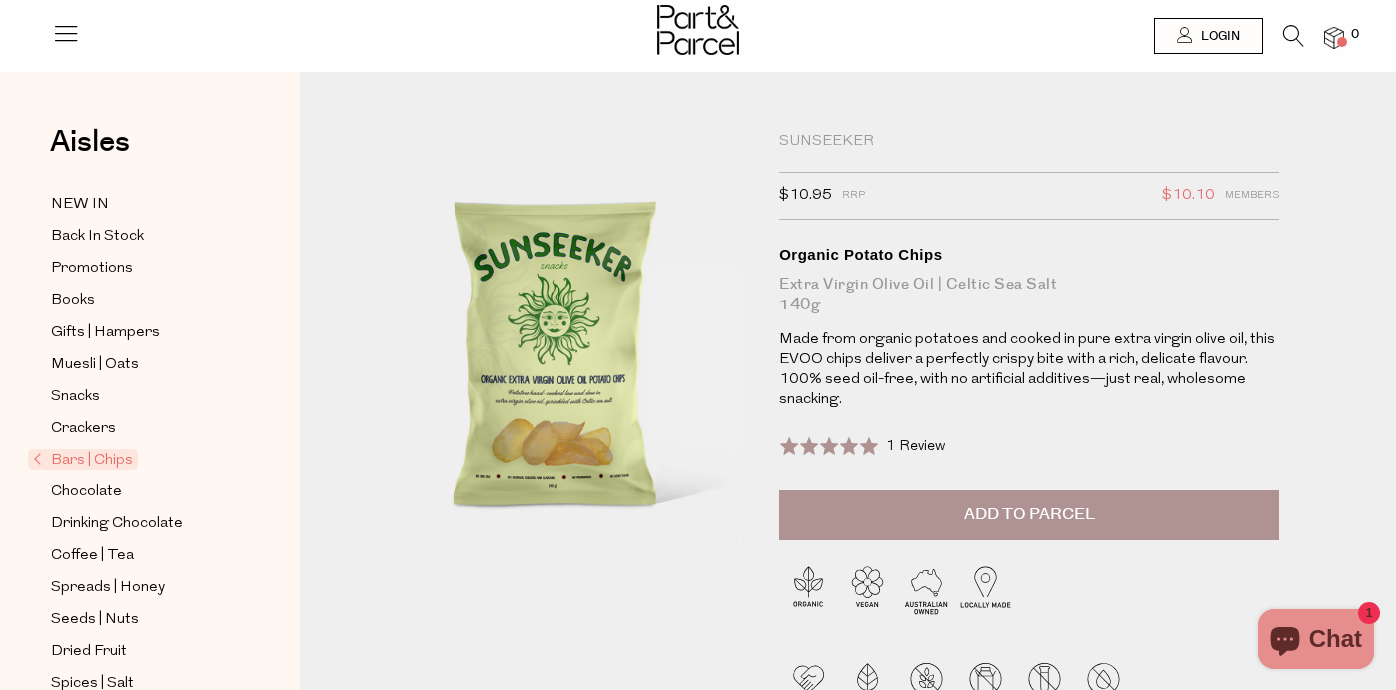 click at bounding box center [1293, 36] 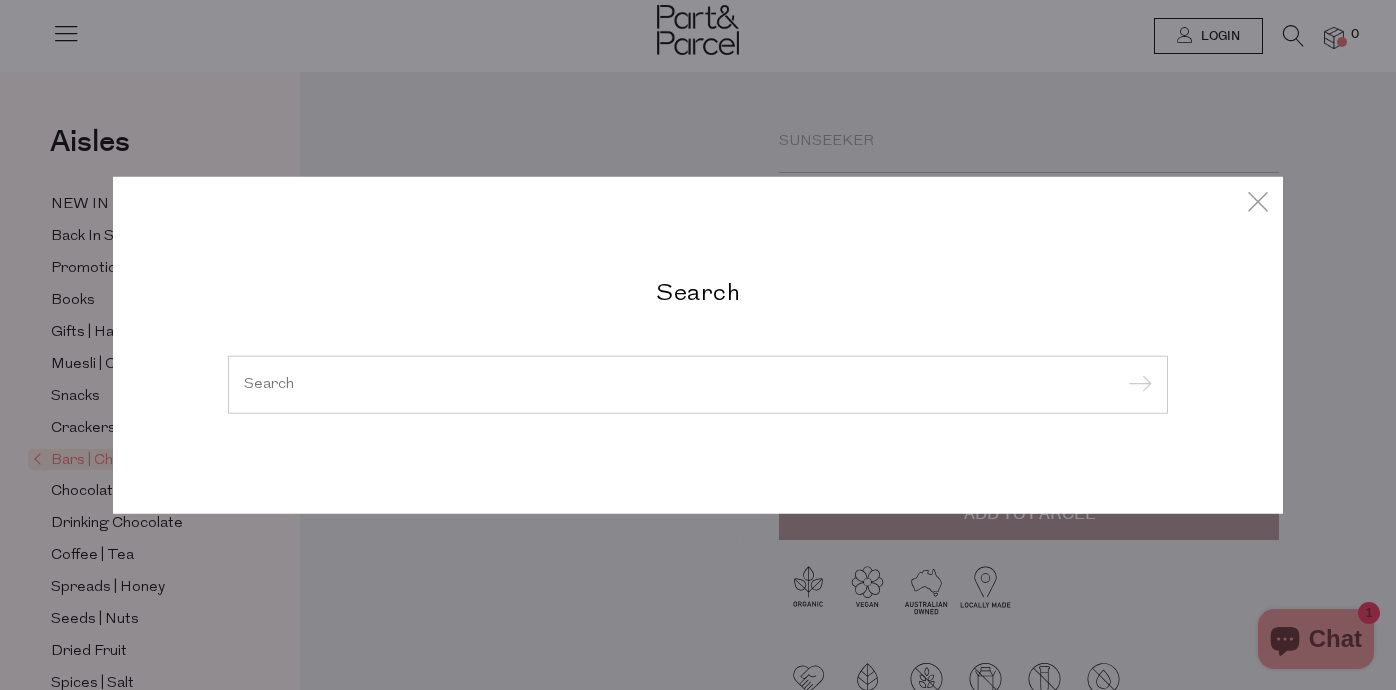 click at bounding box center [698, 385] 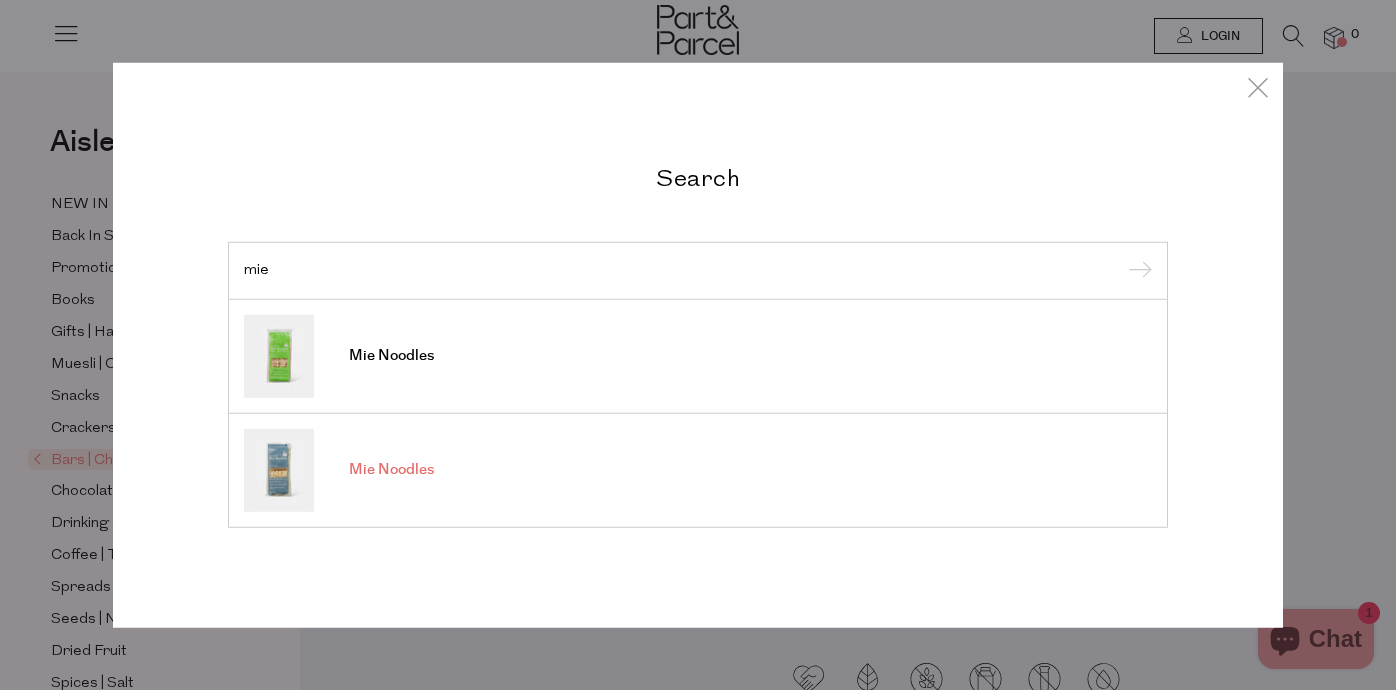 type on "mie" 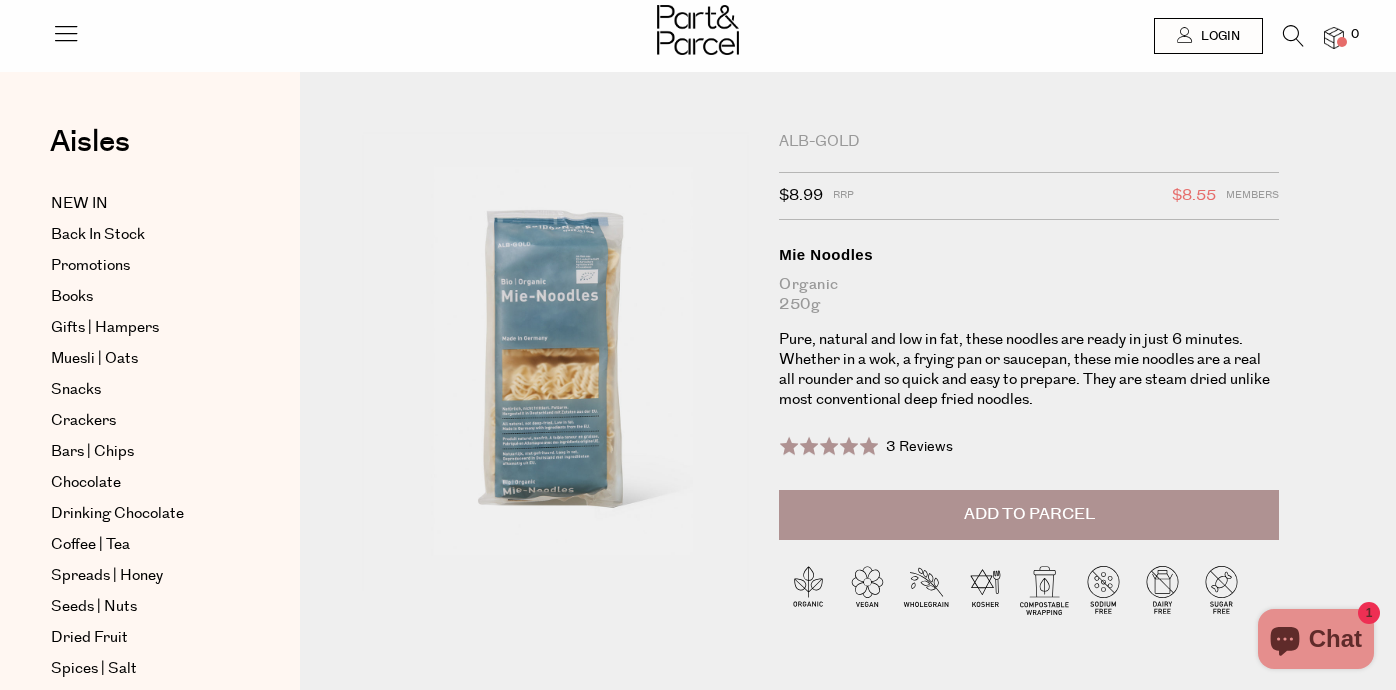 scroll, scrollTop: 0, scrollLeft: 0, axis: both 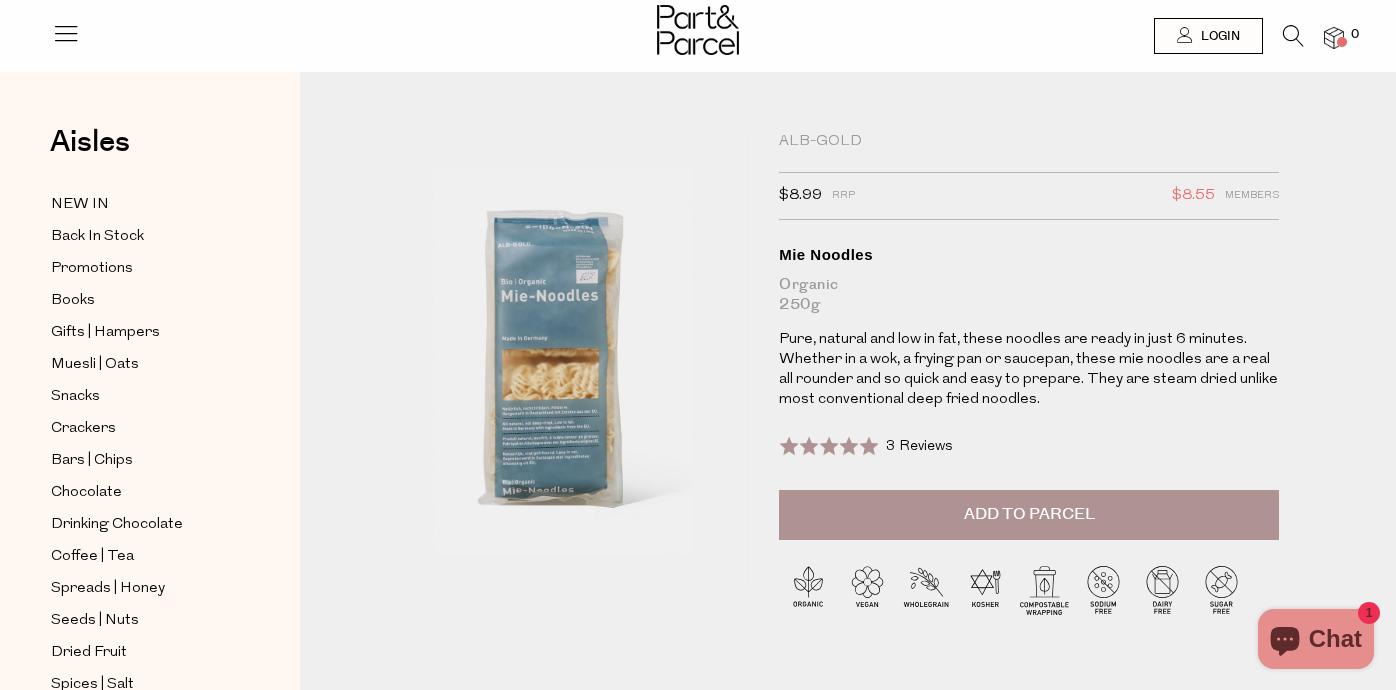 click on "0" at bounding box center [1324, 38] 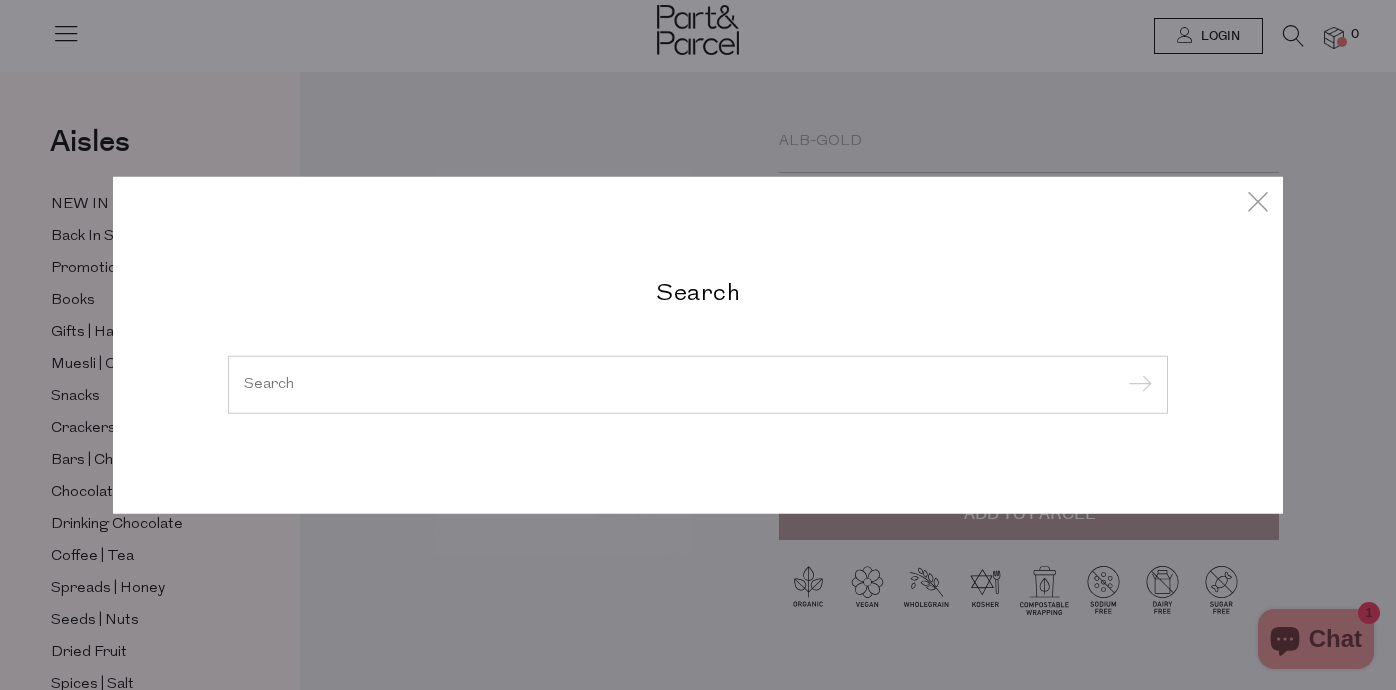 type on "o" 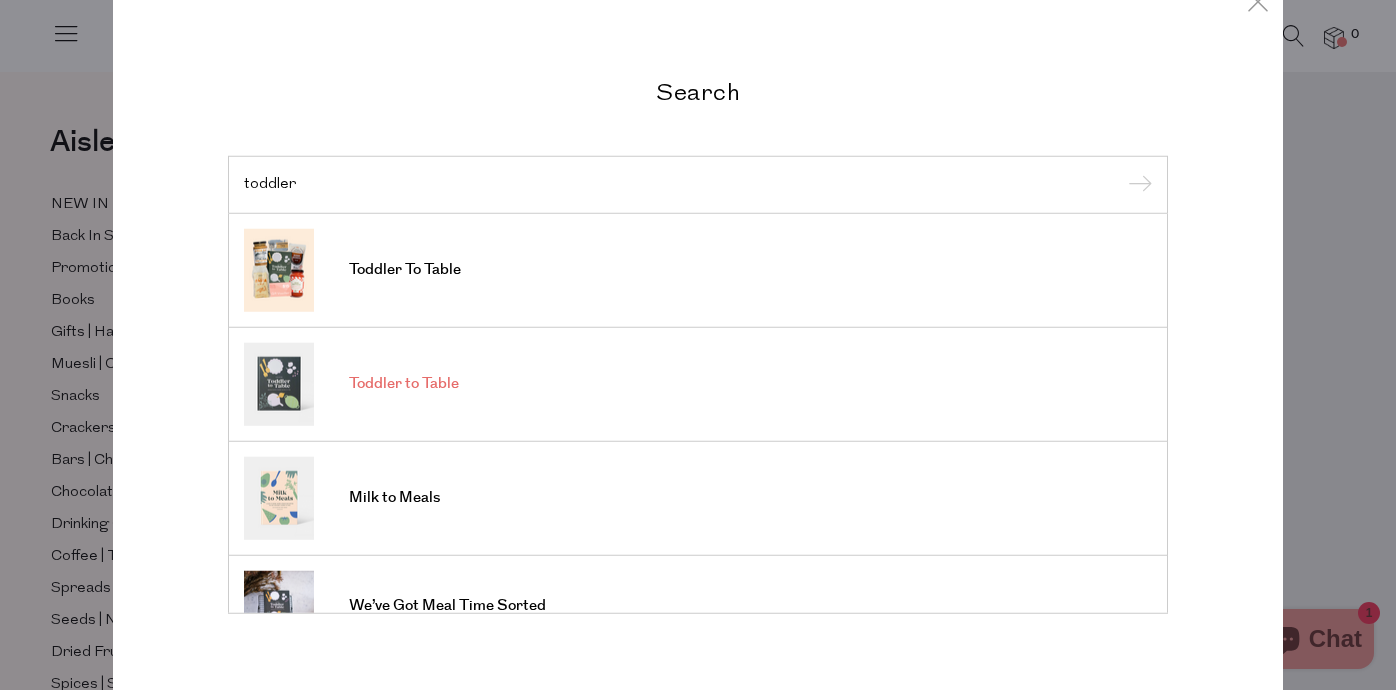 type on "toddler" 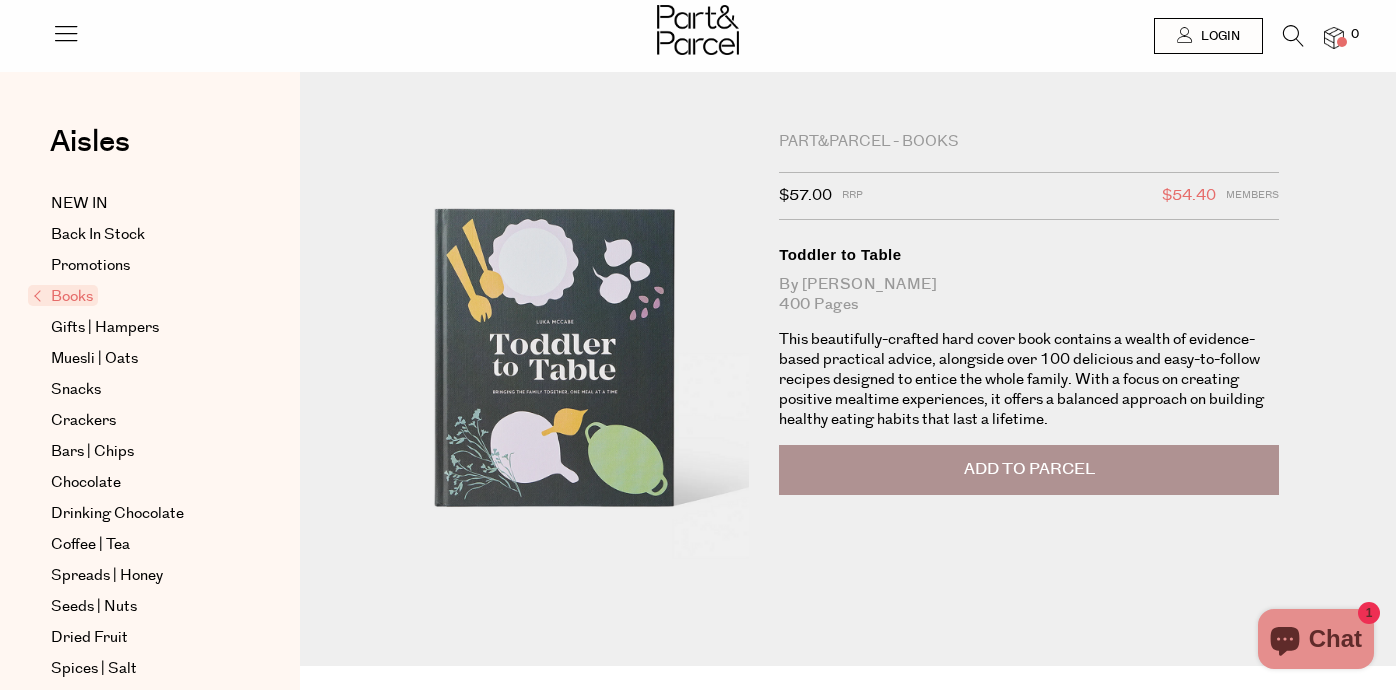 scroll, scrollTop: 0, scrollLeft: 0, axis: both 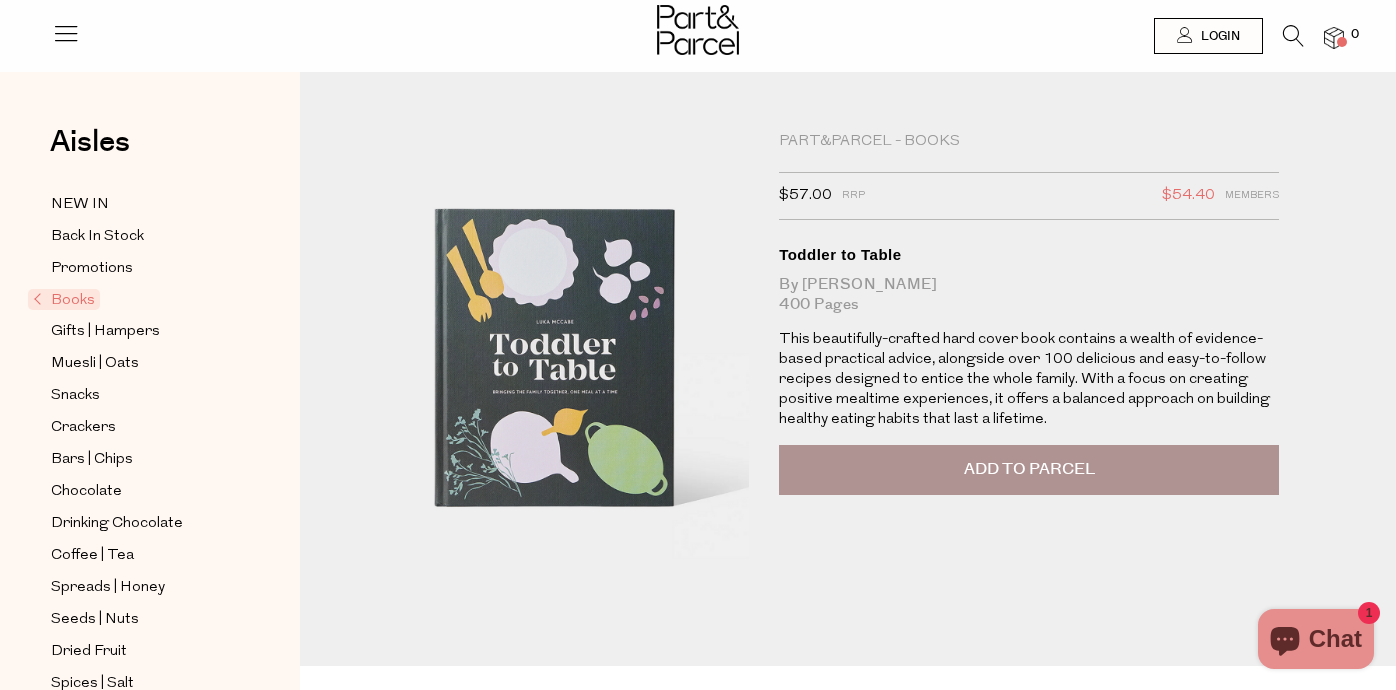 click on "Add to Parcel" at bounding box center [1029, 470] 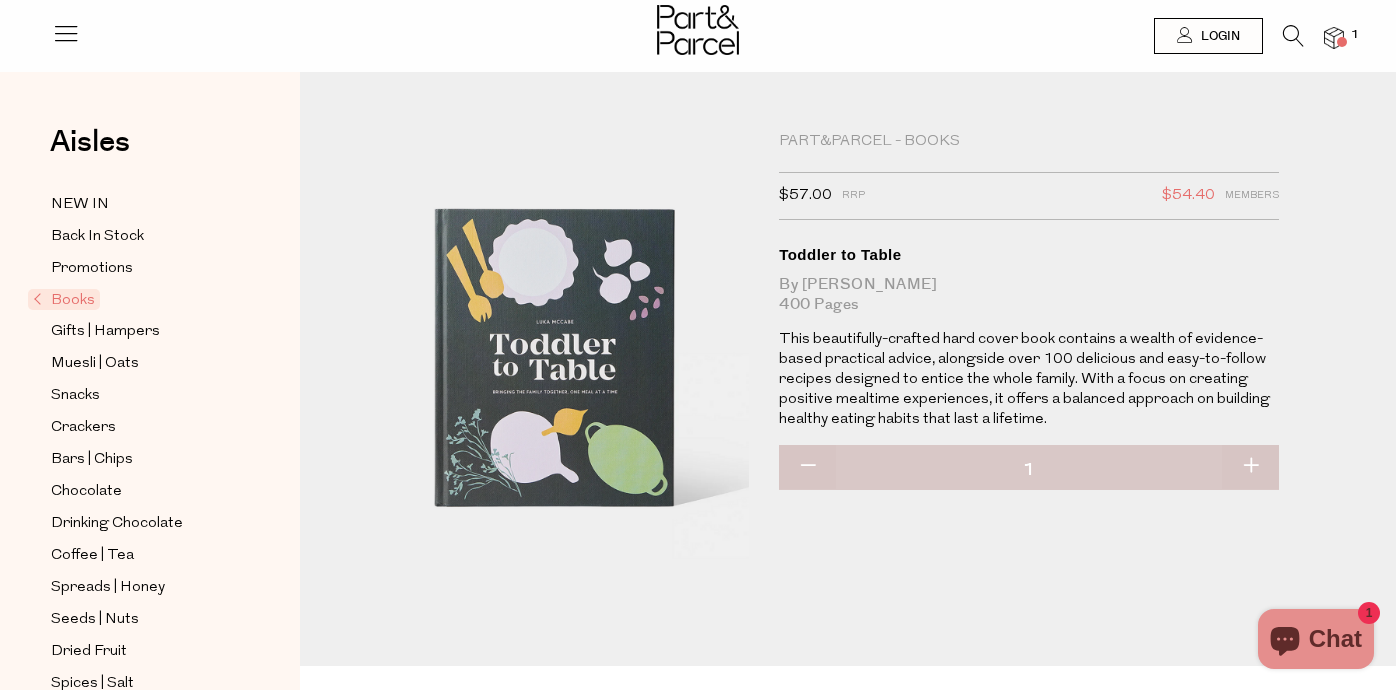 click at bounding box center [698, 32] 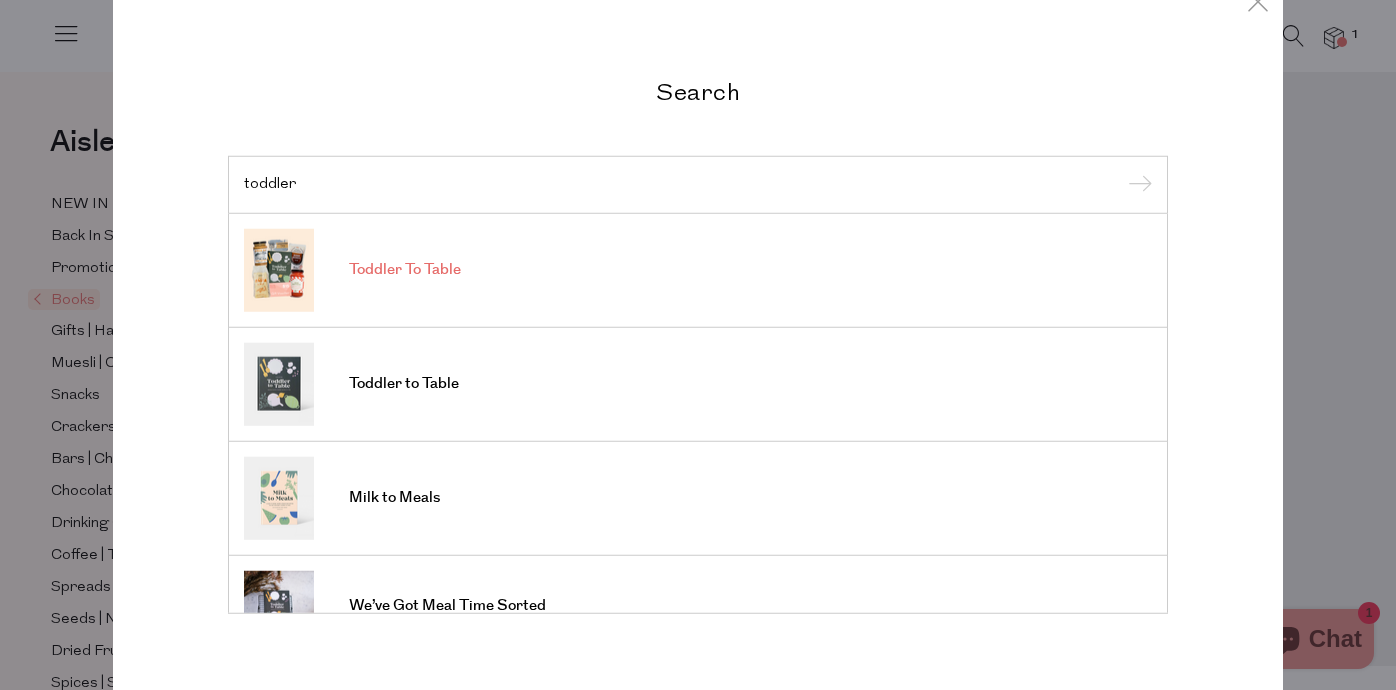 type on "toddler" 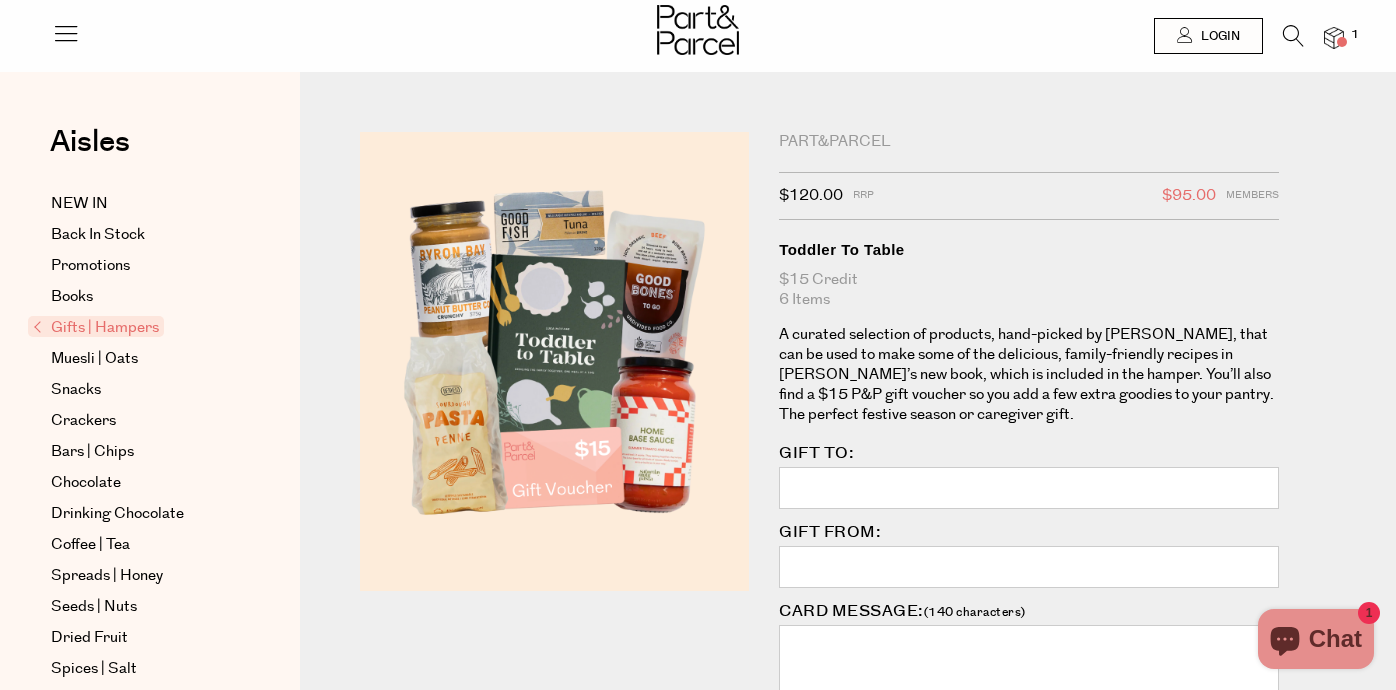 scroll, scrollTop: 0, scrollLeft: 0, axis: both 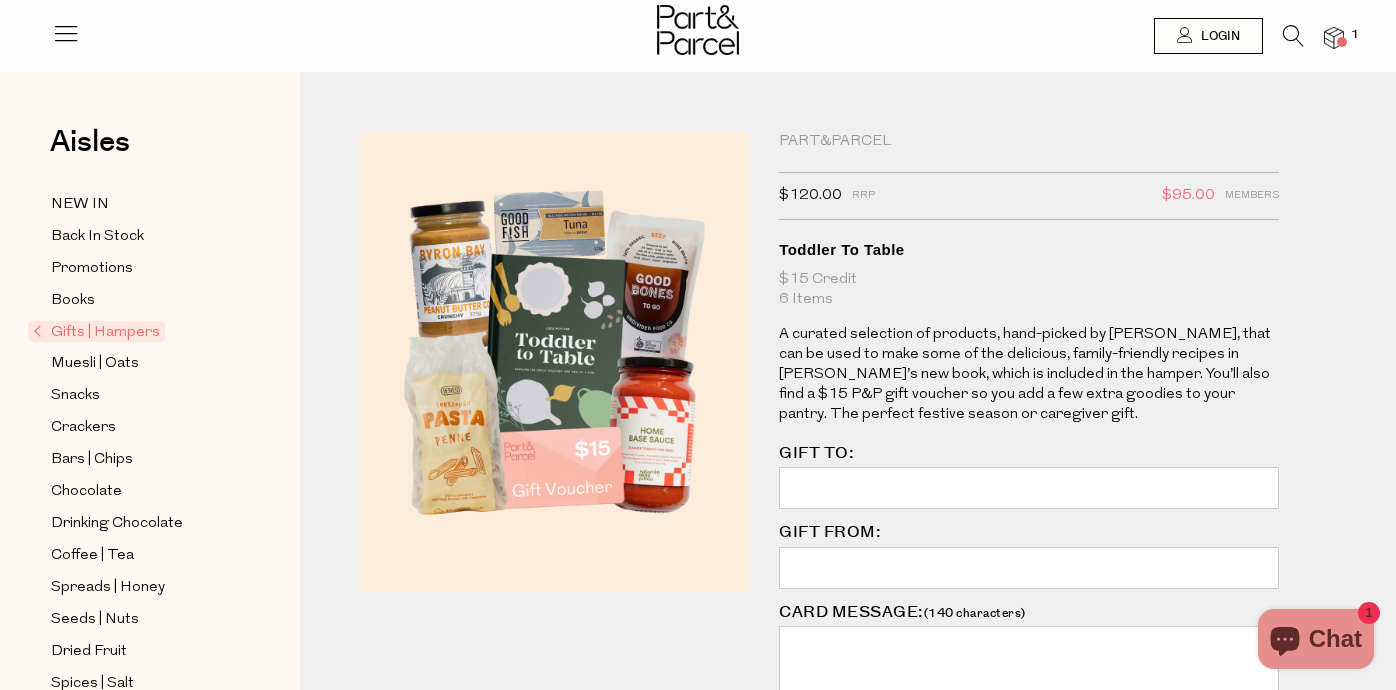 click at bounding box center [1293, 36] 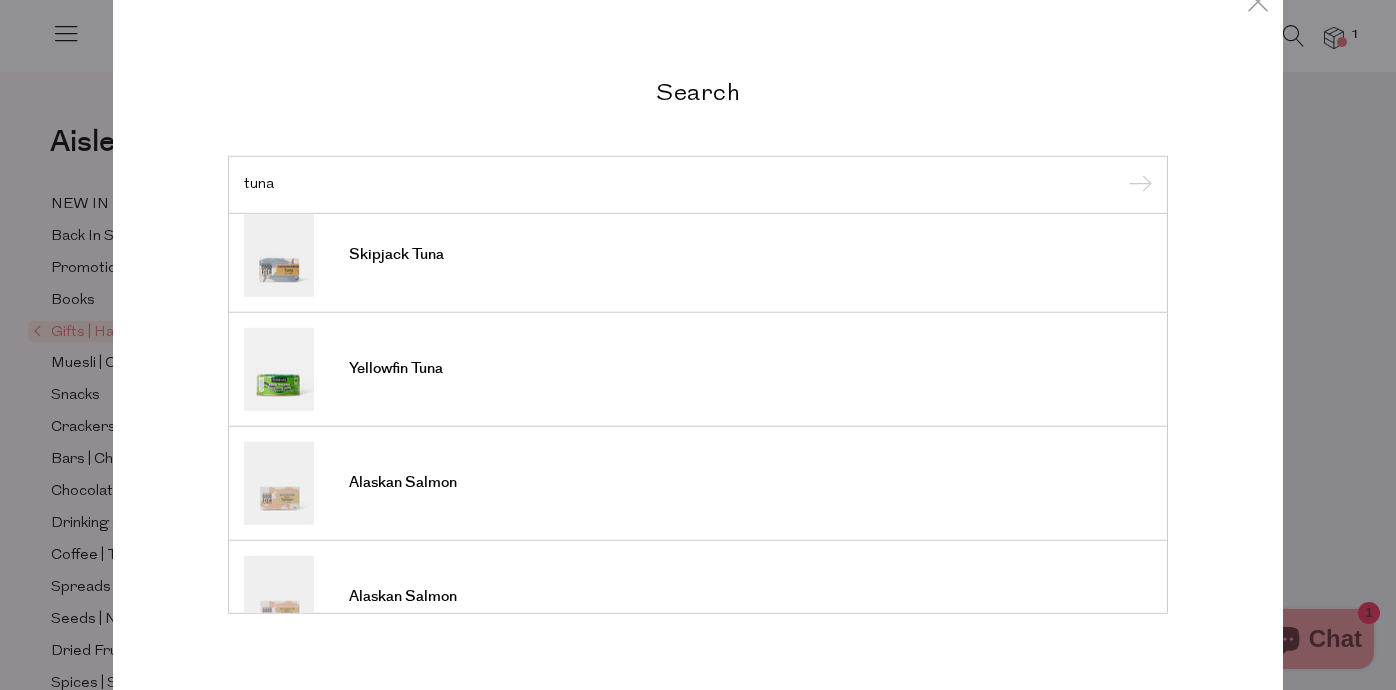scroll, scrollTop: 0, scrollLeft: 0, axis: both 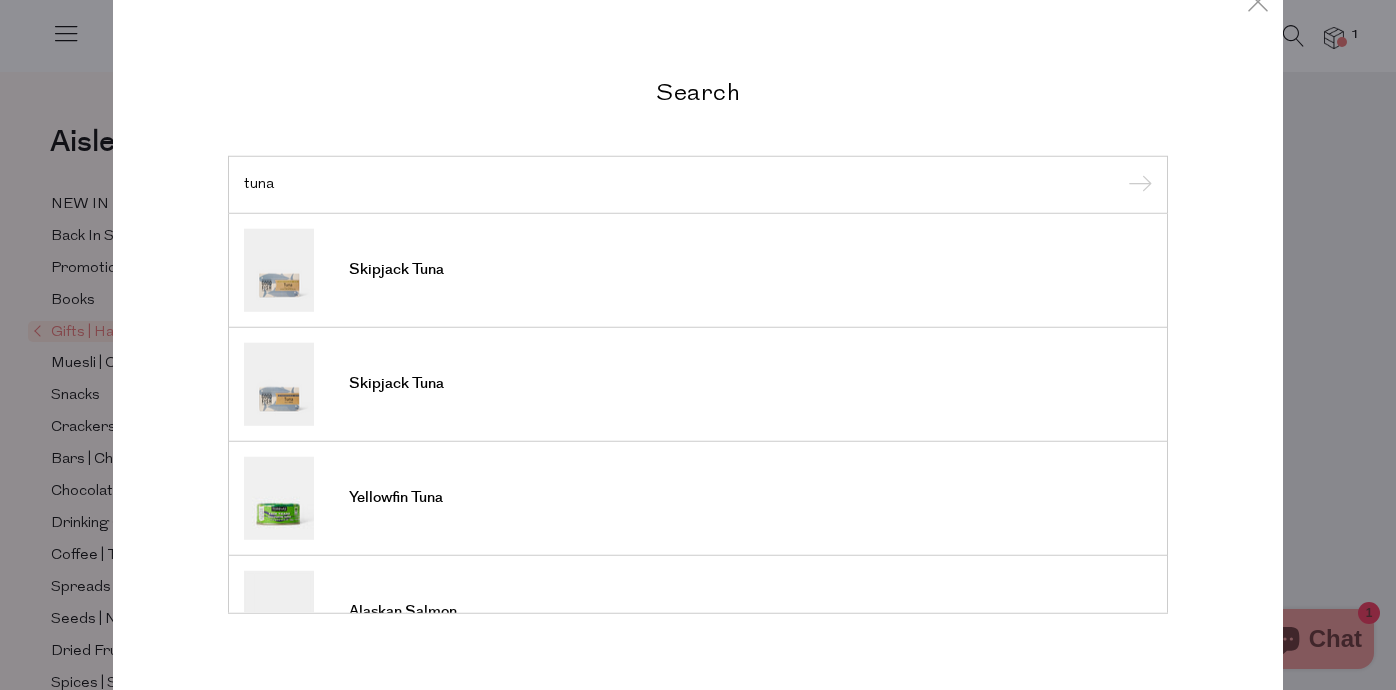 click on "Search
tuna
Skipjack Tuna
Skipjack Tuna
Yellowfin Tuna
Alaskan Salmon
Alaskan Salmon
Mackerel
Sardines
Sardines
Anchovy Fillets
Toddler To Table" at bounding box center (698, 345) 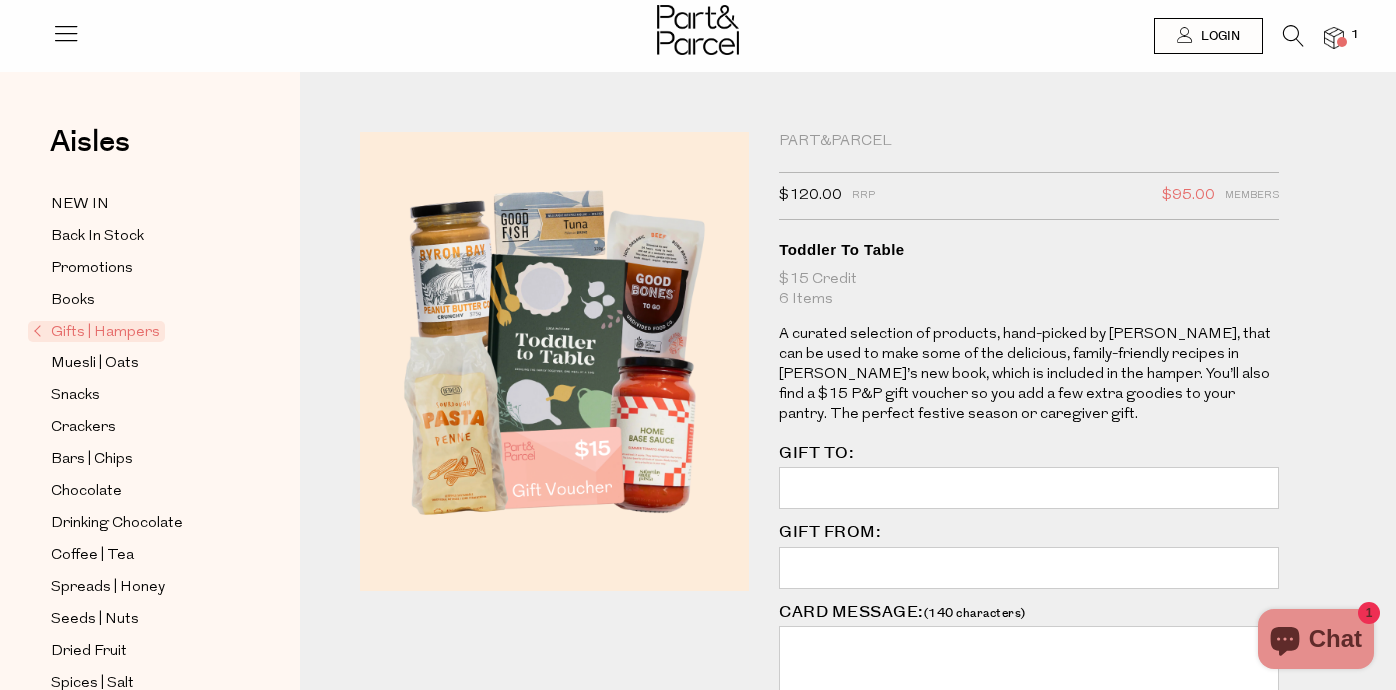 click at bounding box center (1293, 36) 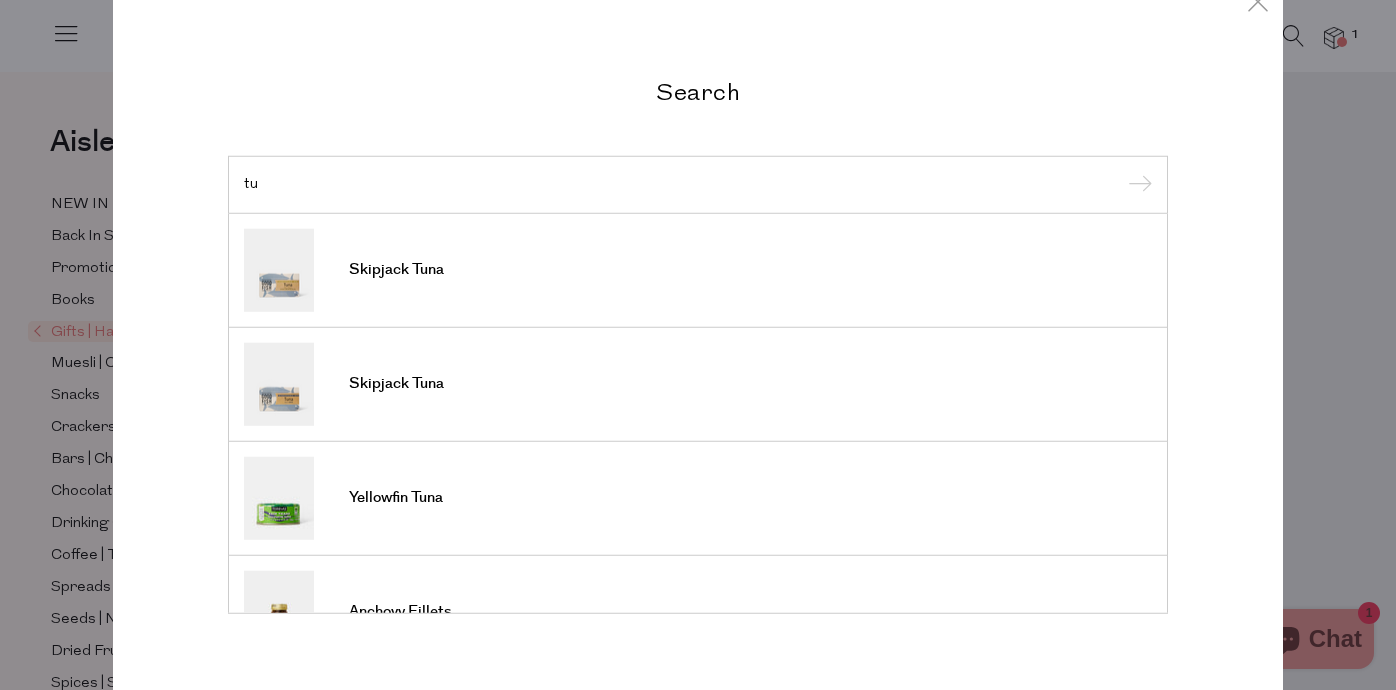 type on "t" 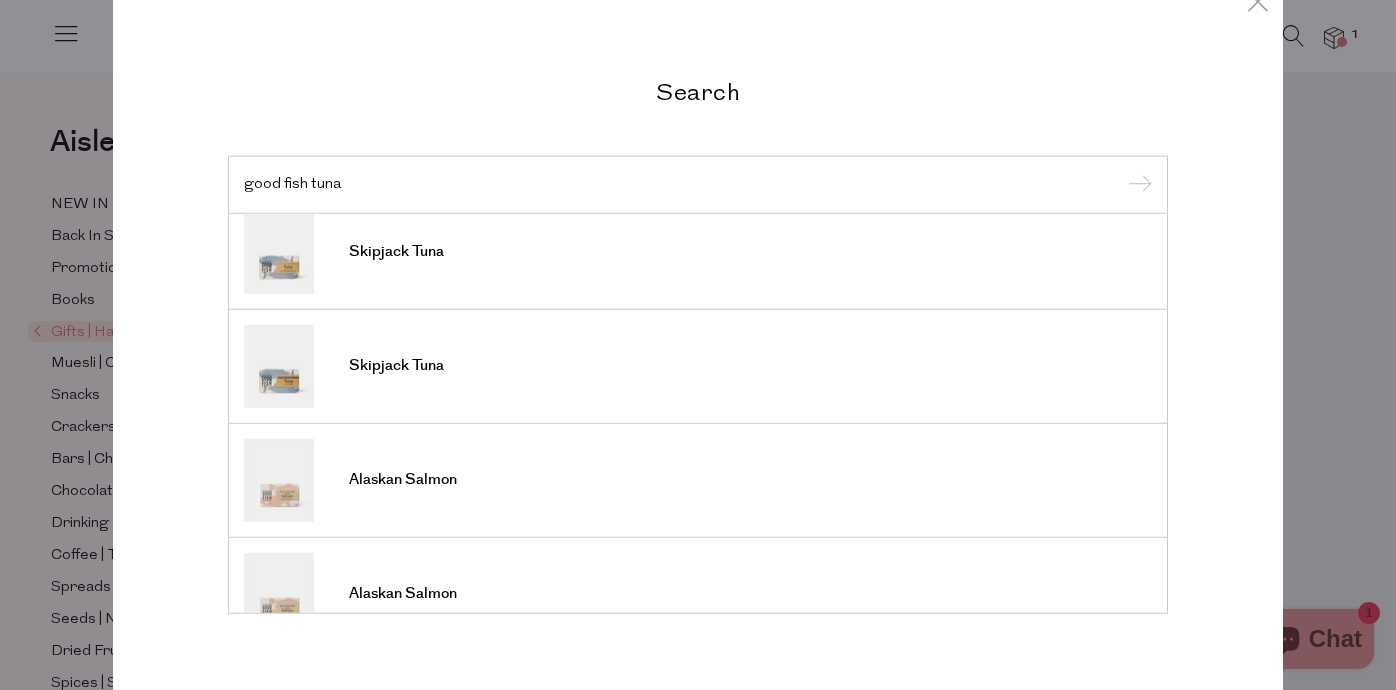 scroll, scrollTop: 0, scrollLeft: 0, axis: both 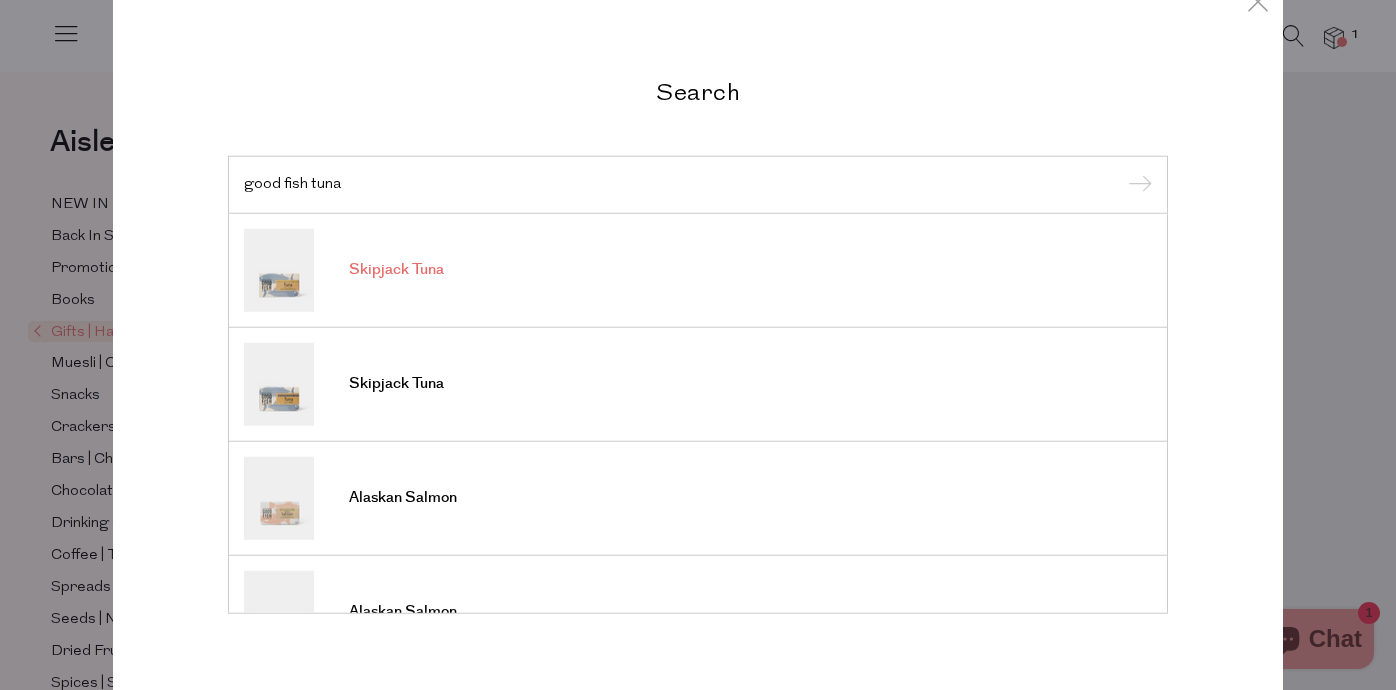 type on "good fish tuna" 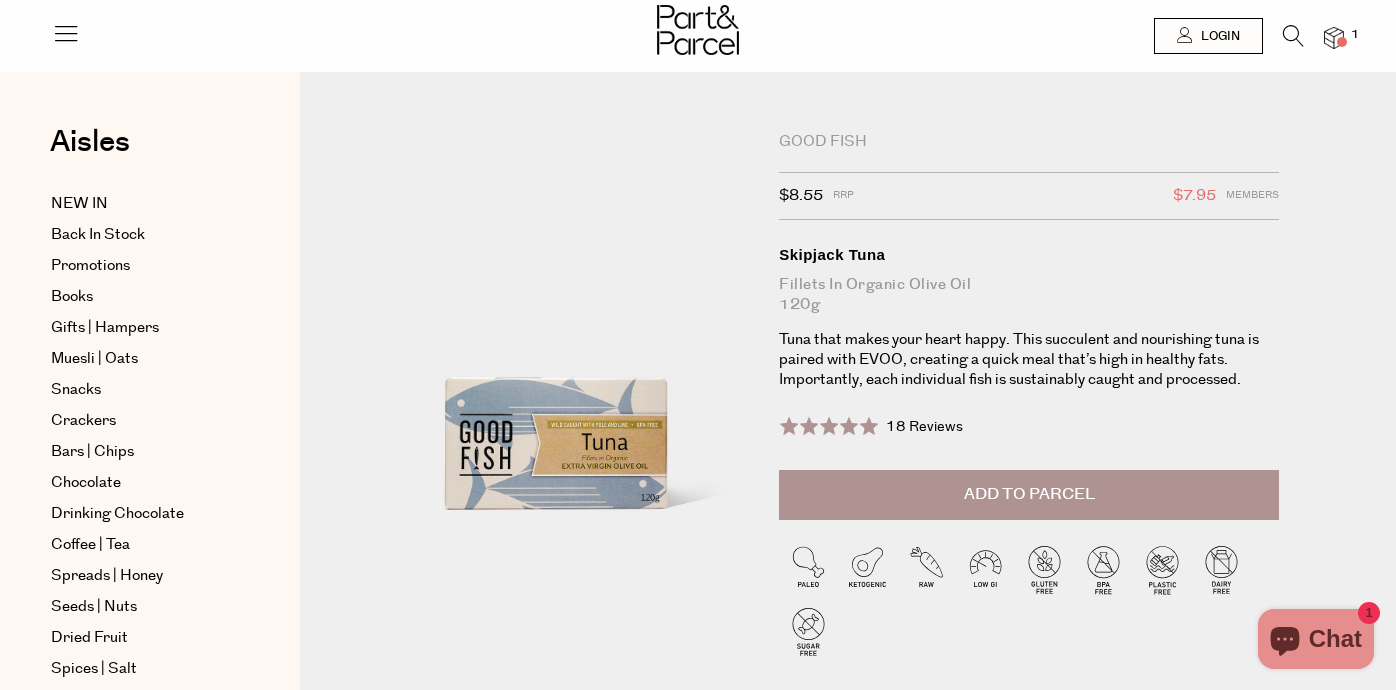 scroll, scrollTop: 0, scrollLeft: 0, axis: both 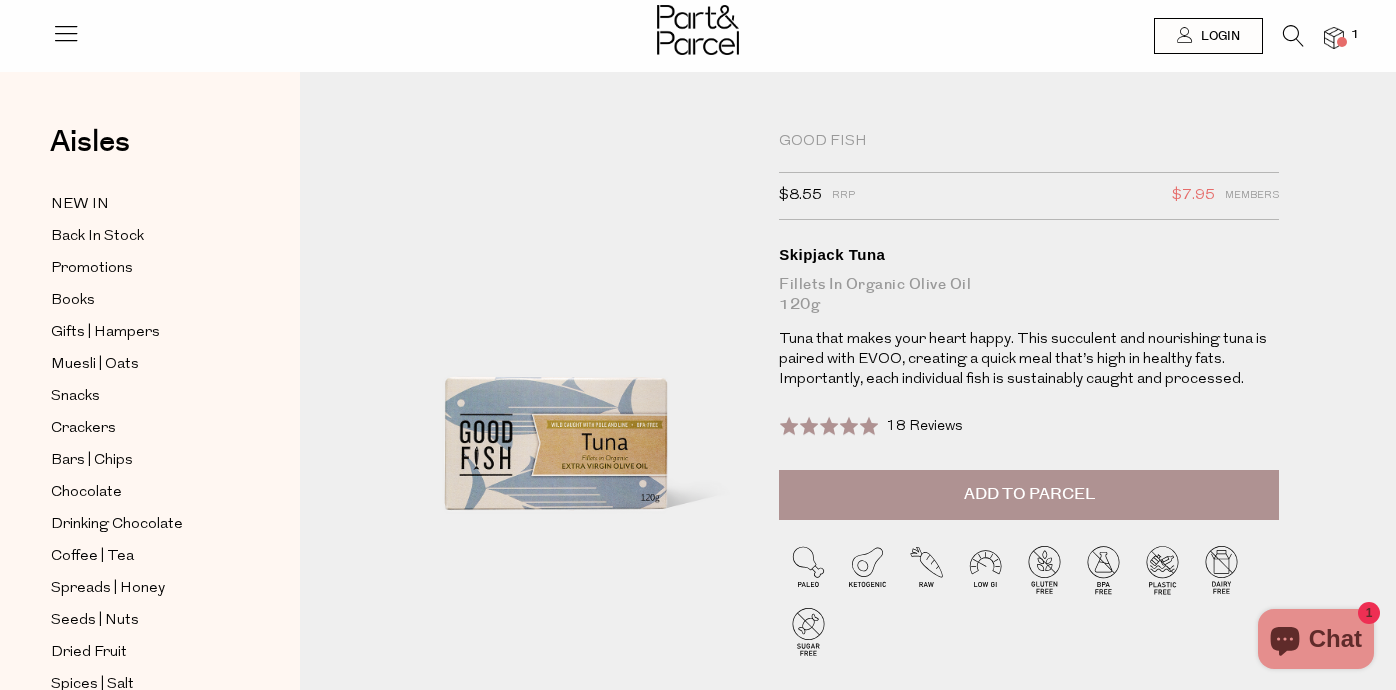 click on "Add to Parcel" at bounding box center [1029, 495] 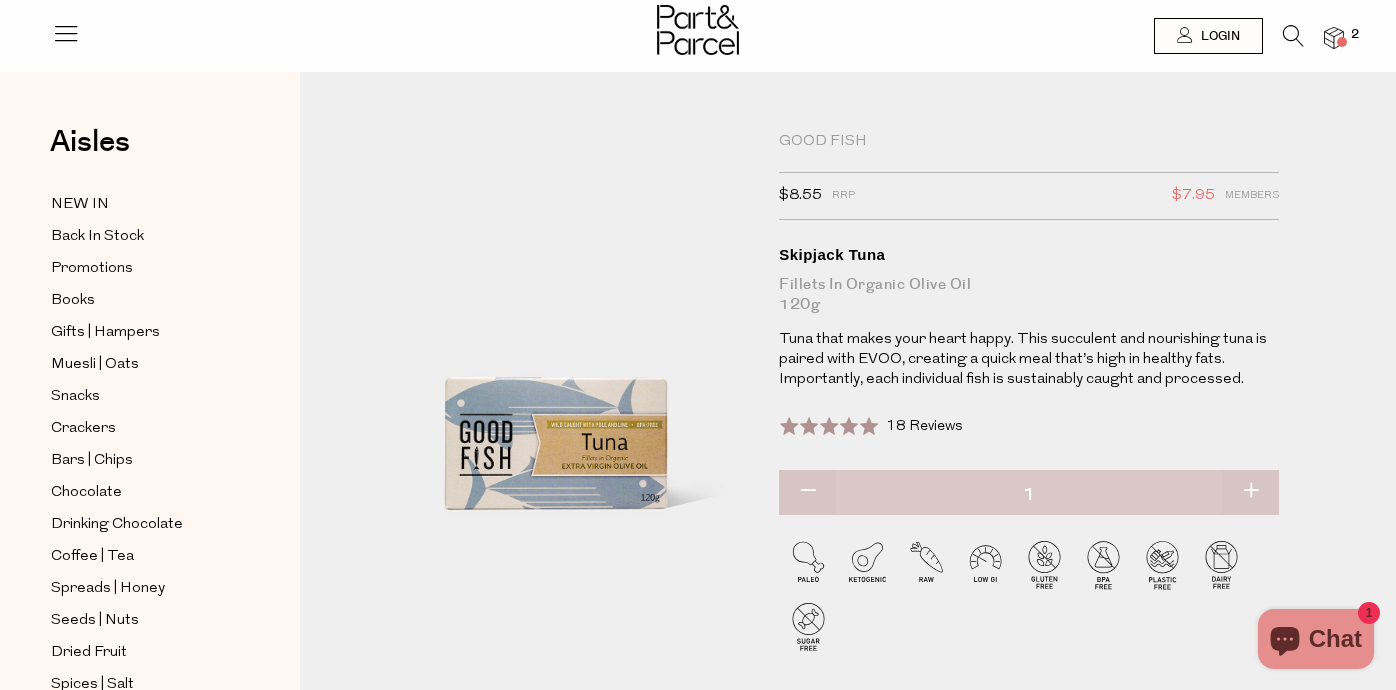 click at bounding box center [1250, 492] 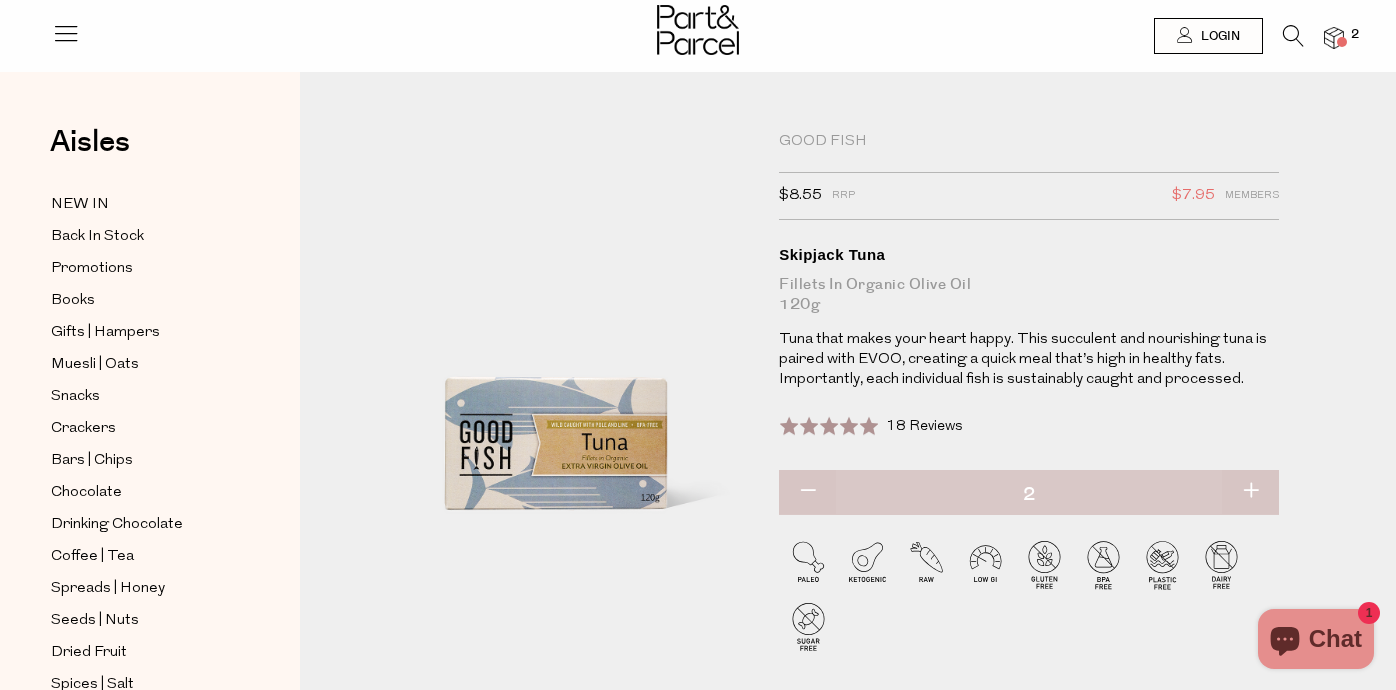 type on "2" 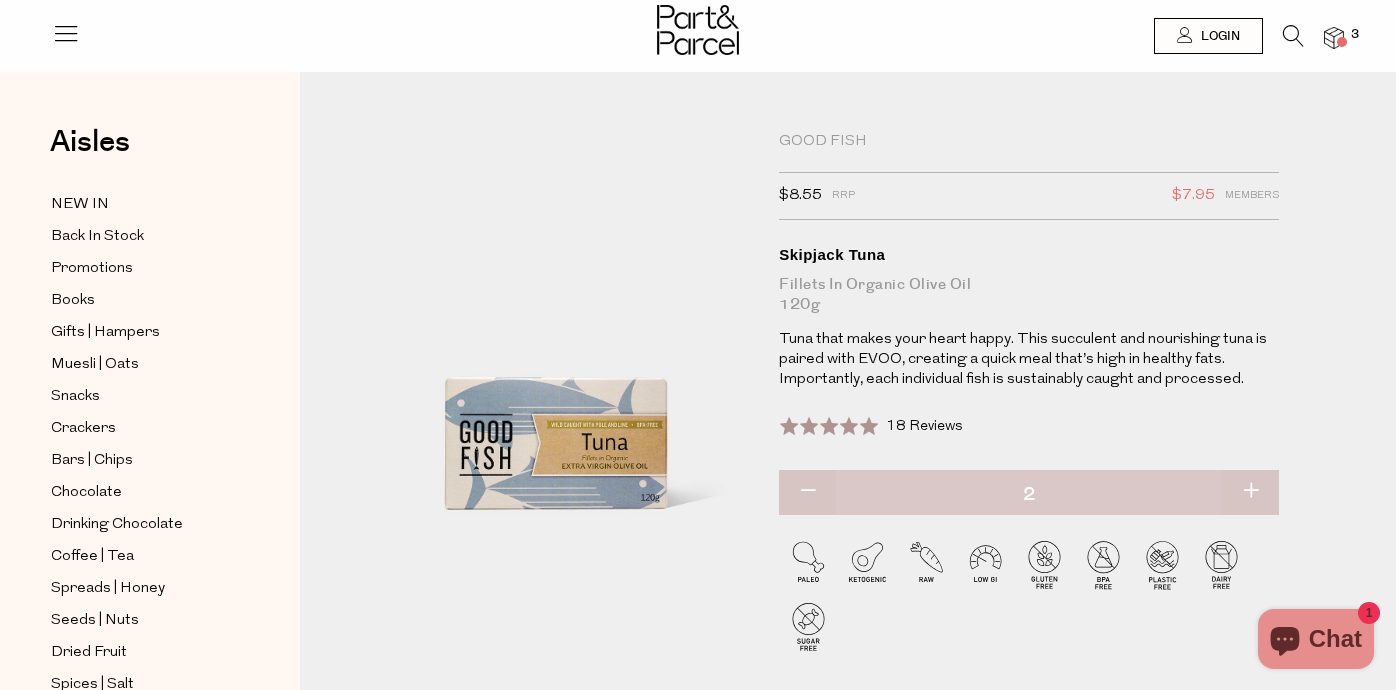 click at bounding box center [1293, 36] 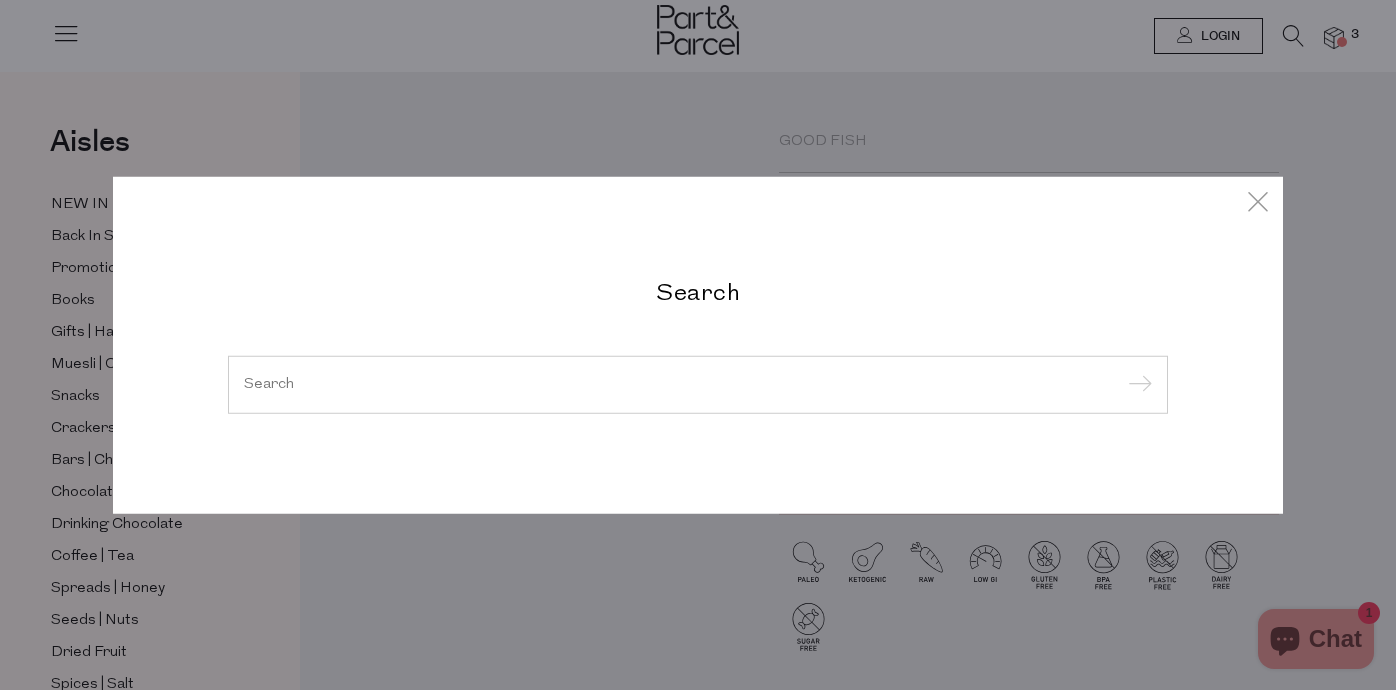 click at bounding box center [698, 385] 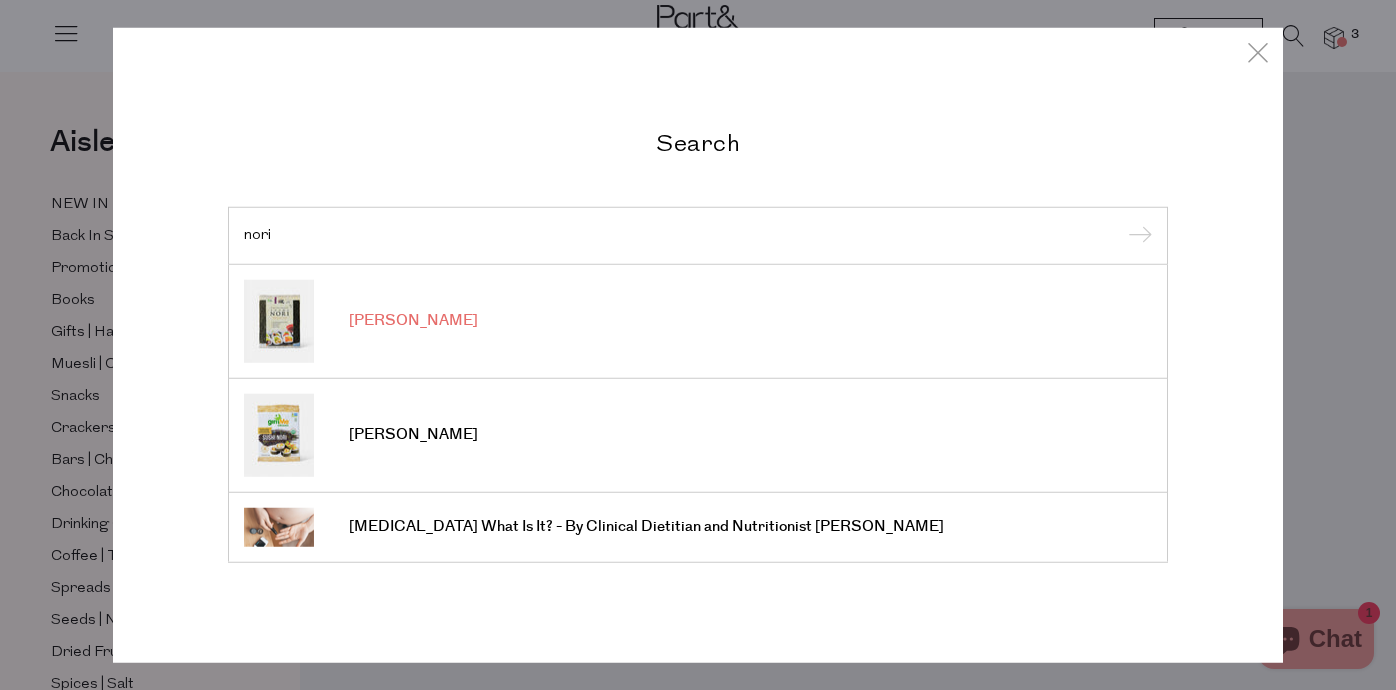 type on "nori" 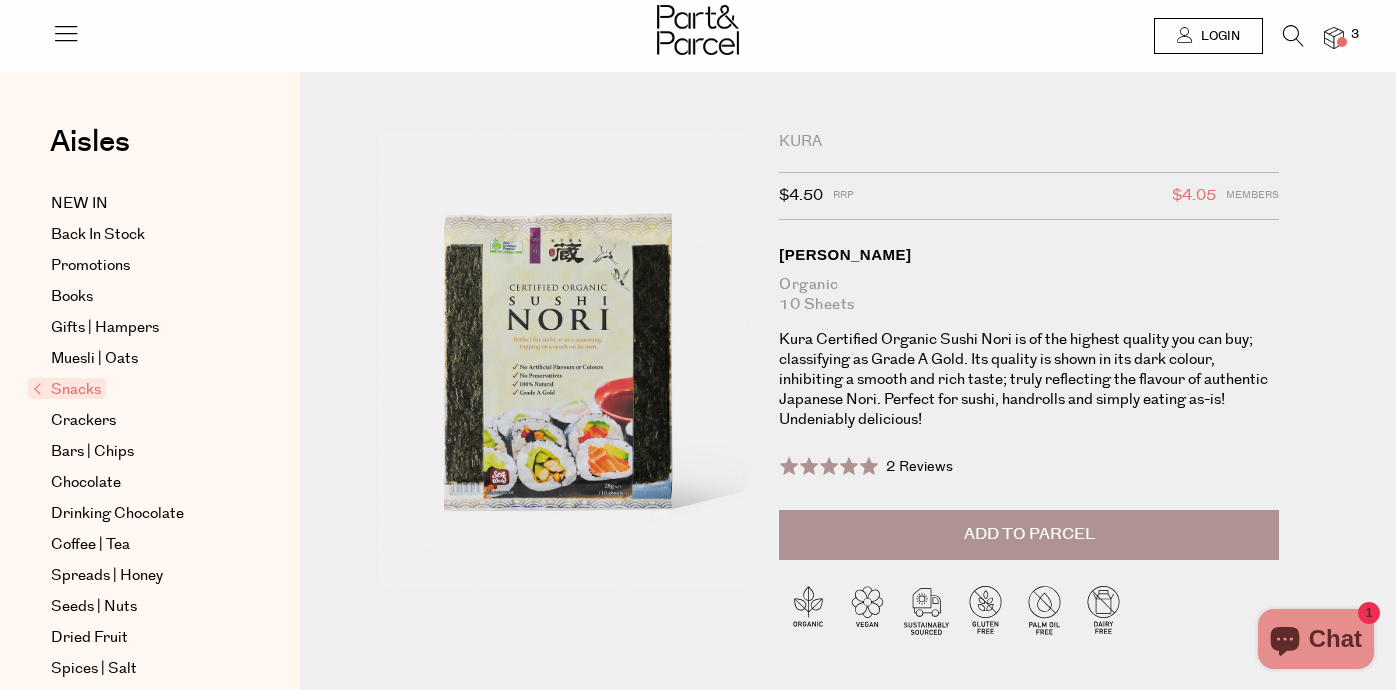 scroll, scrollTop: 0, scrollLeft: 0, axis: both 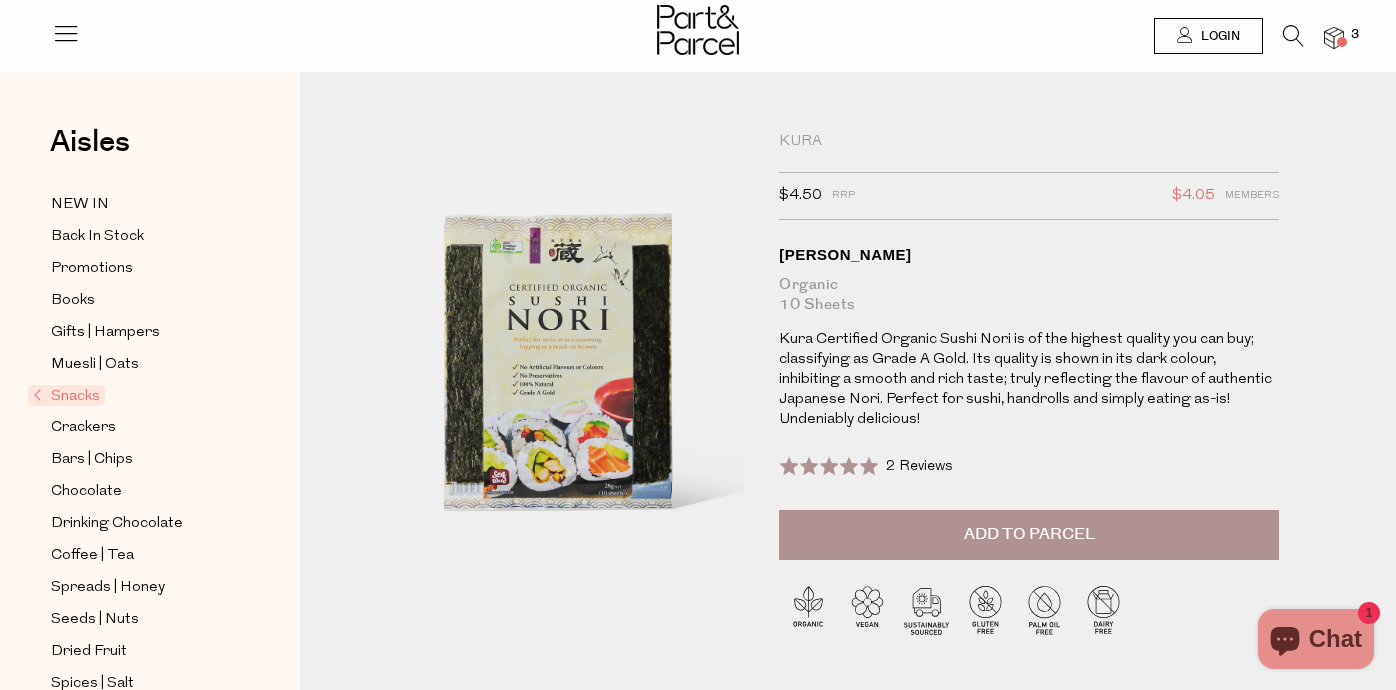 click on "Add to Parcel" at bounding box center (1029, 534) 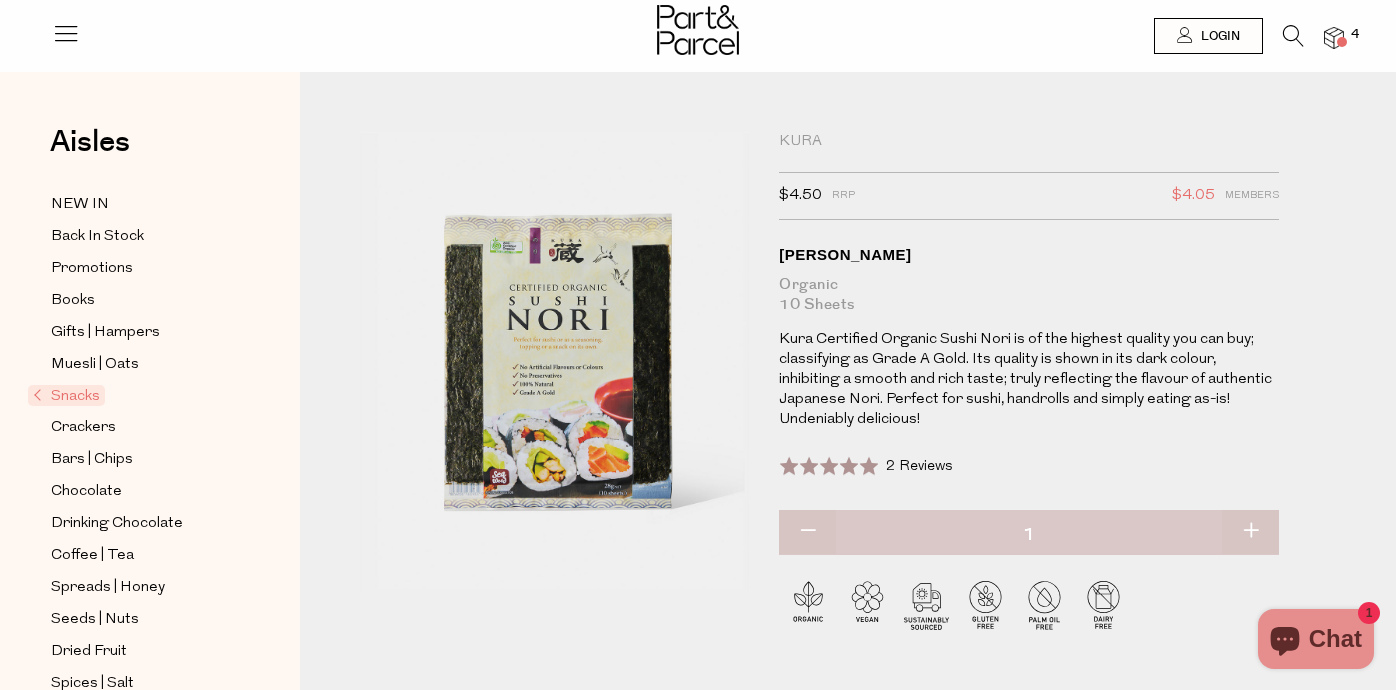 click at bounding box center (1293, 36) 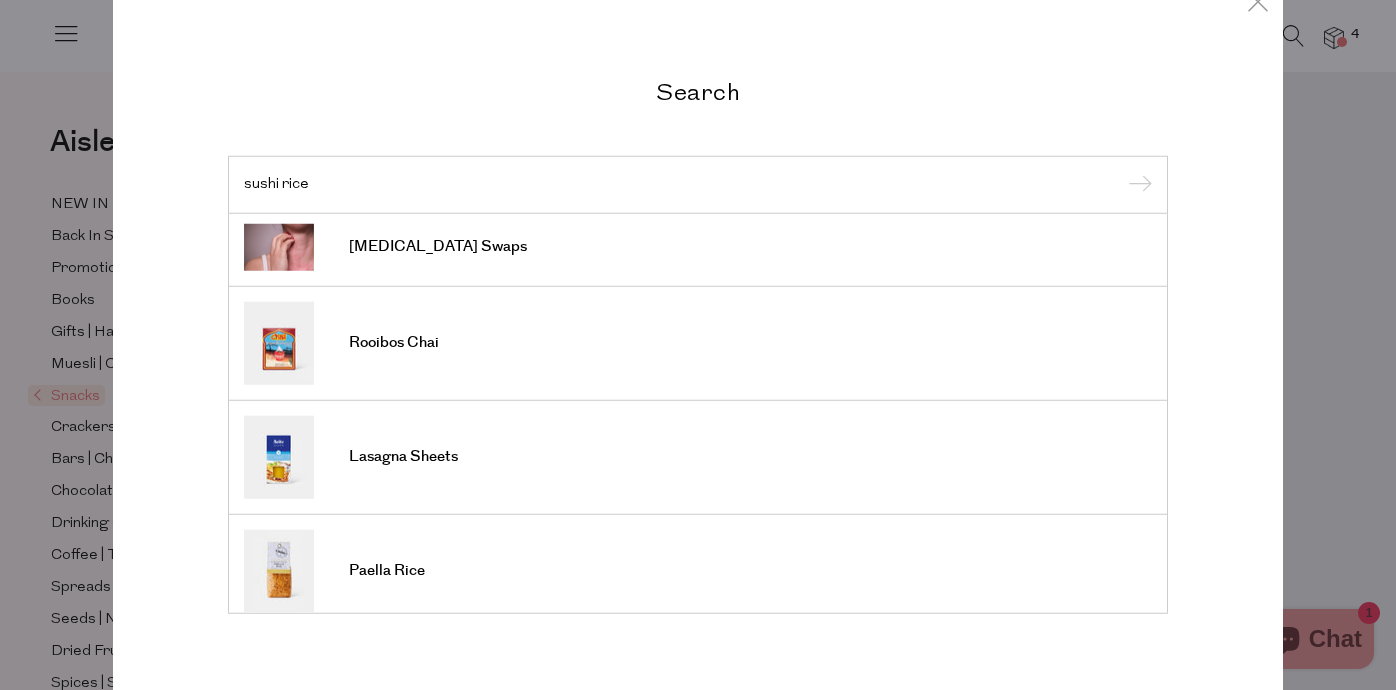 scroll, scrollTop: 669, scrollLeft: 0, axis: vertical 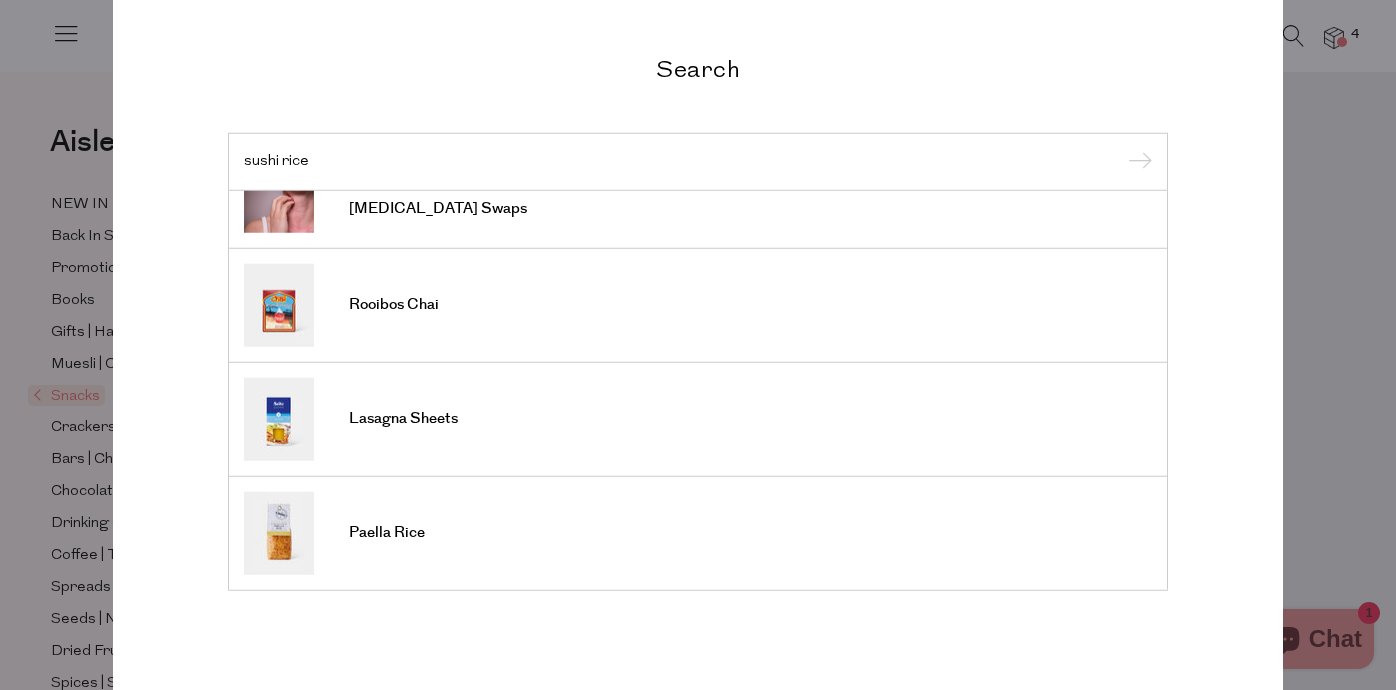 click on "Search
sushi rice
Brown Rice Vinegar
Rice Vinegar
Tamari
Tamari
Sushi Nori
Gut-Healthy Lunchbox Additions
Food Allergy Swaps
Rooibos Chai
Lasagna Sheets
Paella Rice" at bounding box center [698, 345] 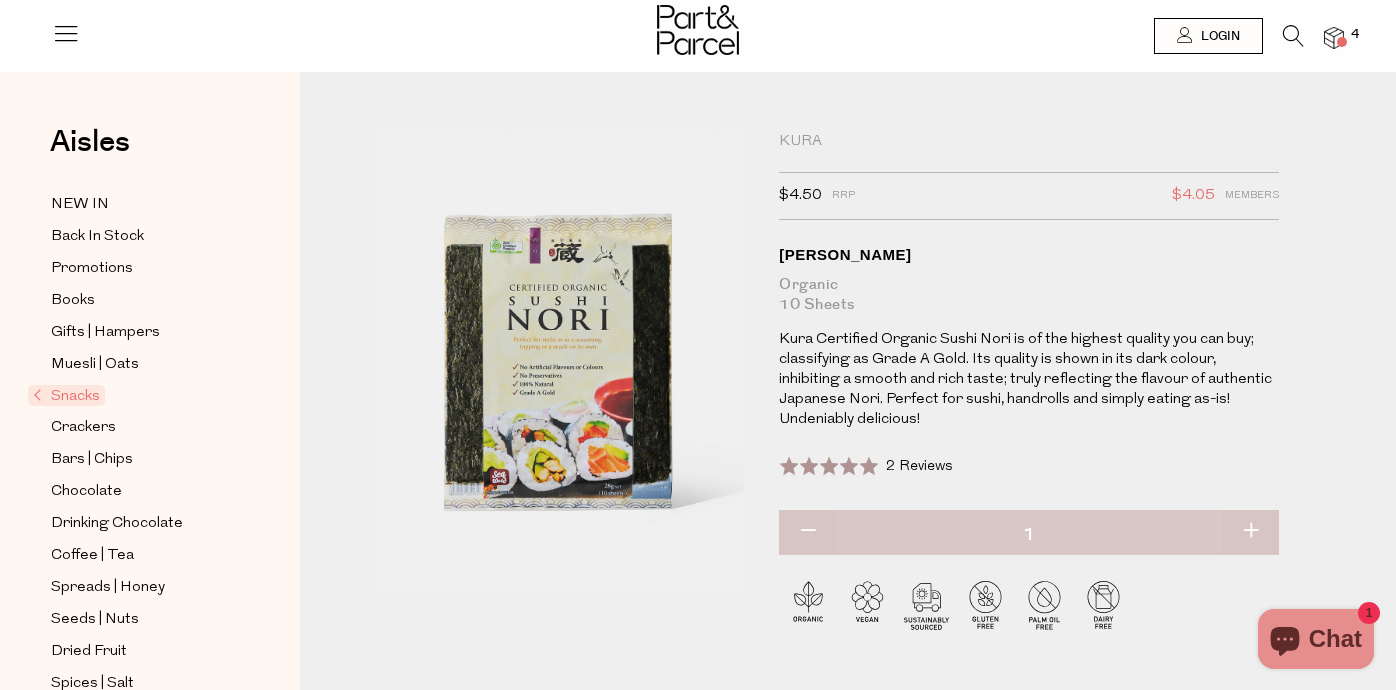 click at bounding box center (1293, 36) 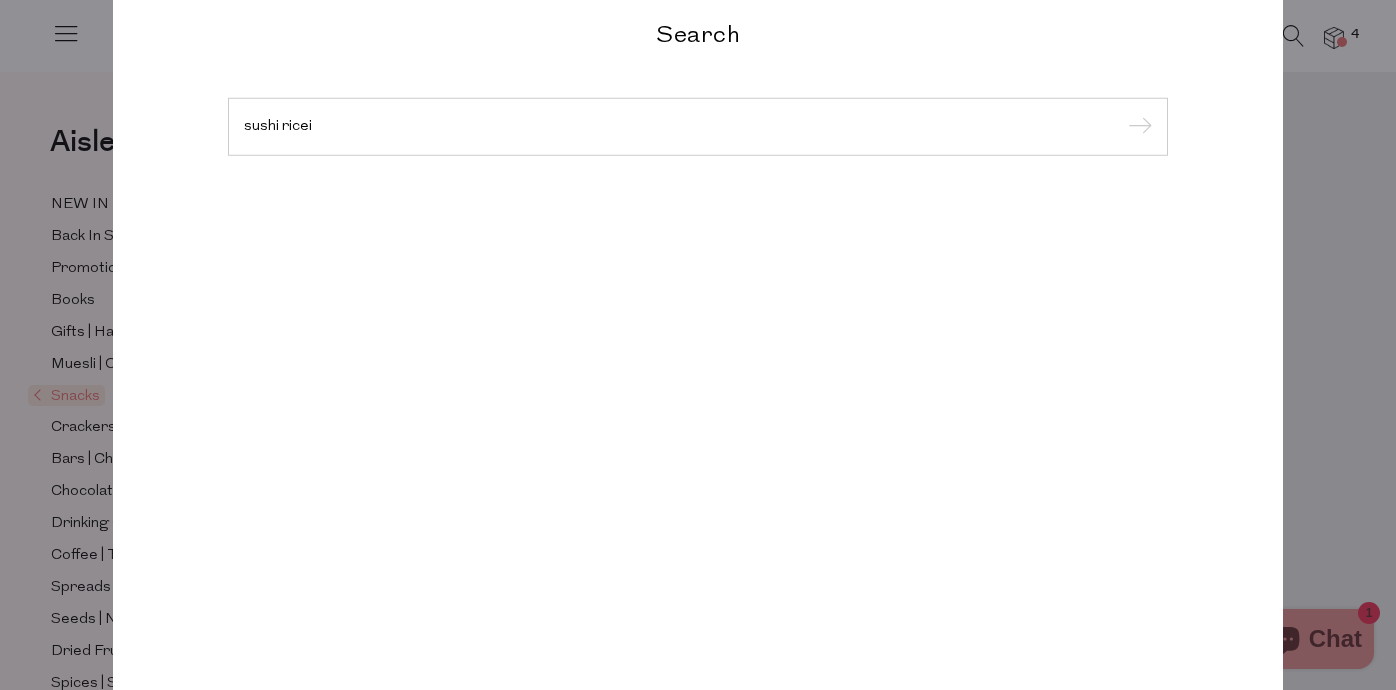 scroll, scrollTop: 0, scrollLeft: 0, axis: both 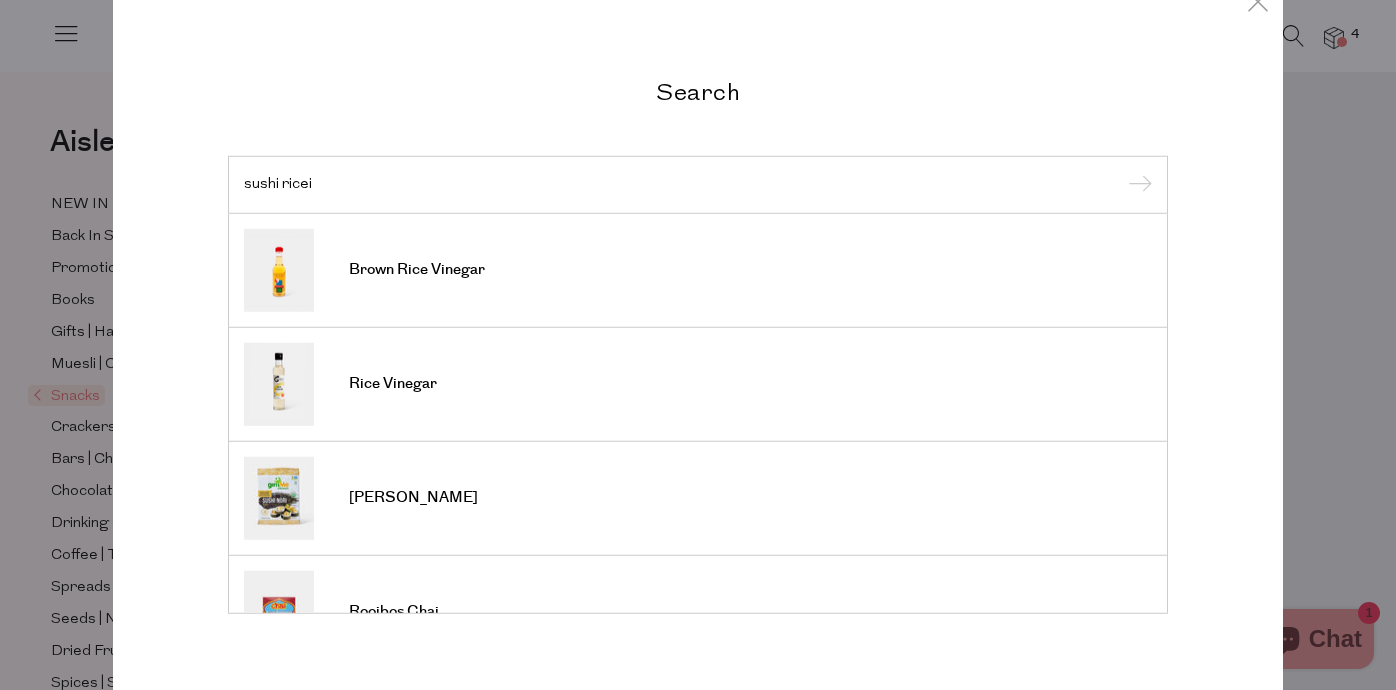 click on "sushi ricei" at bounding box center [698, 184] 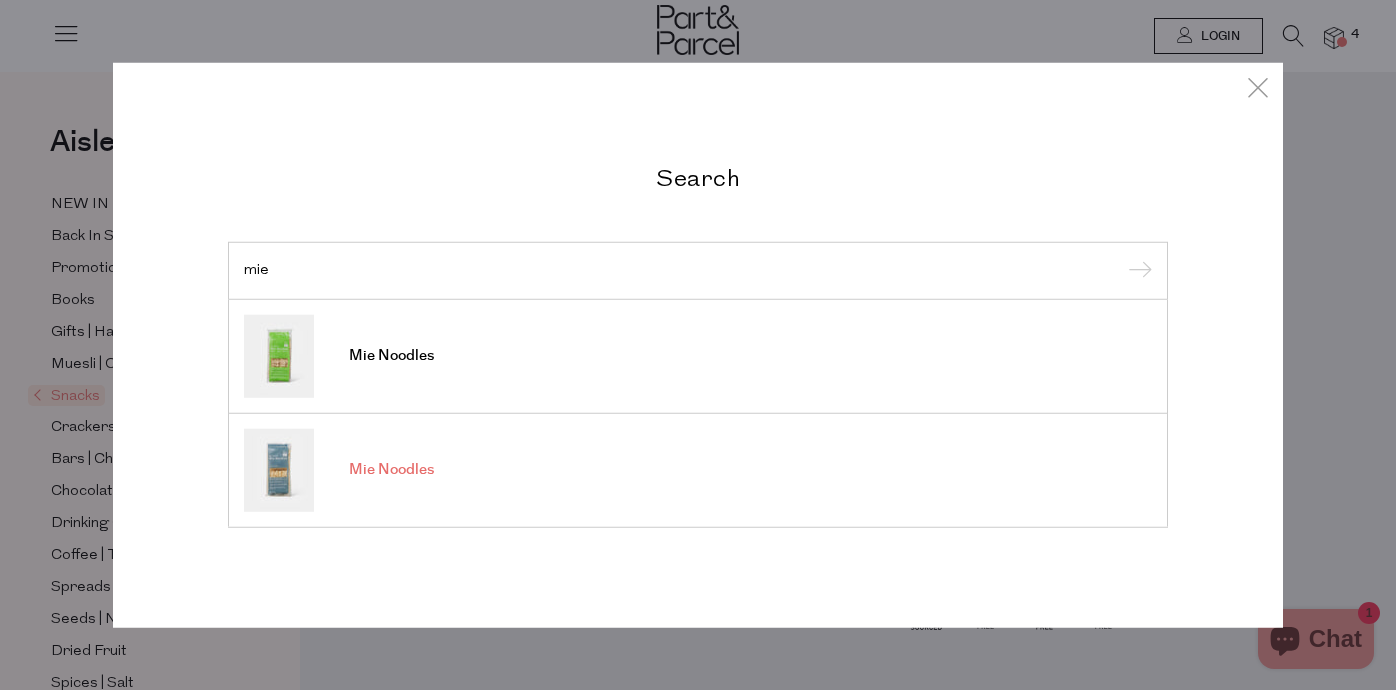 type on "mie" 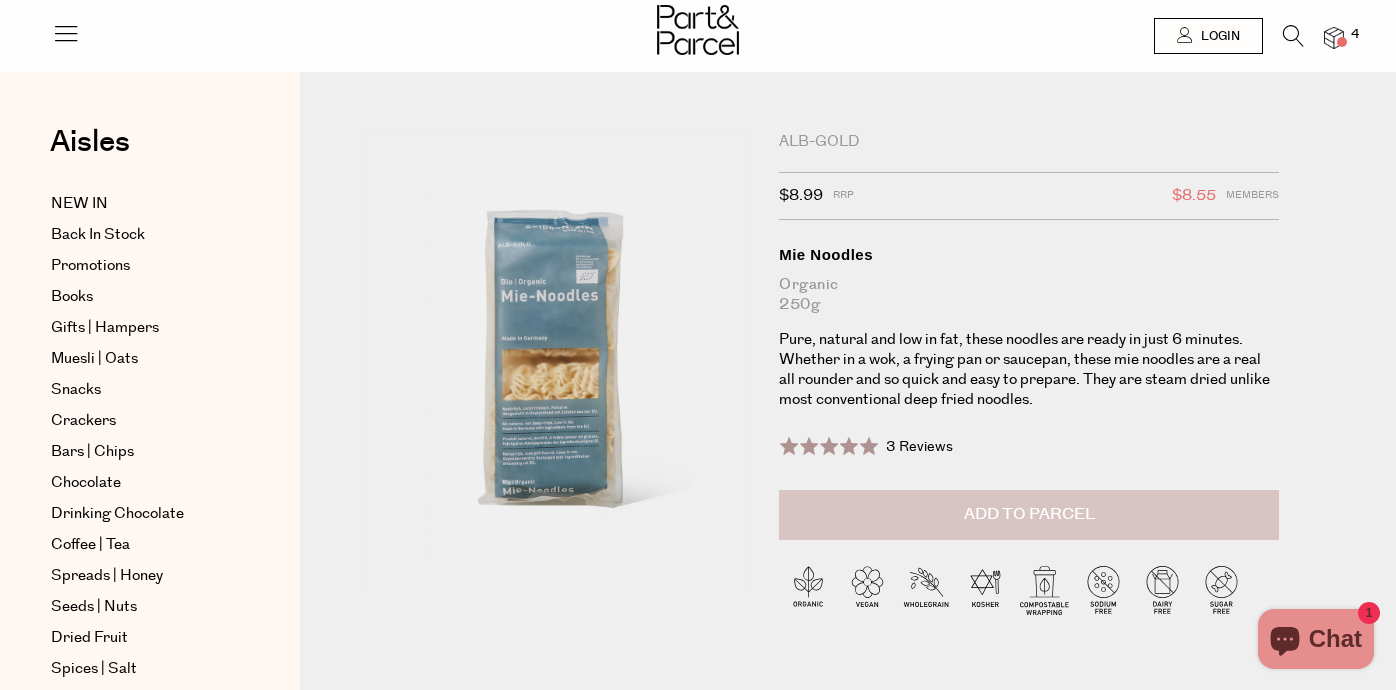 scroll, scrollTop: 0, scrollLeft: 0, axis: both 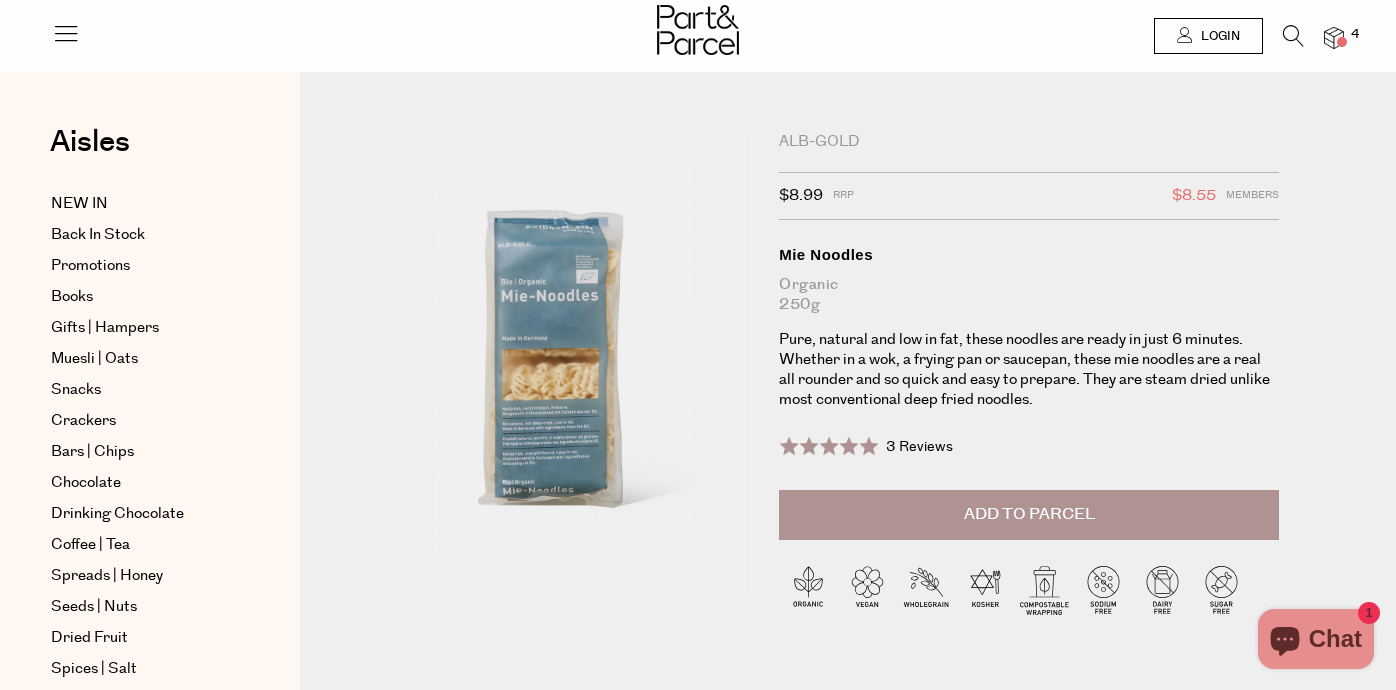 click on "Add to Parcel" at bounding box center (1029, 515) 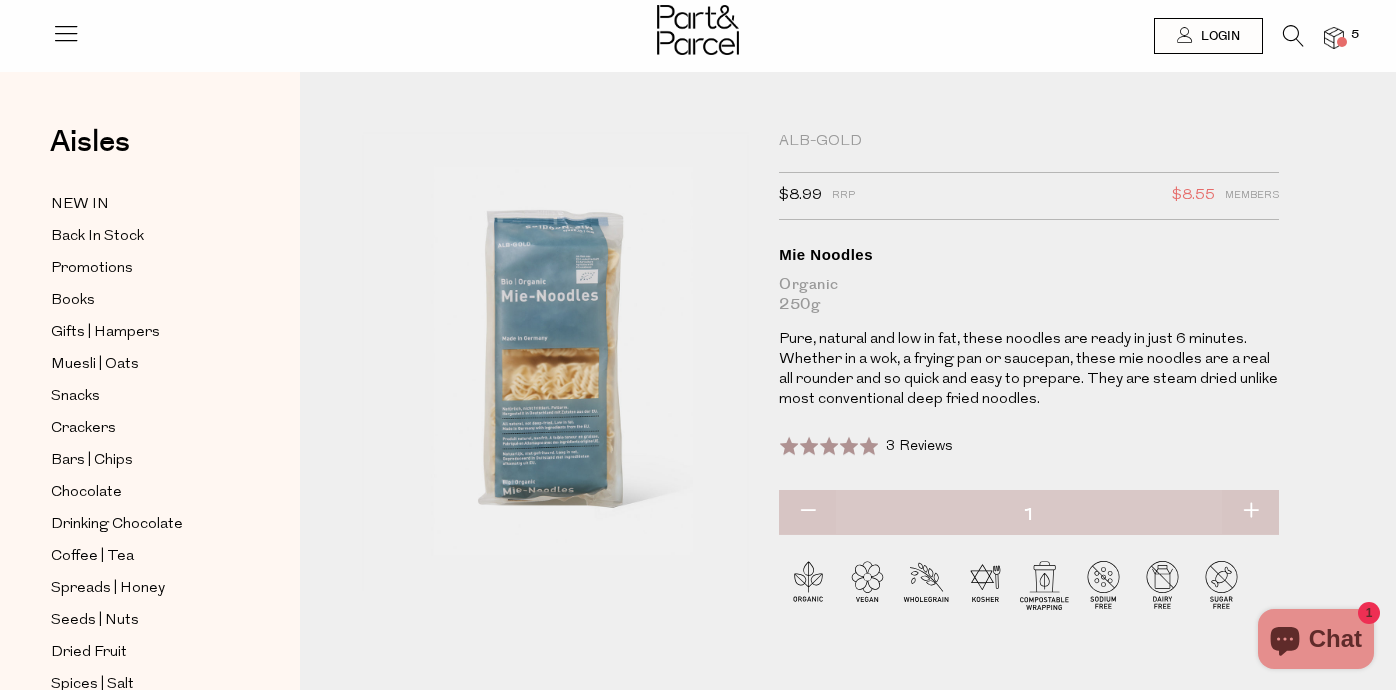 click at bounding box center (1250, 512) 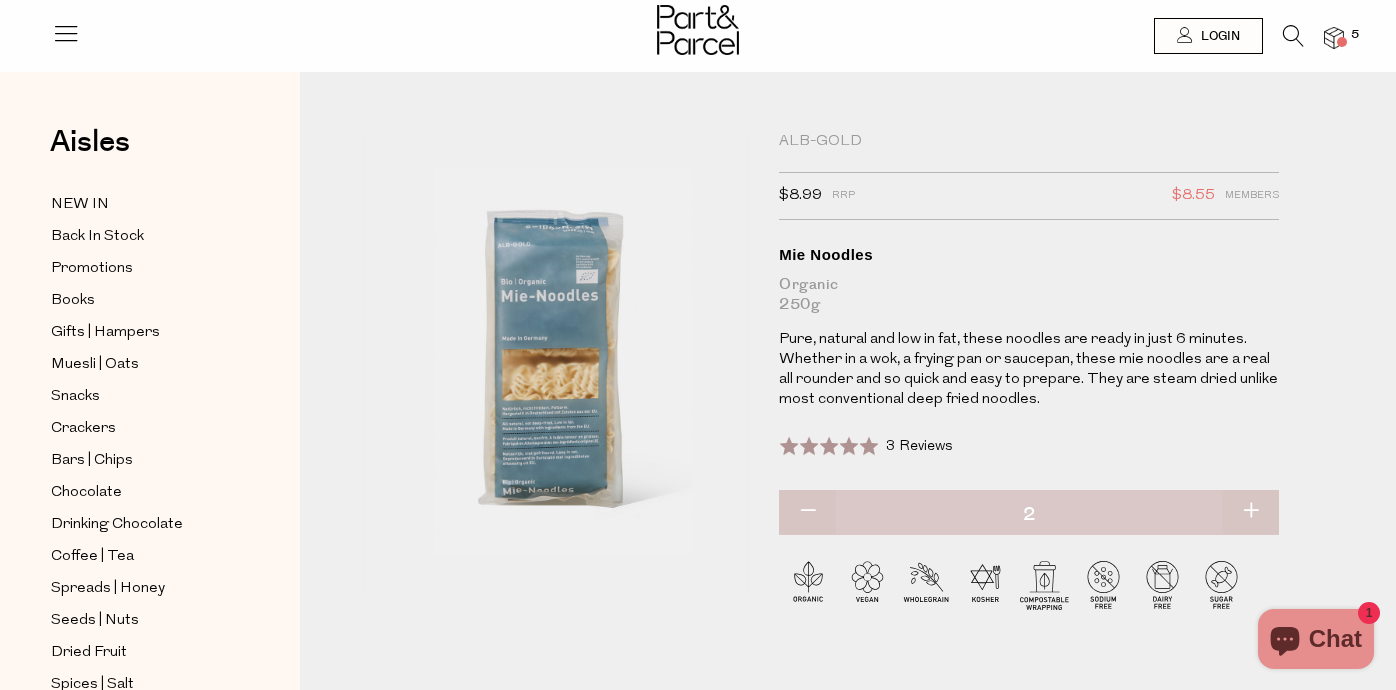 type on "2" 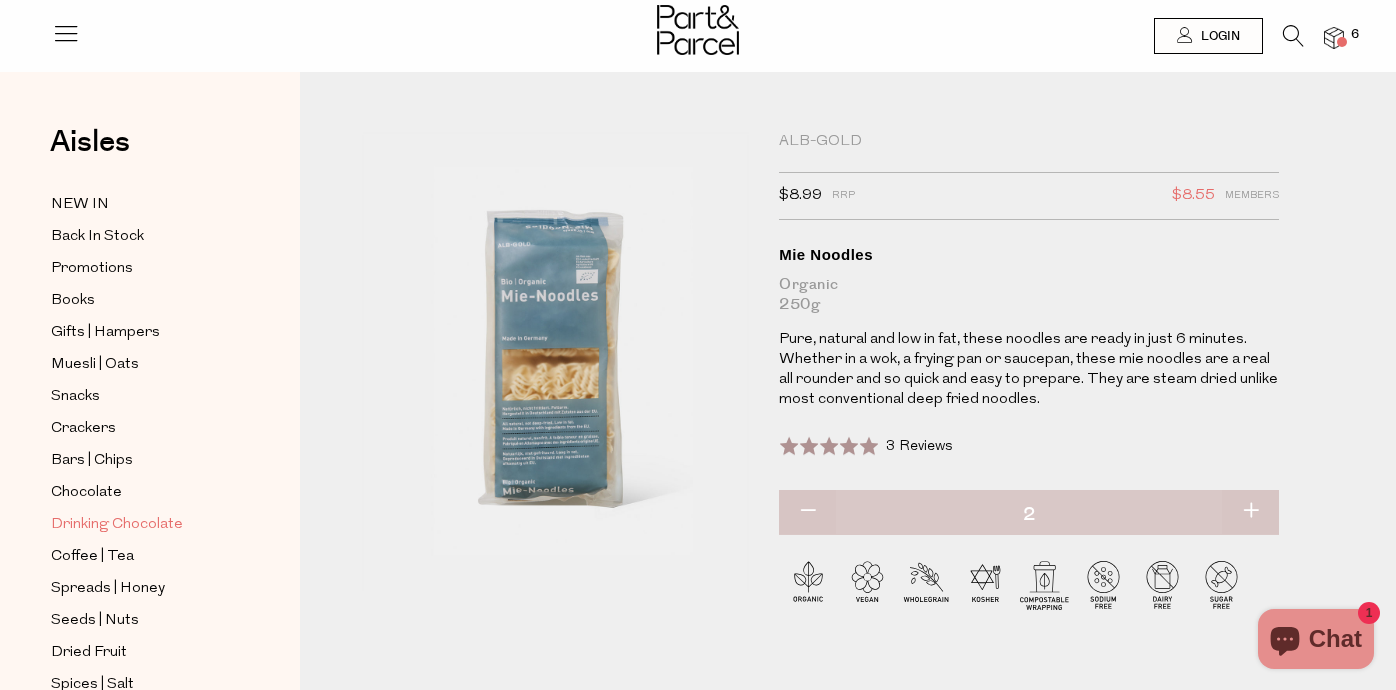 click on "Drinking Chocolate" at bounding box center [117, 525] 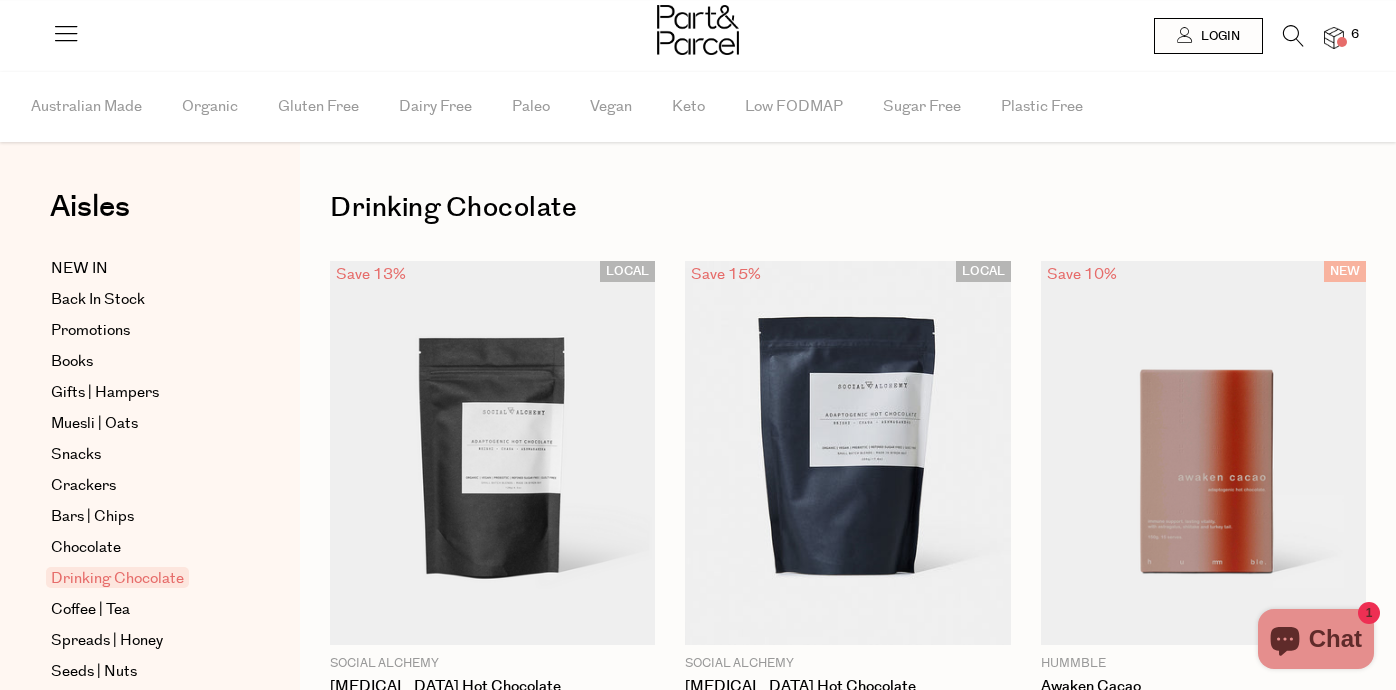 scroll, scrollTop: 0, scrollLeft: 0, axis: both 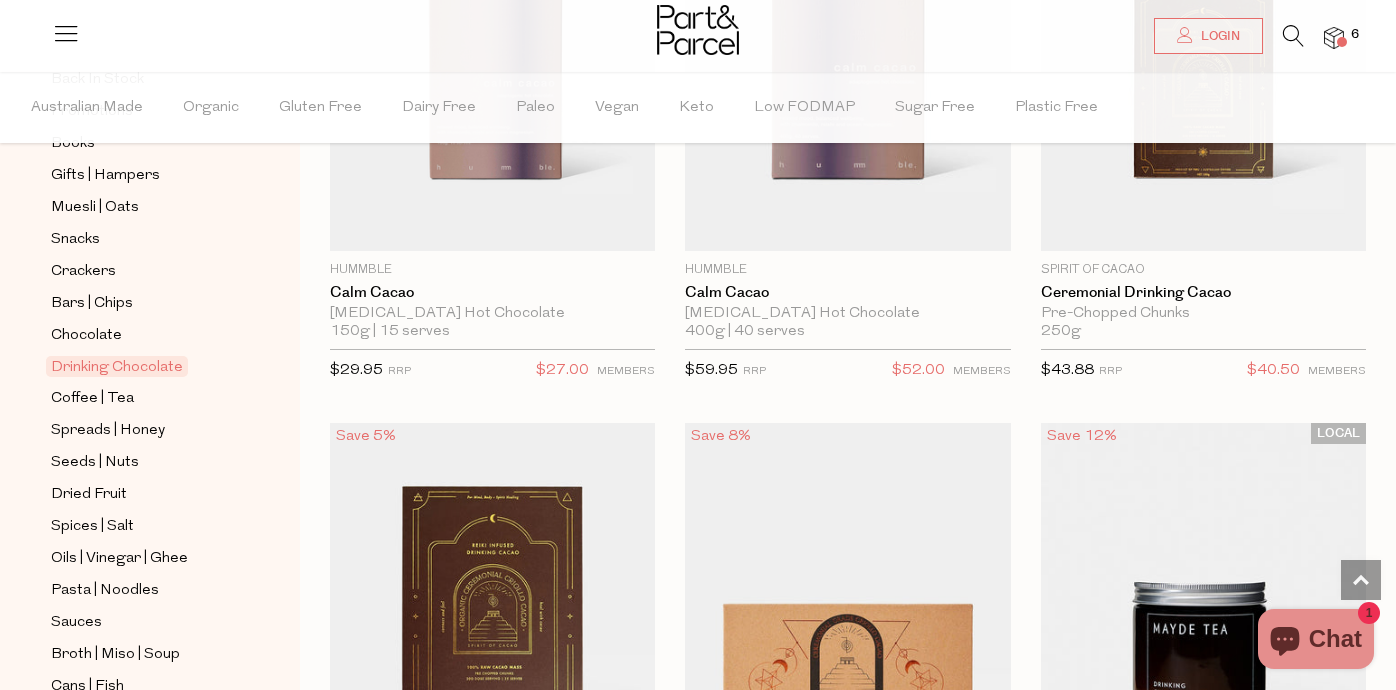 click at bounding box center (1293, 36) 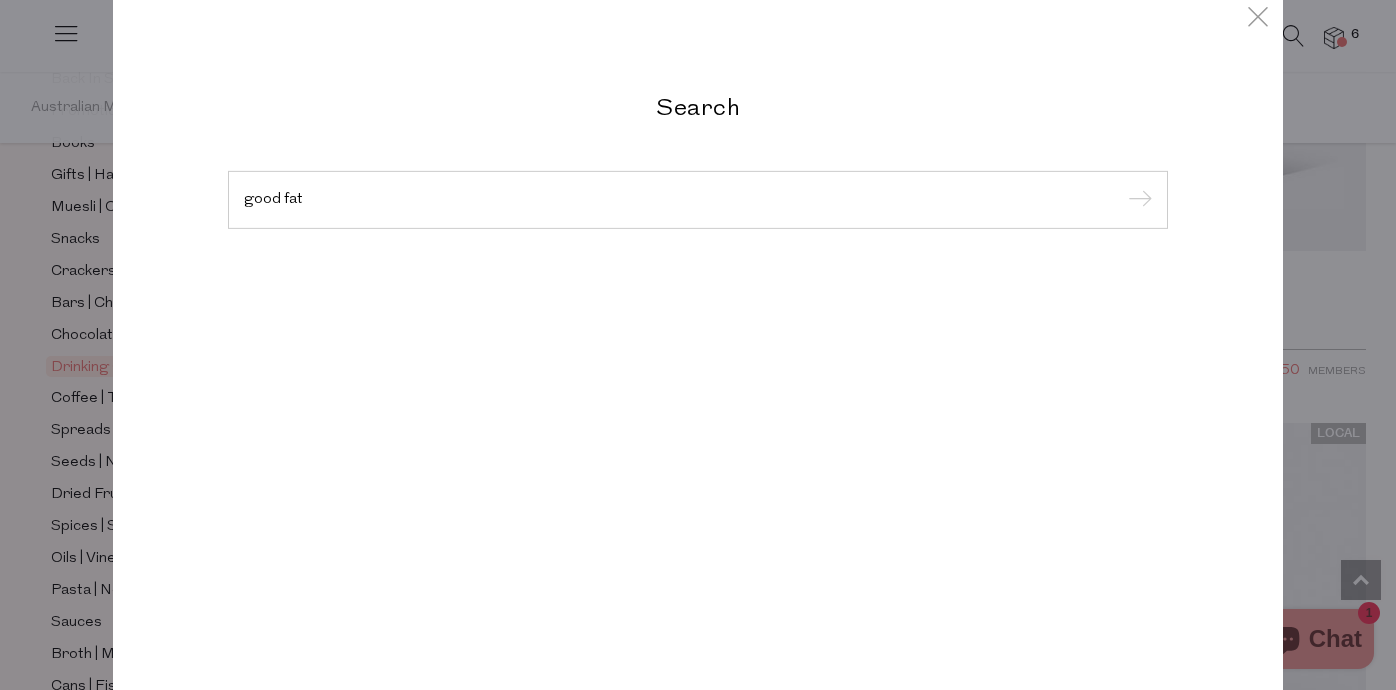 type on "good fat" 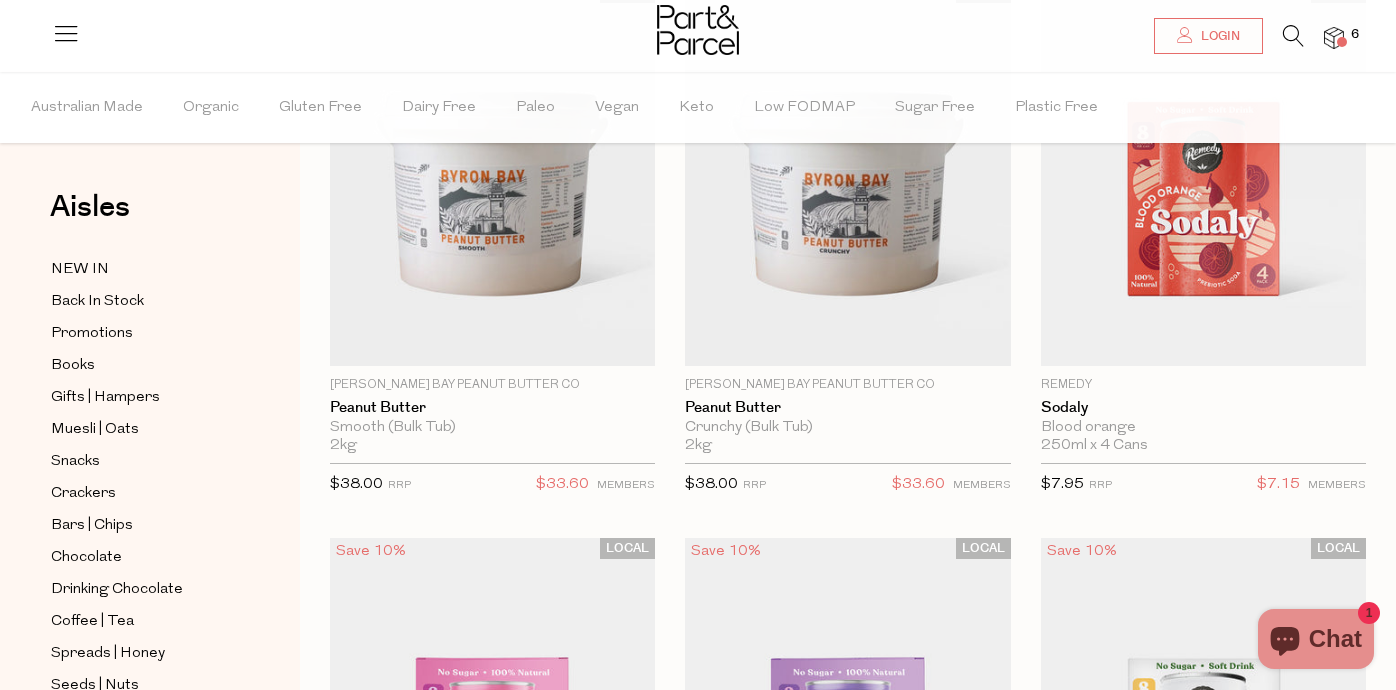 scroll, scrollTop: 241, scrollLeft: 0, axis: vertical 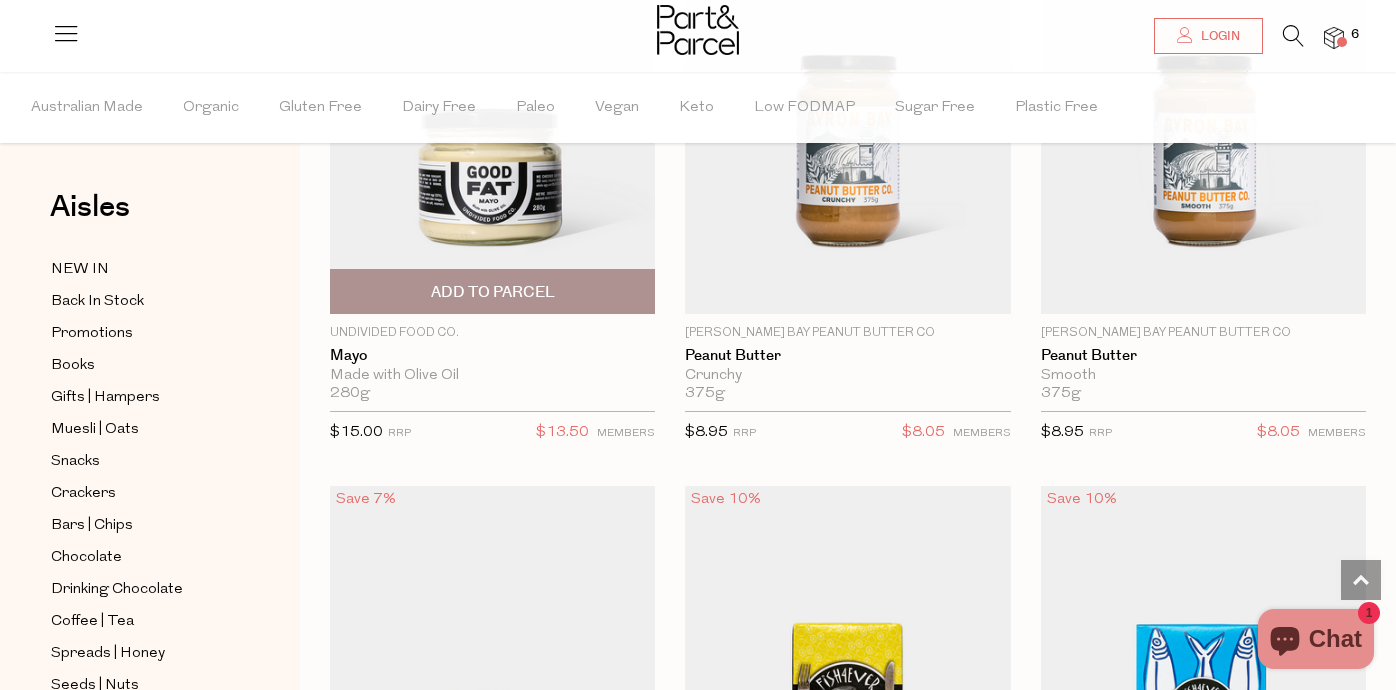 click on "Add To Parcel" at bounding box center [493, 292] 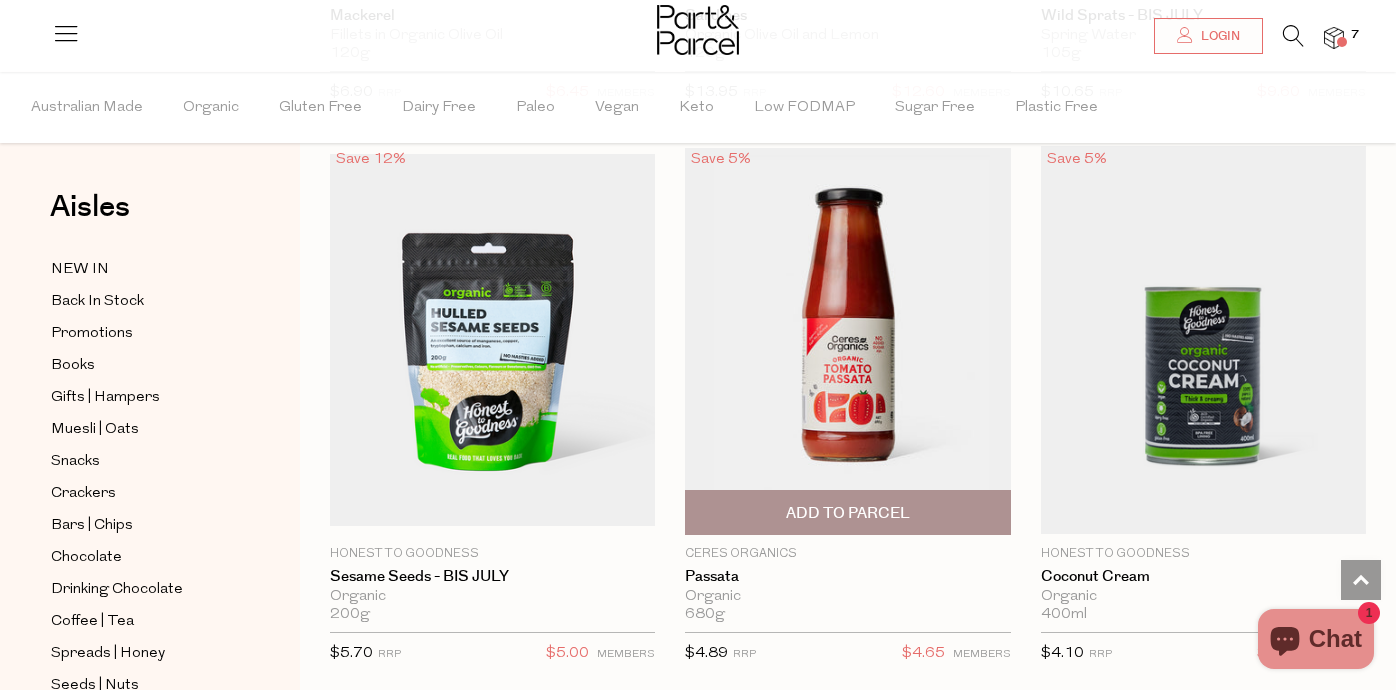 scroll, scrollTop: 7861, scrollLeft: 0, axis: vertical 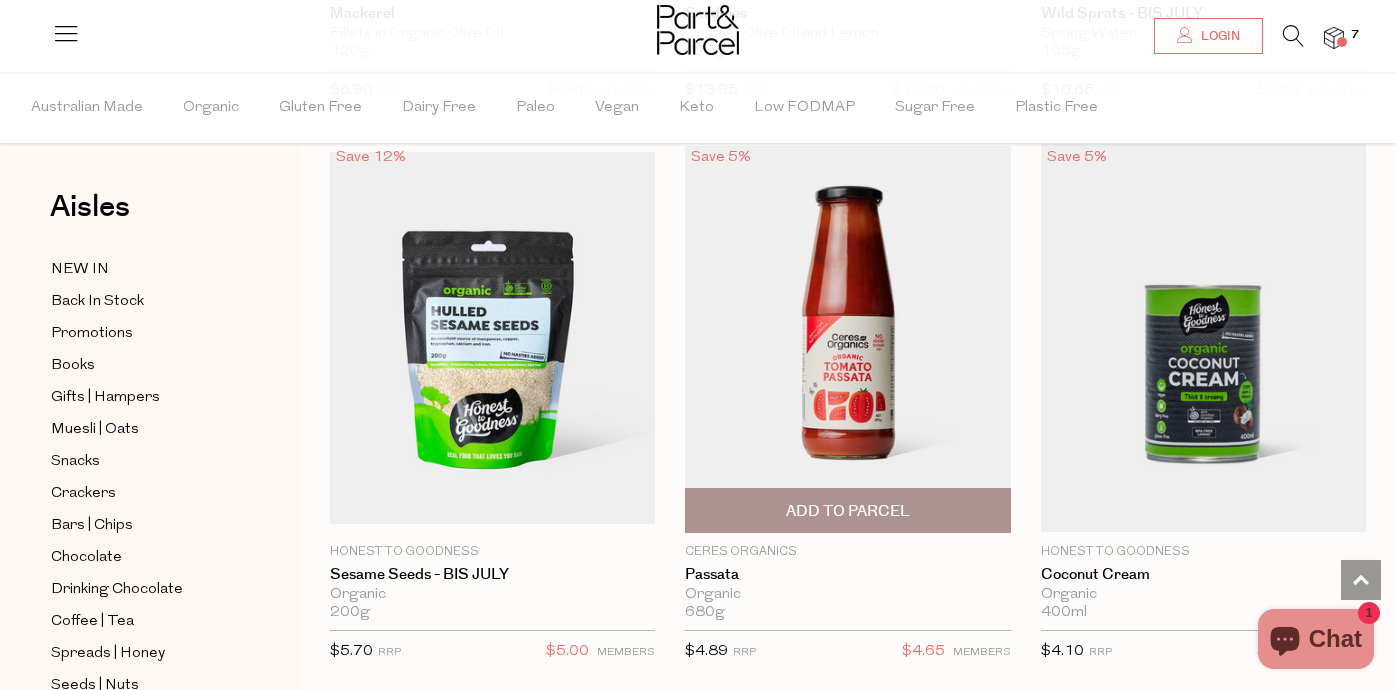 click at bounding box center [847, 338] 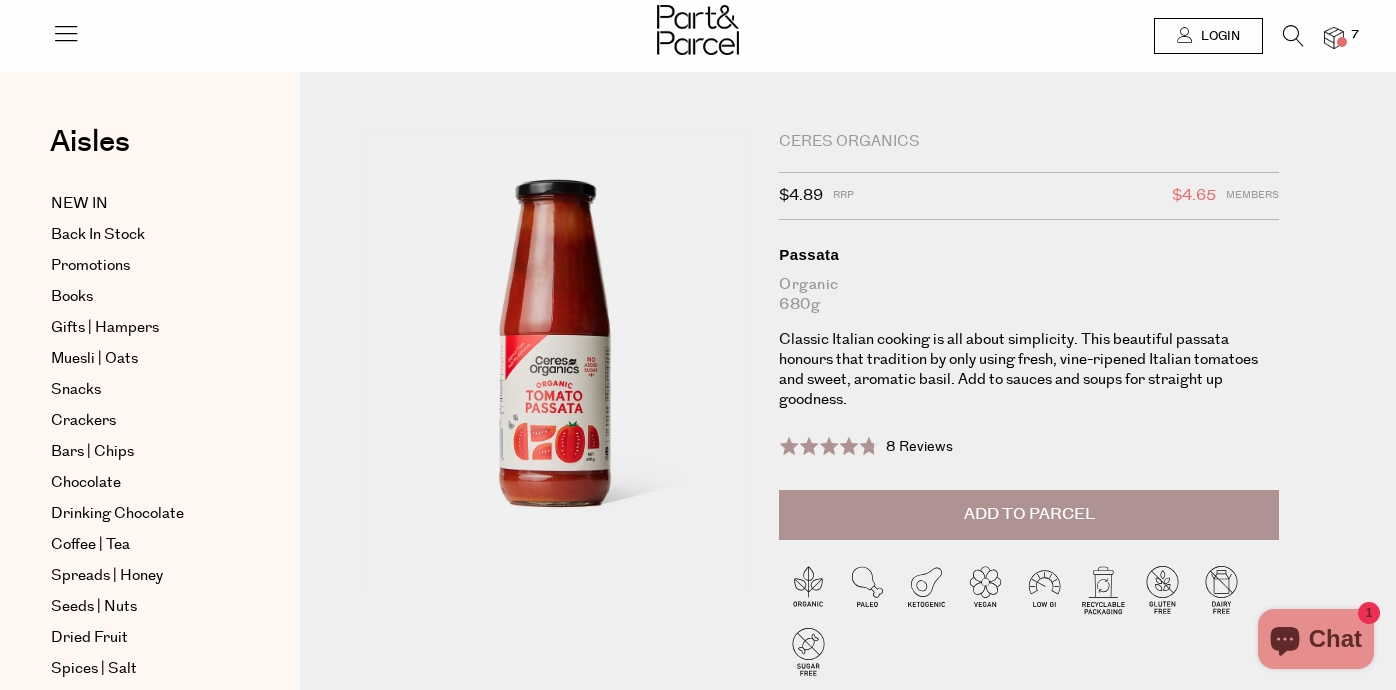 scroll, scrollTop: 0, scrollLeft: 0, axis: both 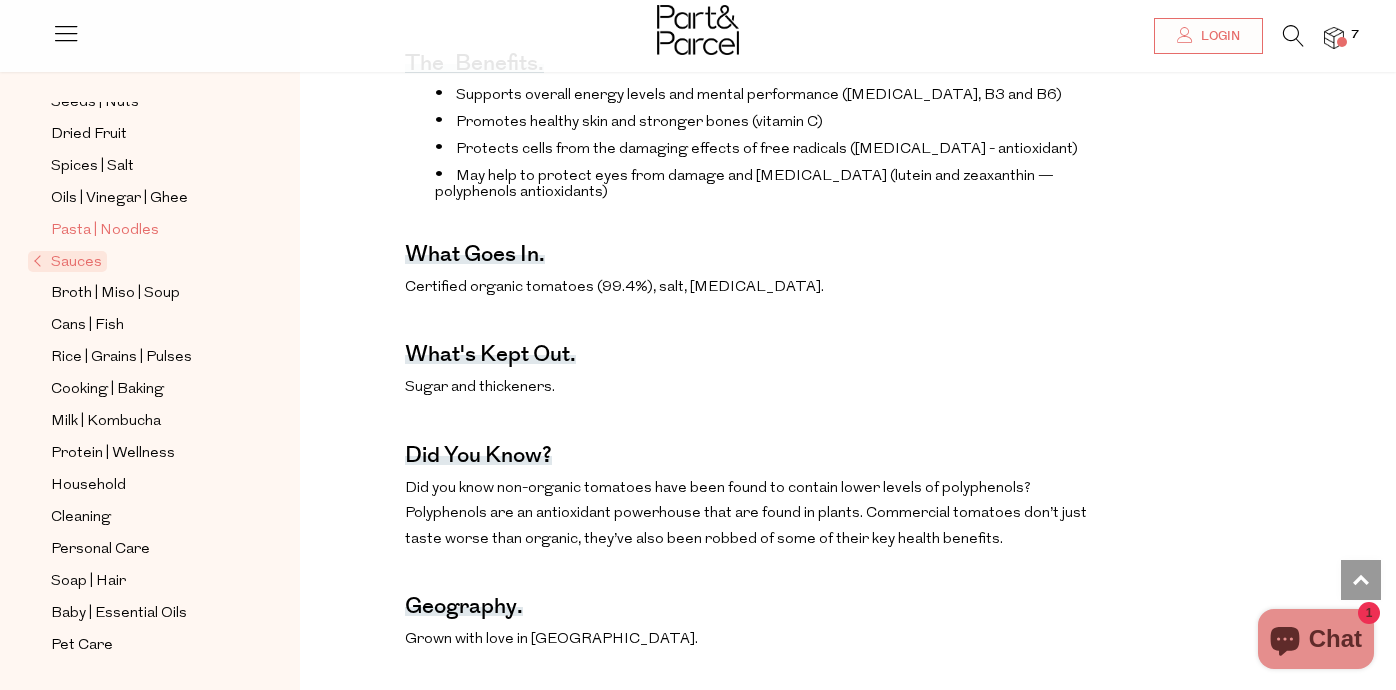 click on "Pasta | Noodles" at bounding box center (105, 231) 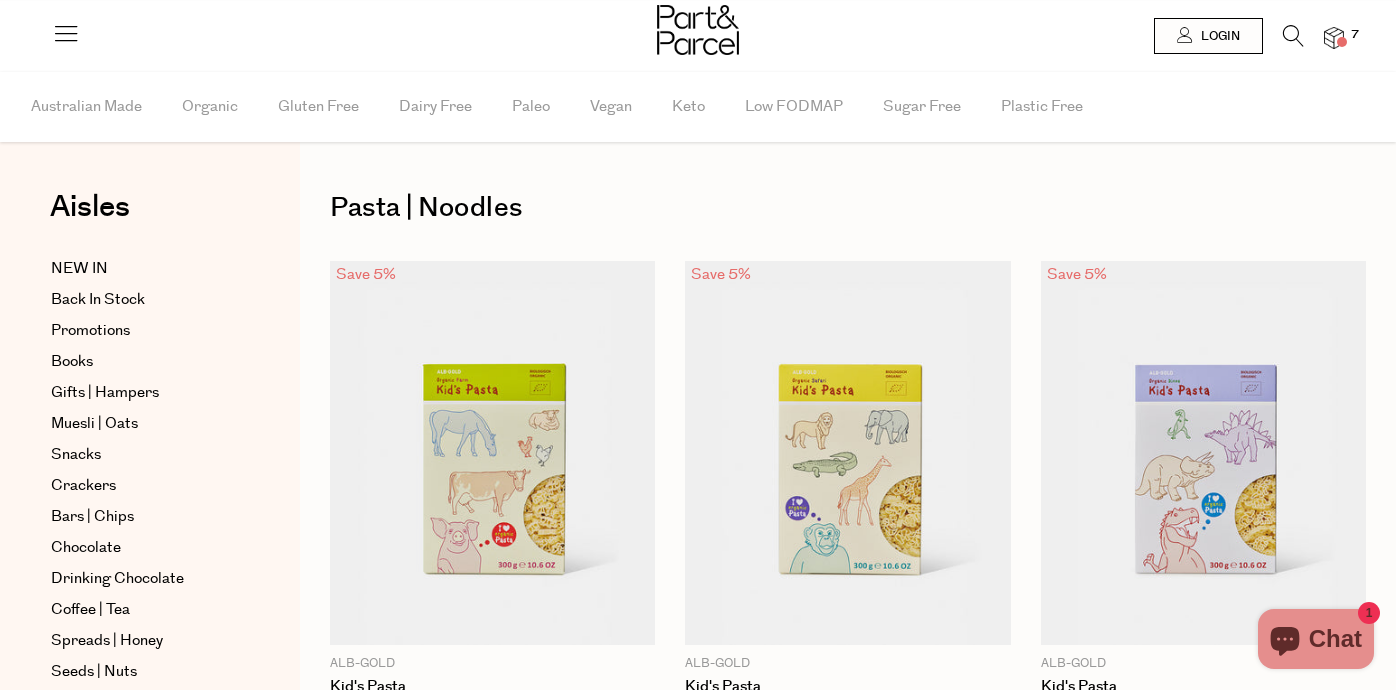 scroll, scrollTop: 0, scrollLeft: 0, axis: both 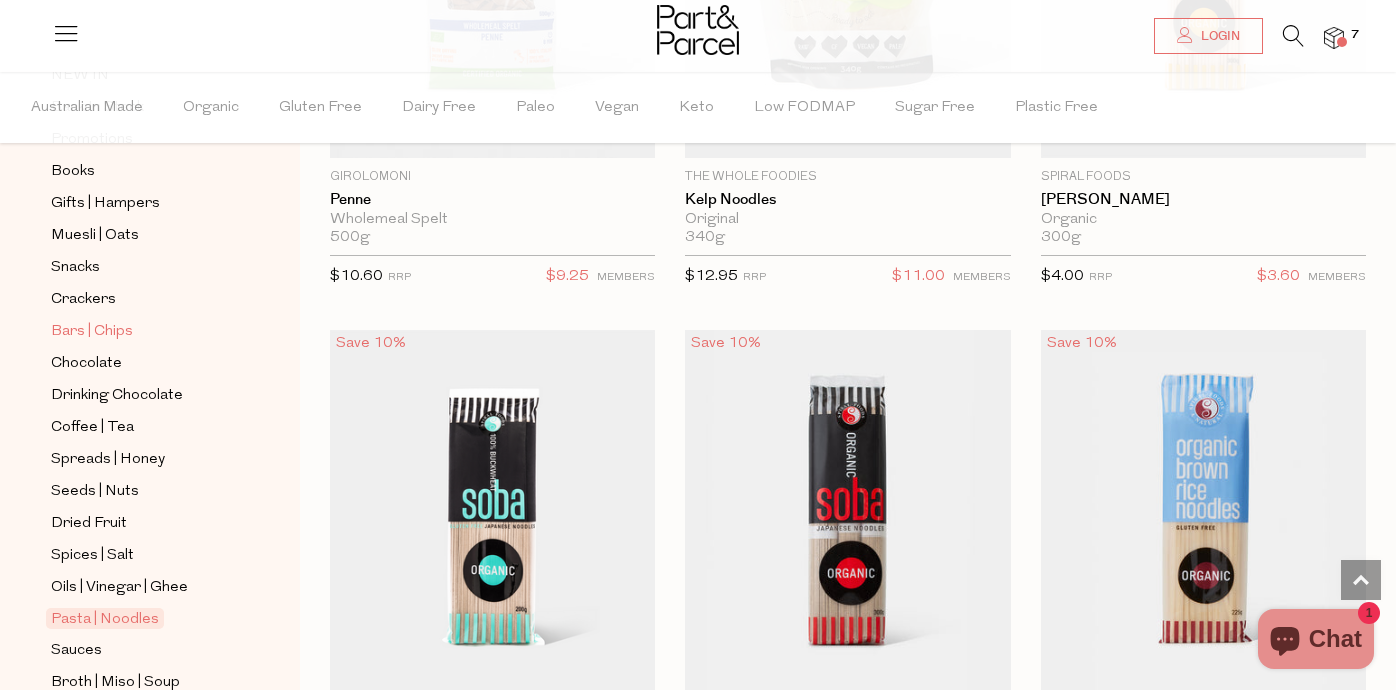 click on "Bars | Chips" at bounding box center (92, 332) 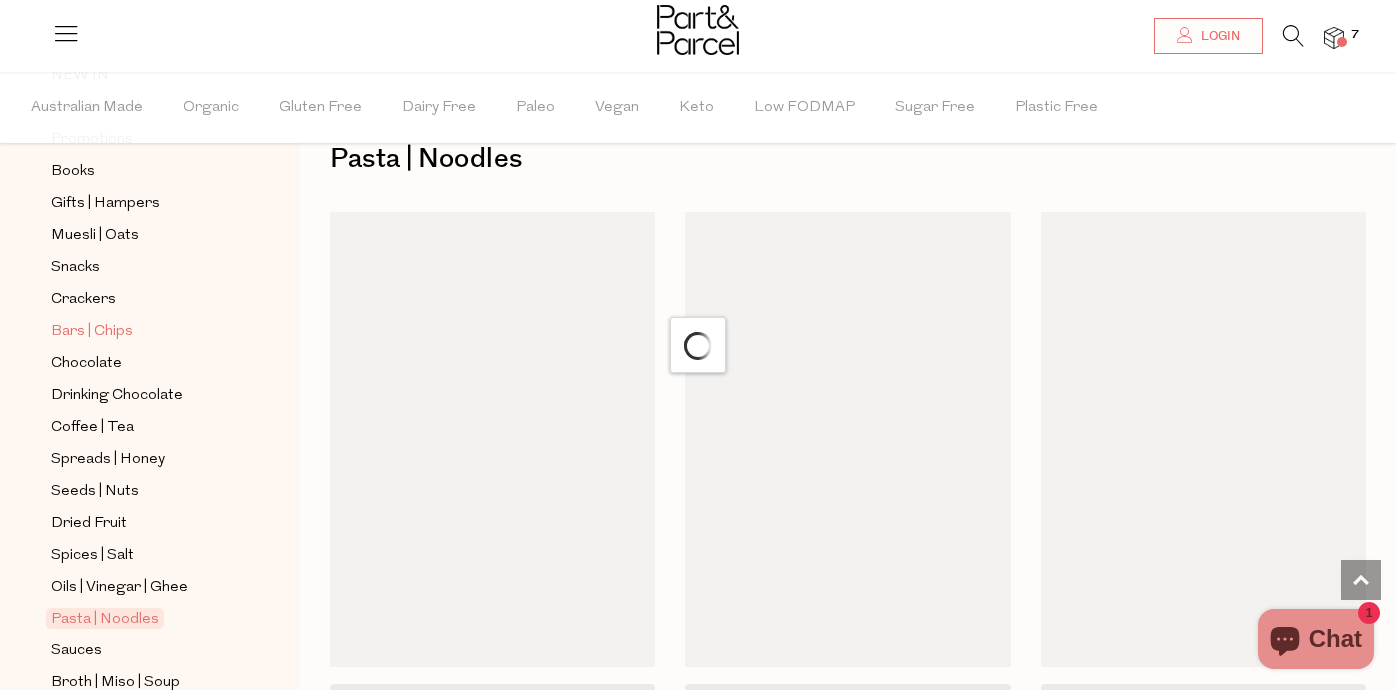 scroll, scrollTop: 0, scrollLeft: 0, axis: both 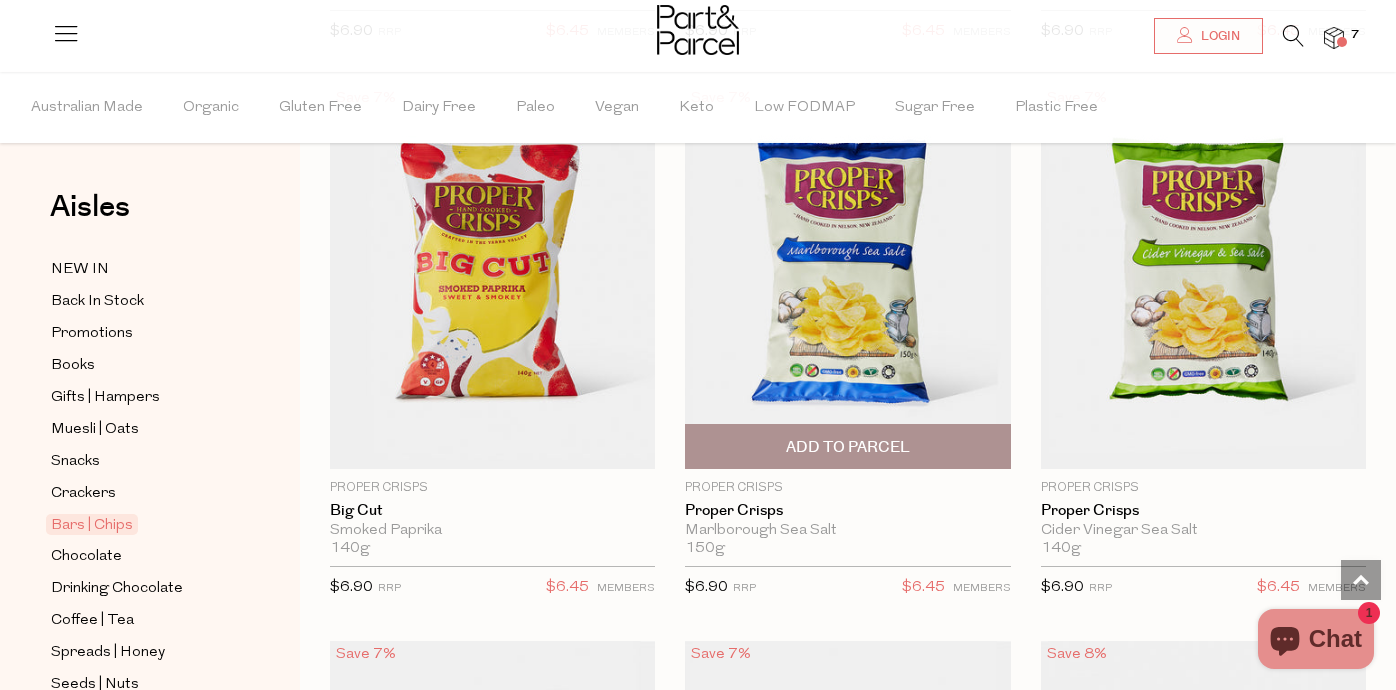 click at bounding box center [847, 277] 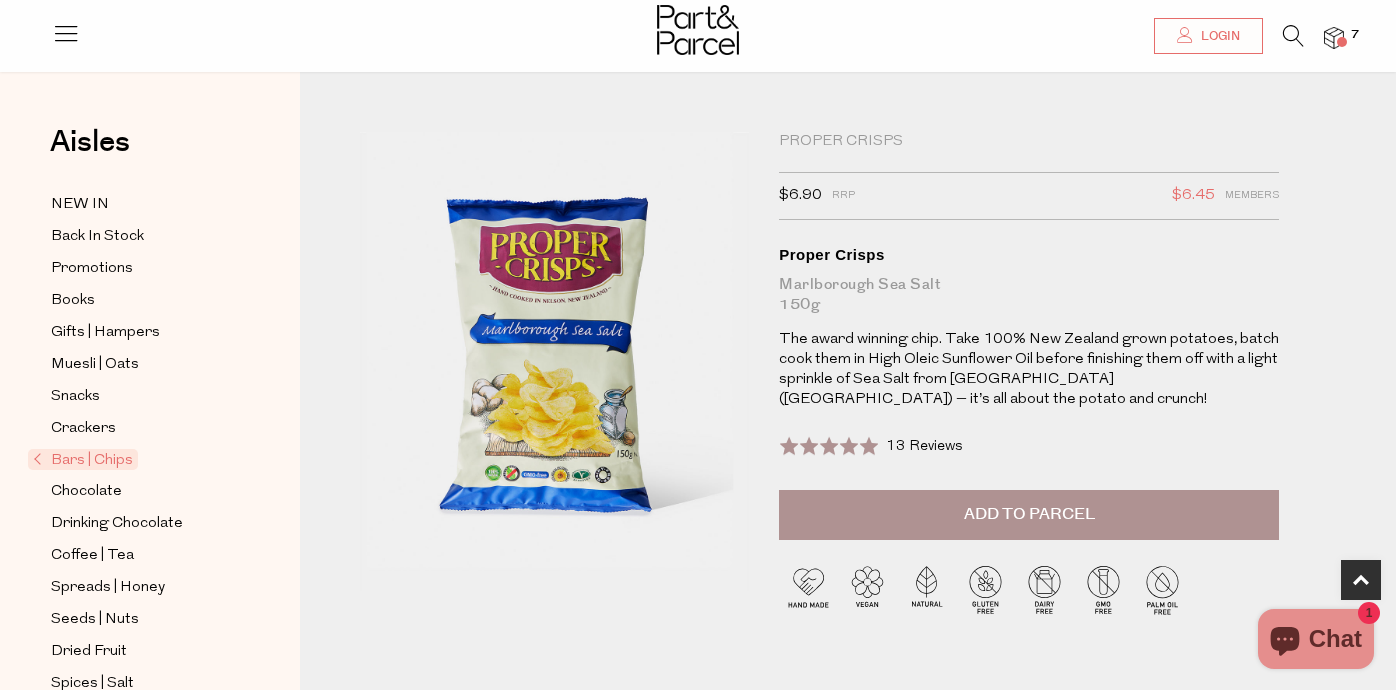 scroll, scrollTop: 835, scrollLeft: 0, axis: vertical 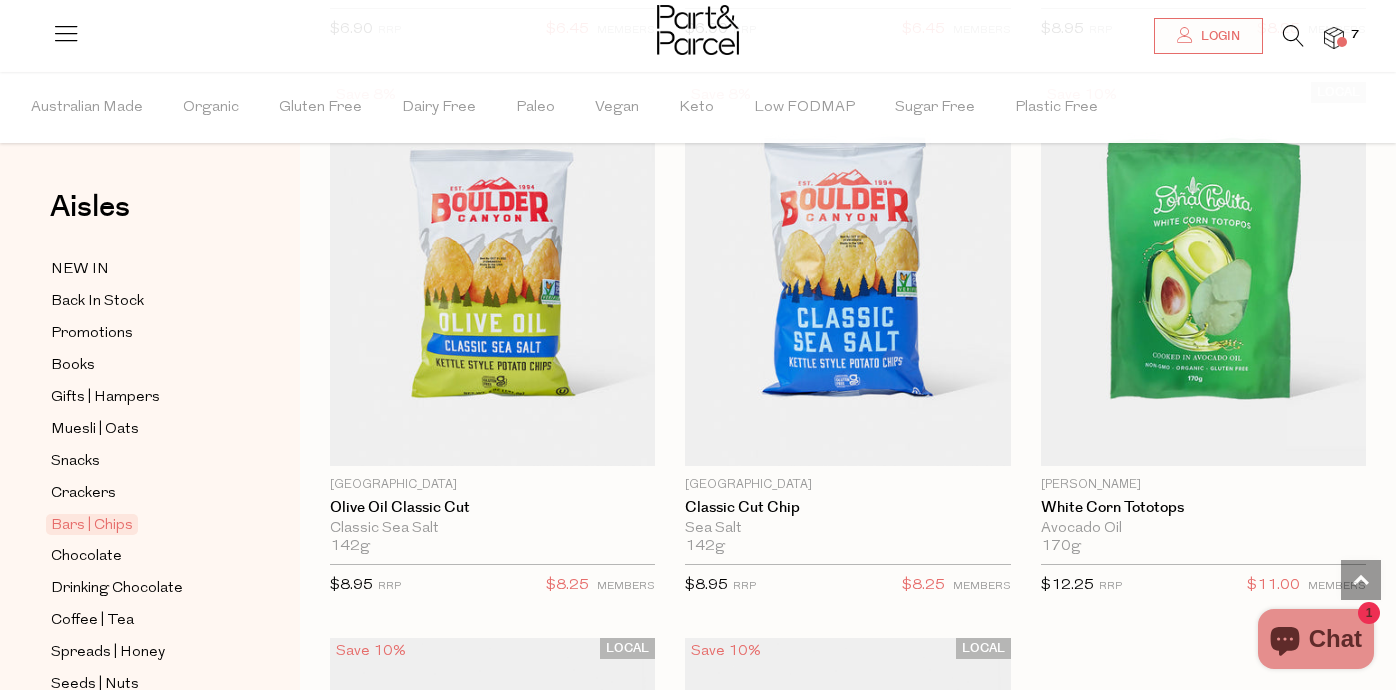 click at bounding box center (1342, 42) 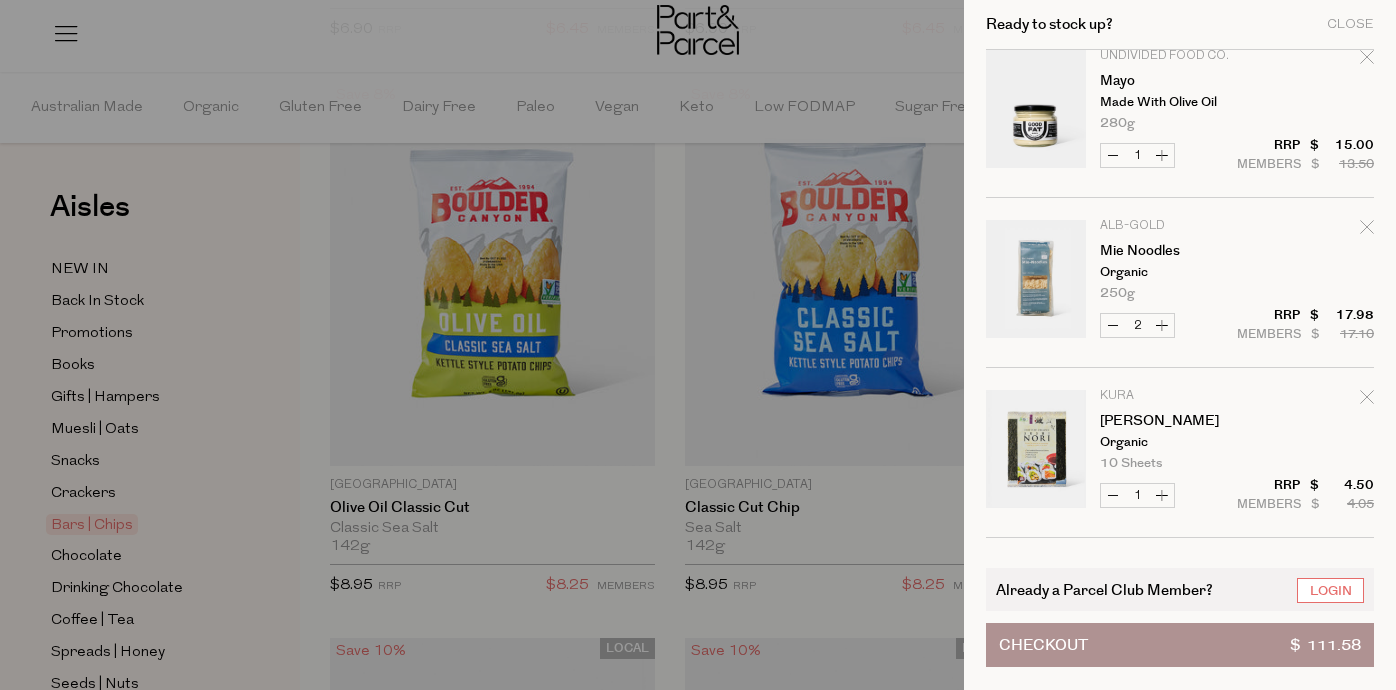 scroll, scrollTop: 0, scrollLeft: 0, axis: both 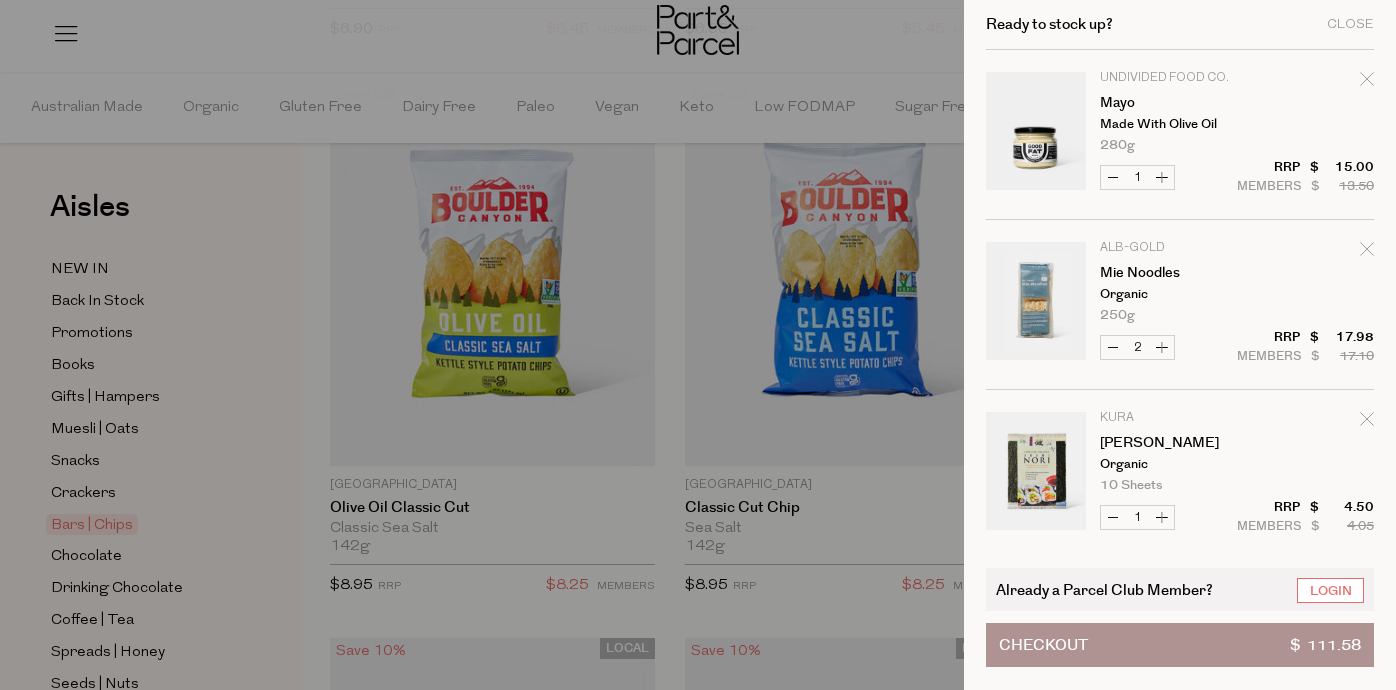 click at bounding box center (698, 345) 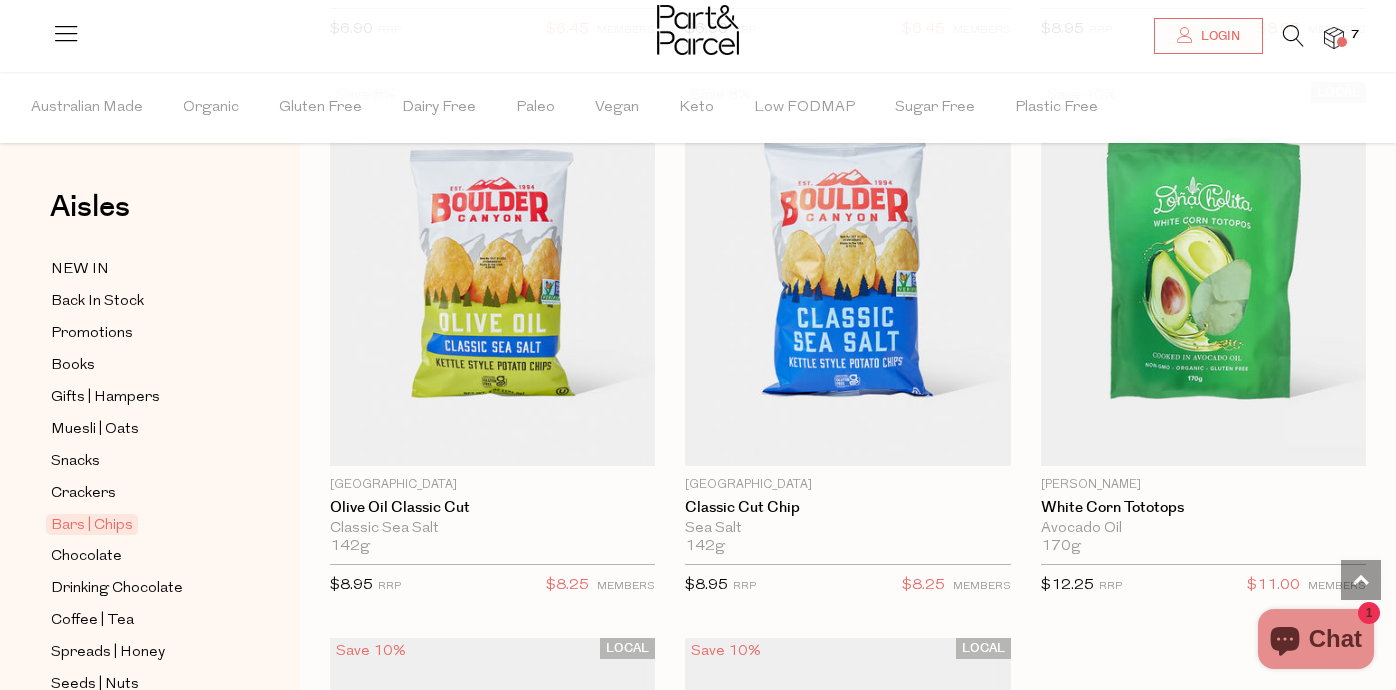 click at bounding box center [1293, 36] 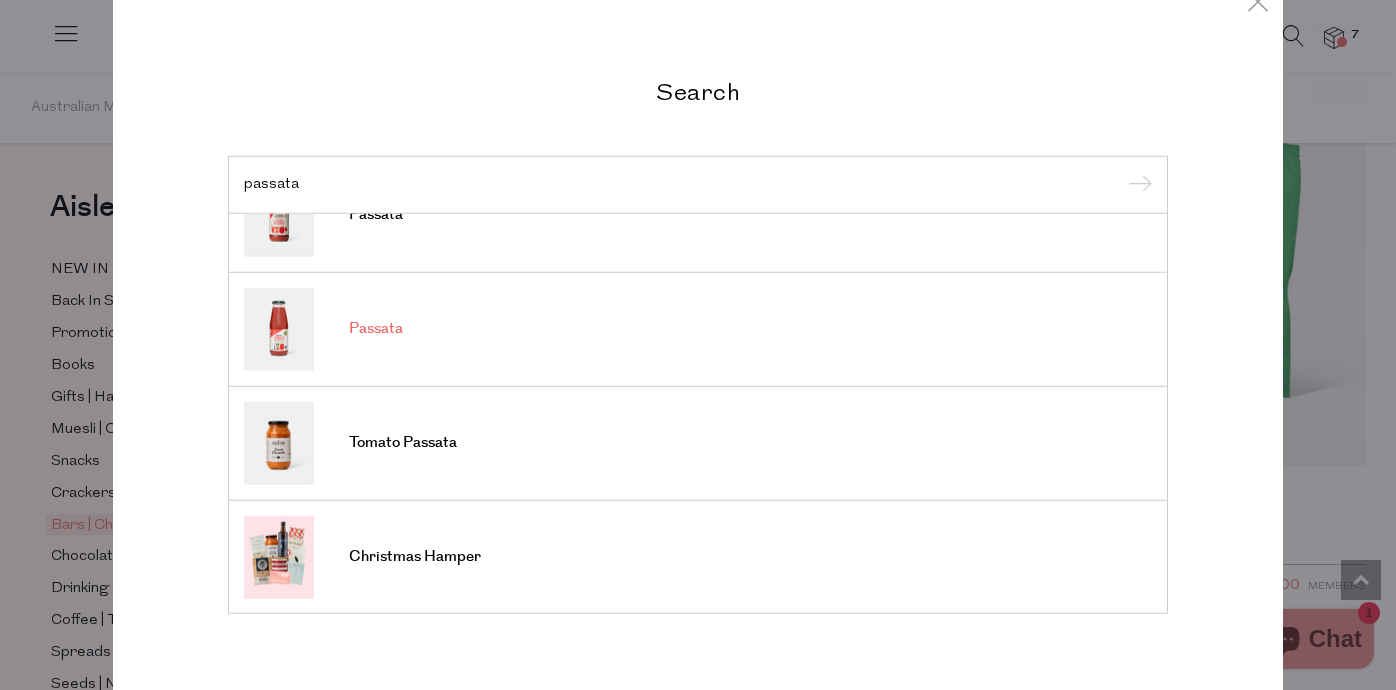 scroll, scrollTop: 0, scrollLeft: 0, axis: both 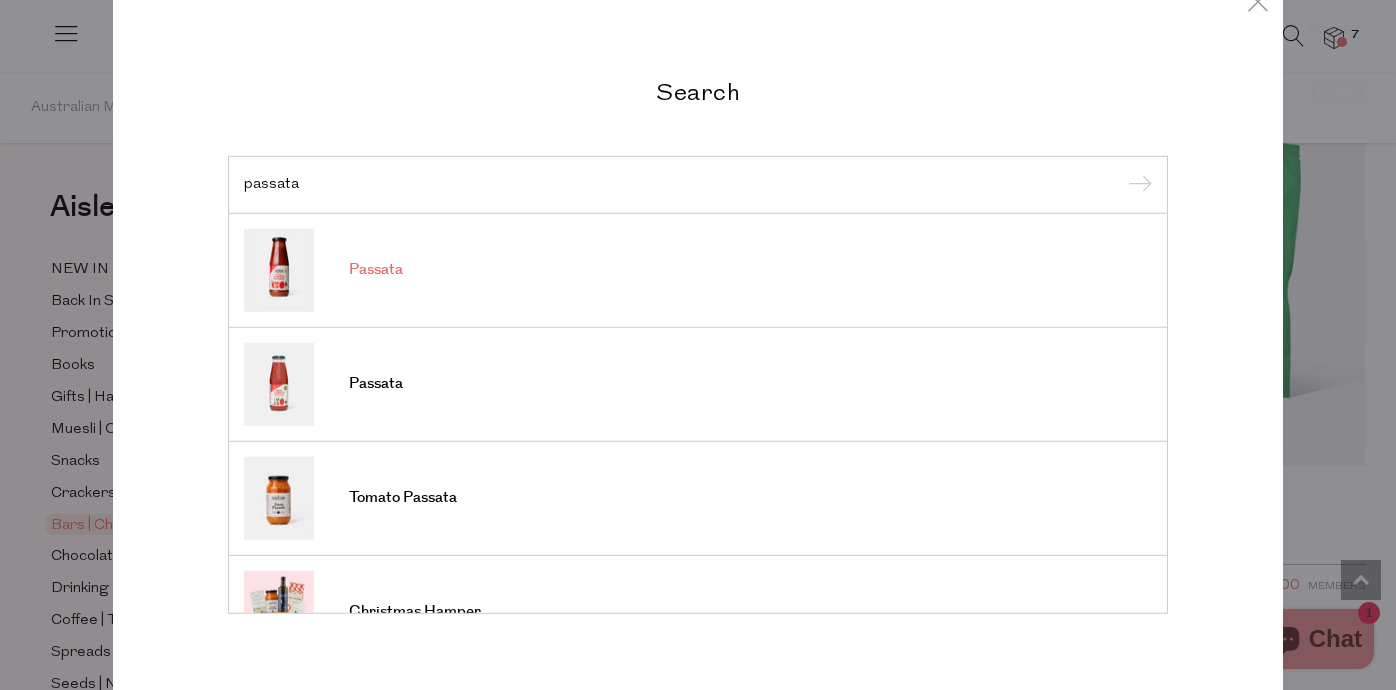 type on "passata" 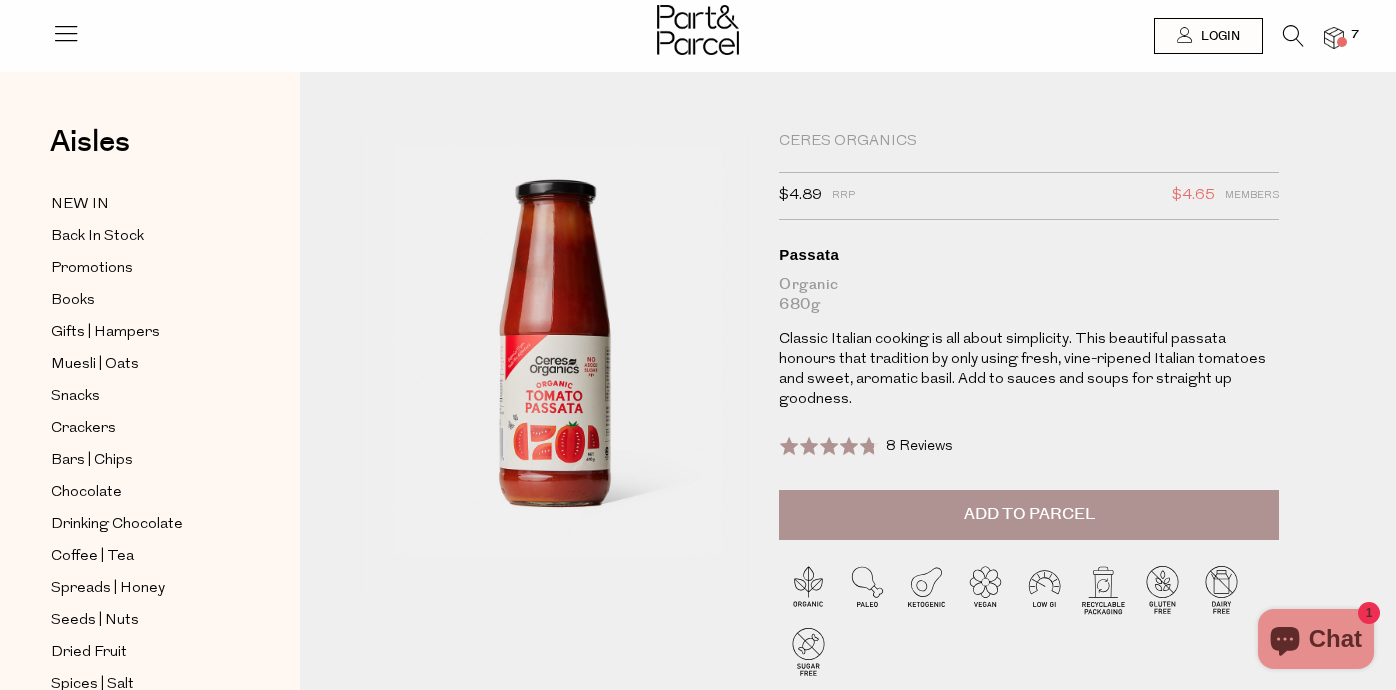 scroll, scrollTop: 0, scrollLeft: 0, axis: both 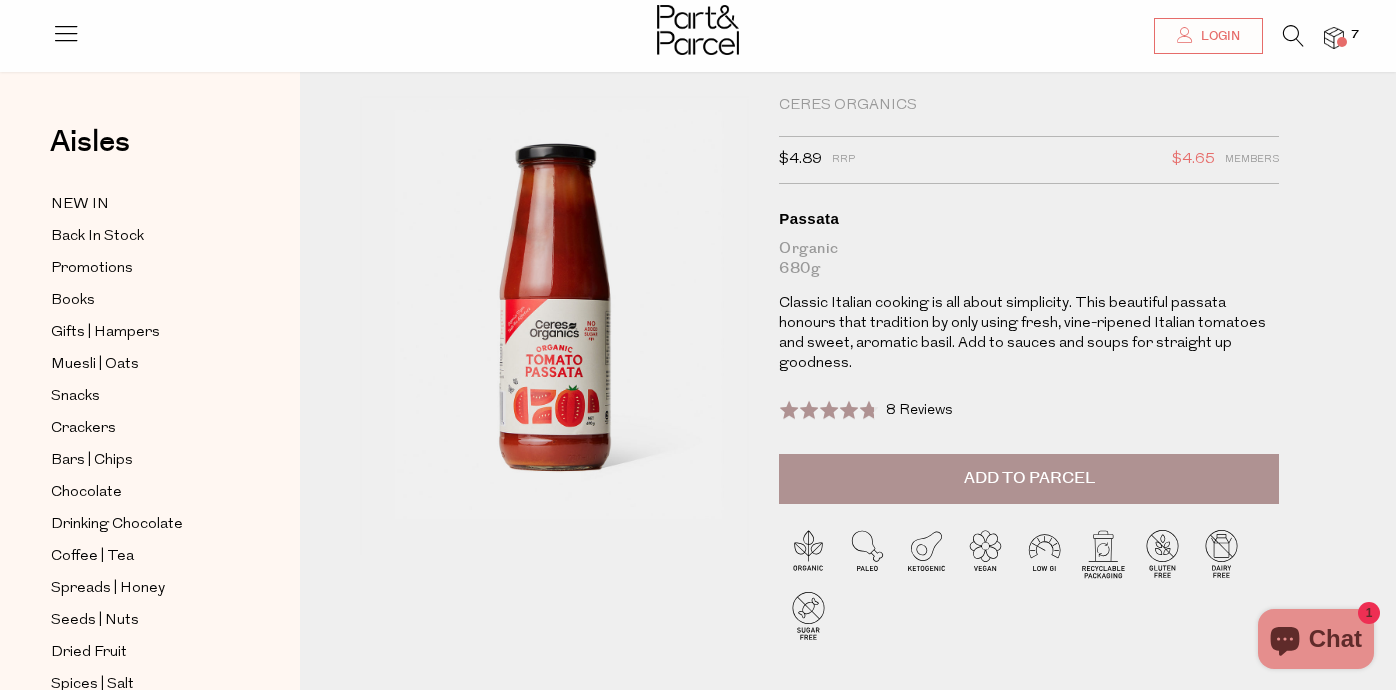click on "Add to Parcel" at bounding box center (1029, 479) 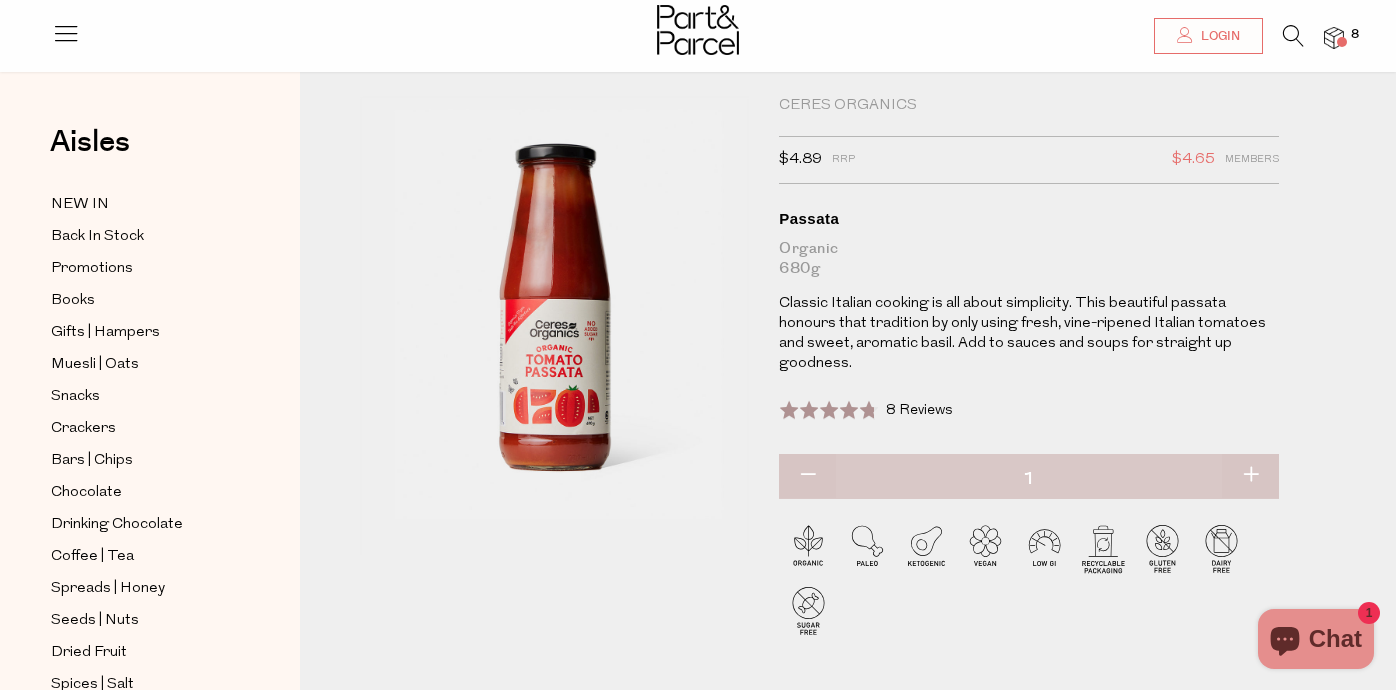 click at bounding box center (1250, 476) 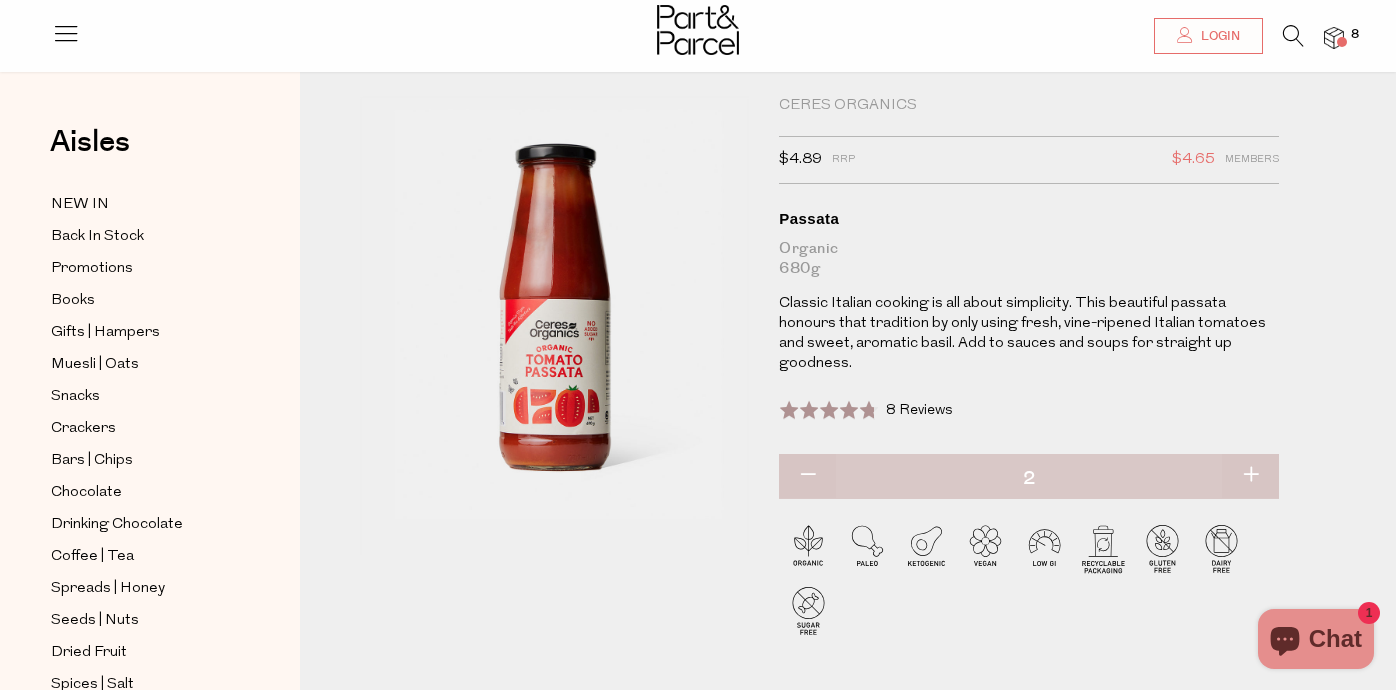 type on "2" 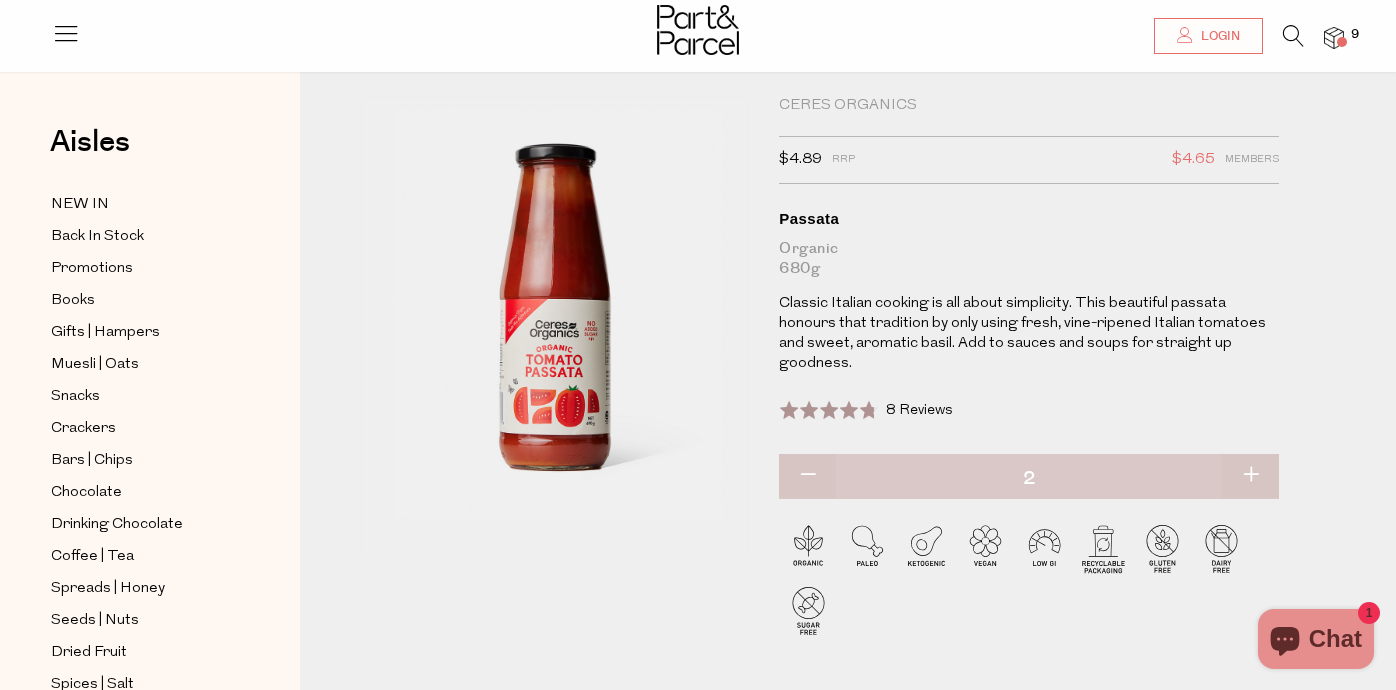 click at bounding box center (1250, 476) 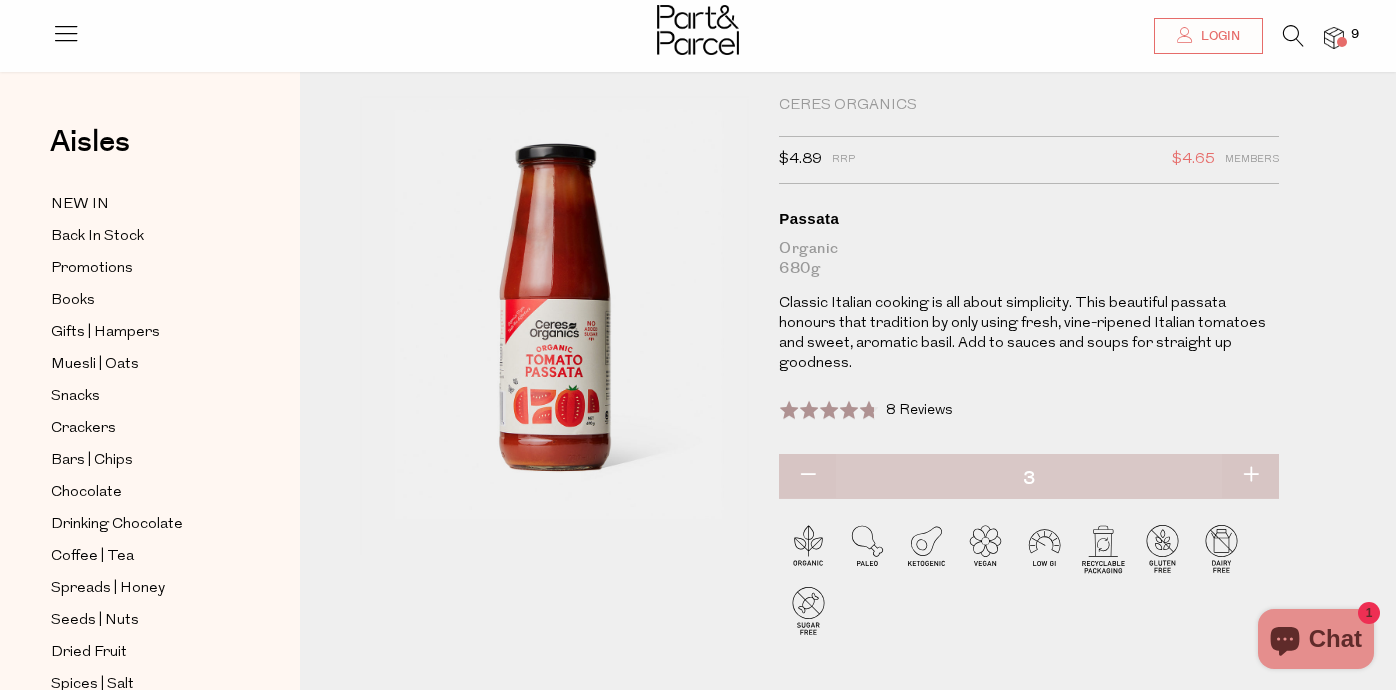 type on "3" 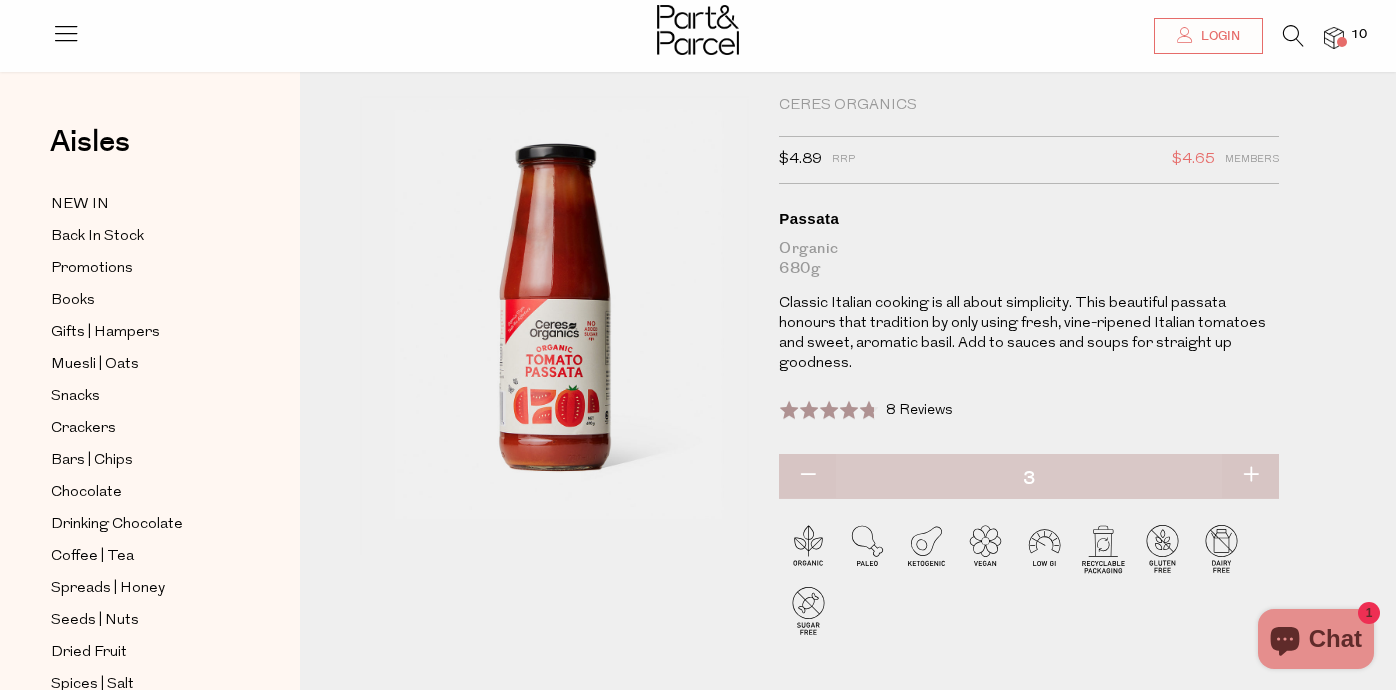 click at bounding box center [1293, 36] 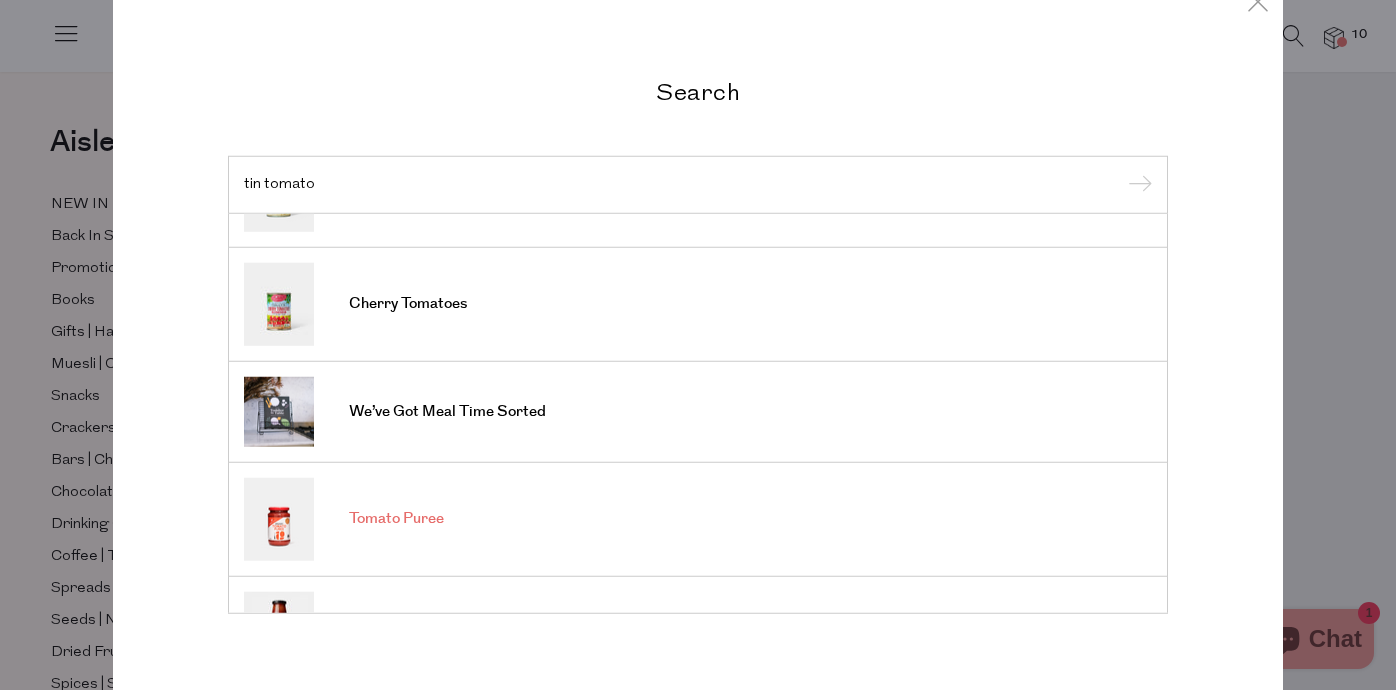scroll, scrollTop: 0, scrollLeft: 0, axis: both 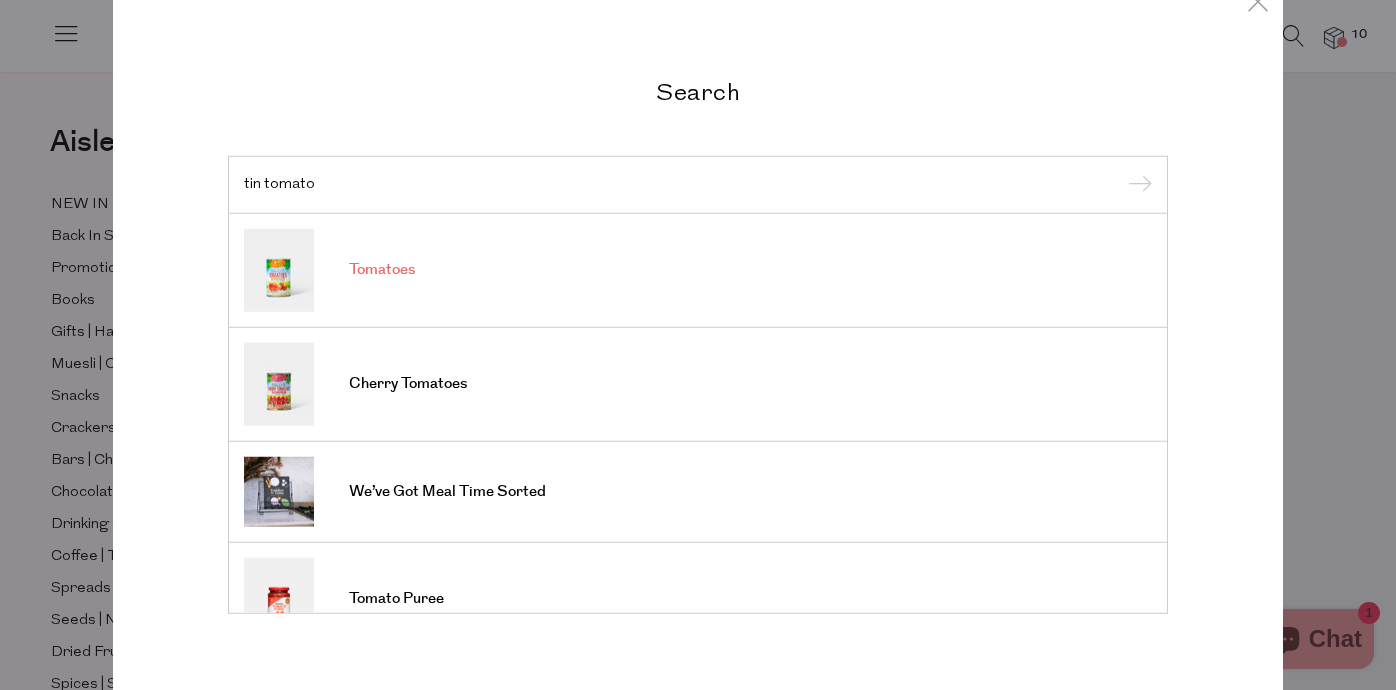 type on "tin tomato" 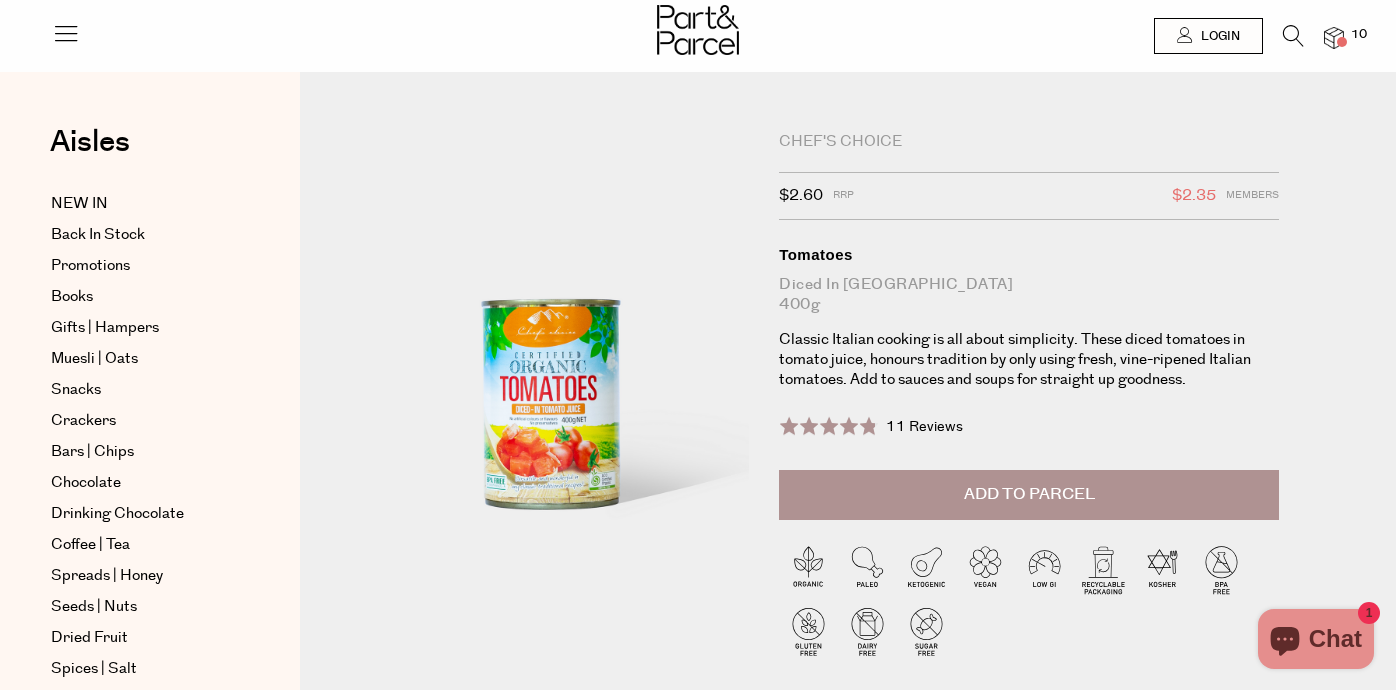scroll, scrollTop: 0, scrollLeft: 0, axis: both 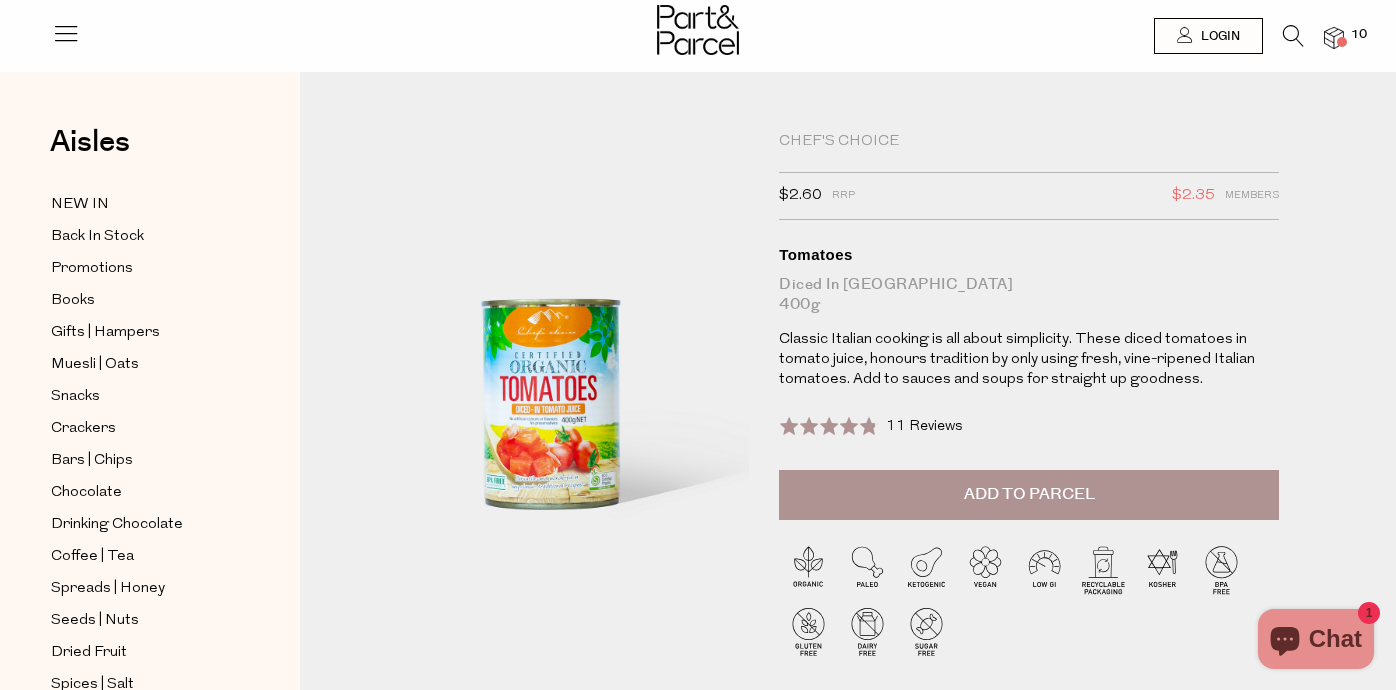 click at bounding box center [1293, 36] 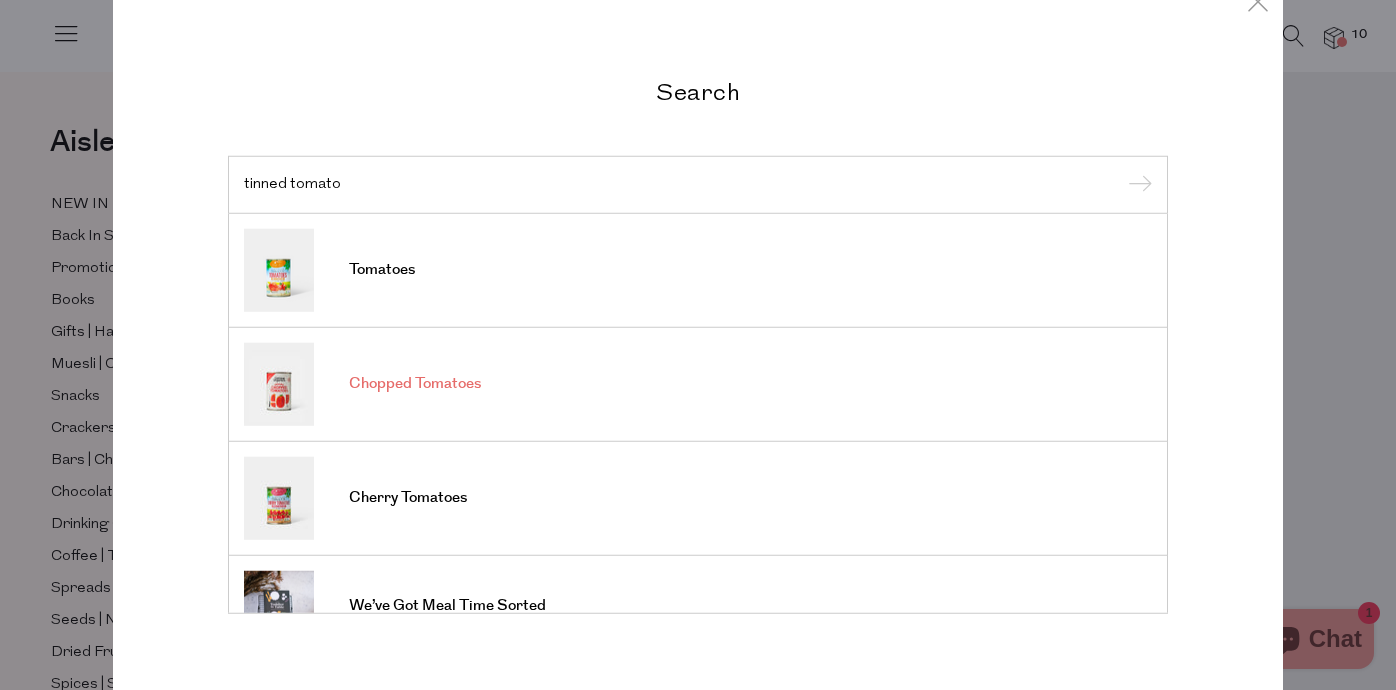 type on "tinned tomato" 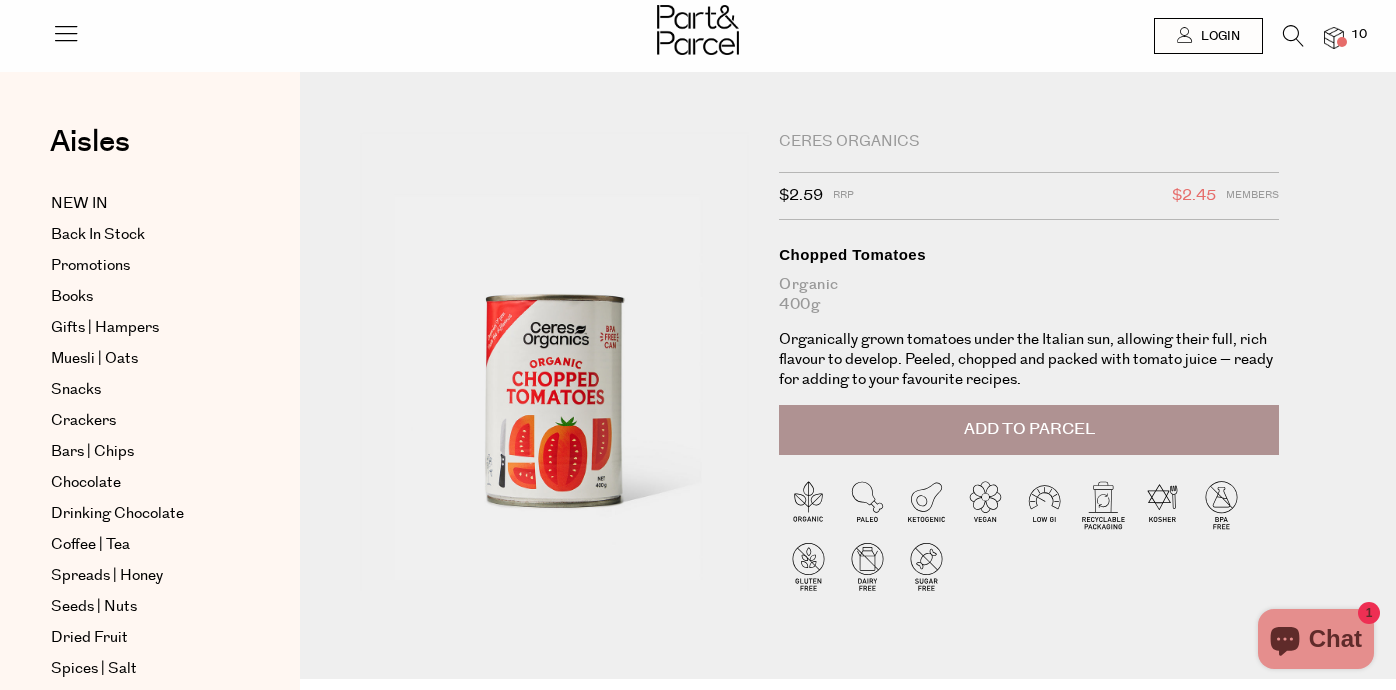 scroll, scrollTop: 0, scrollLeft: 0, axis: both 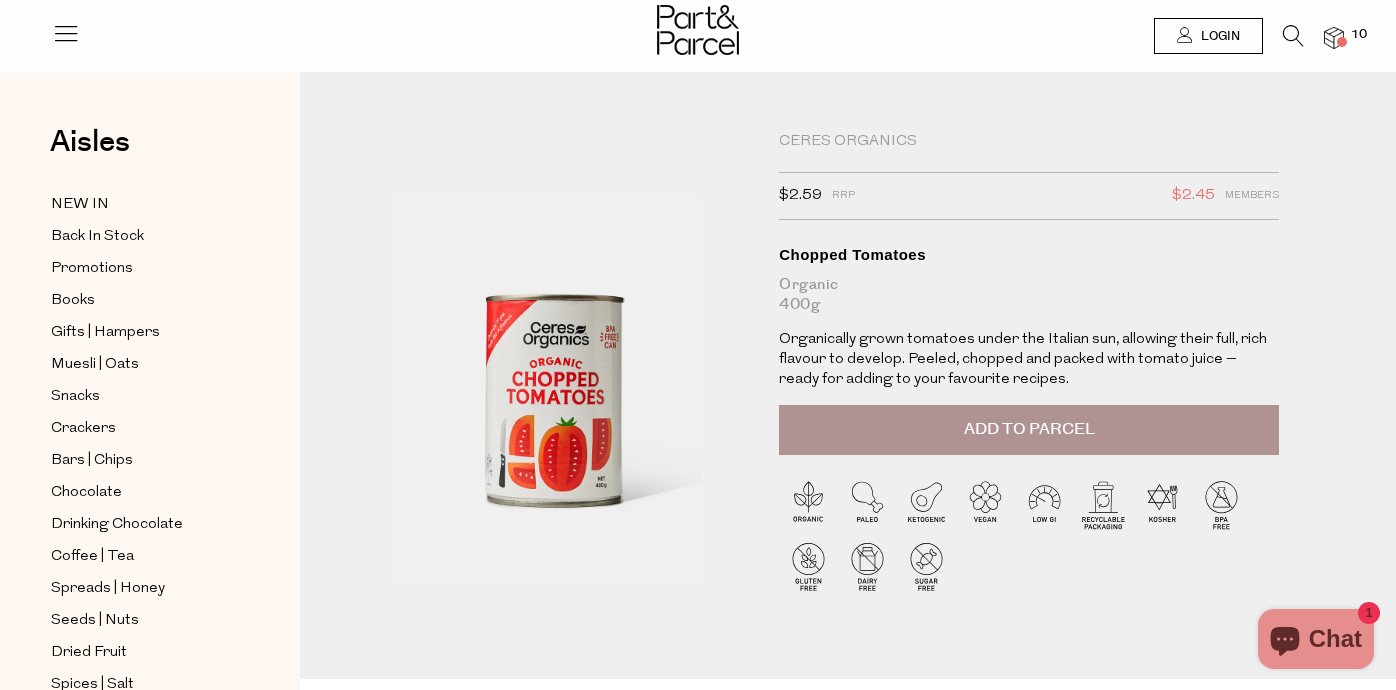 click on "Add to Parcel" at bounding box center (1029, 429) 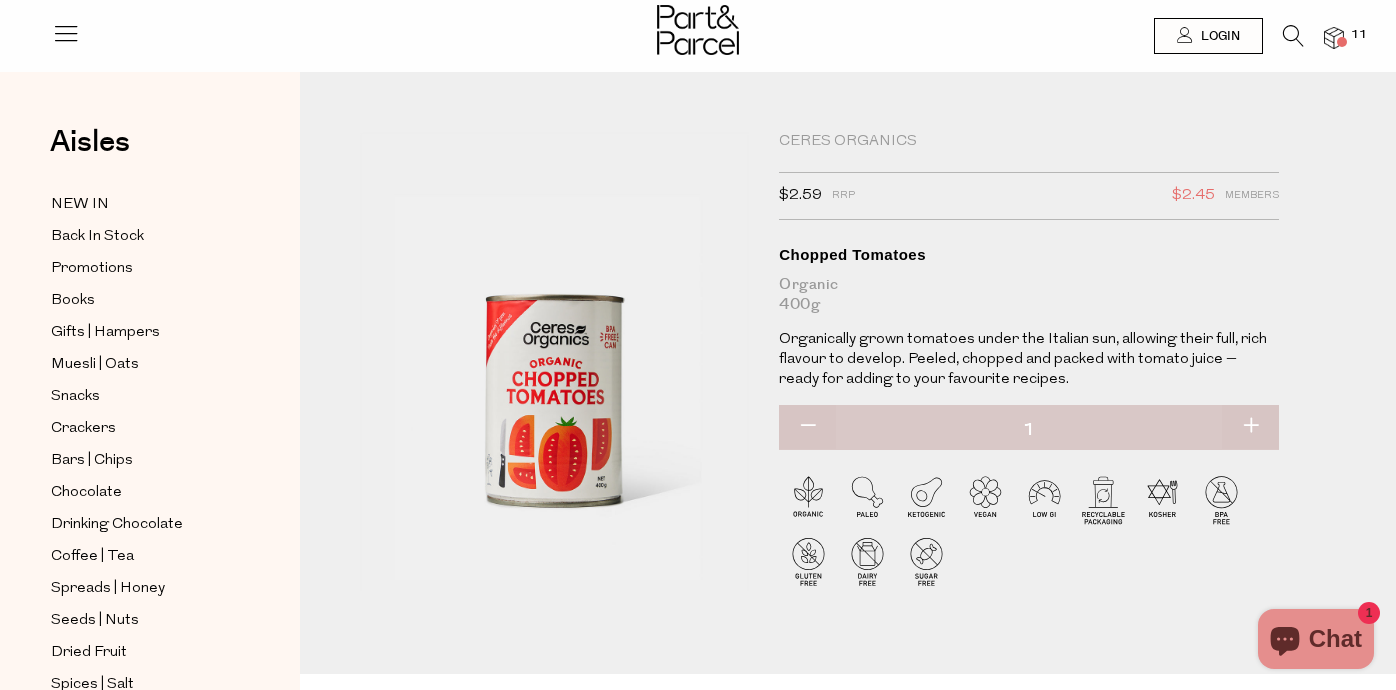 click at bounding box center [1250, 427] 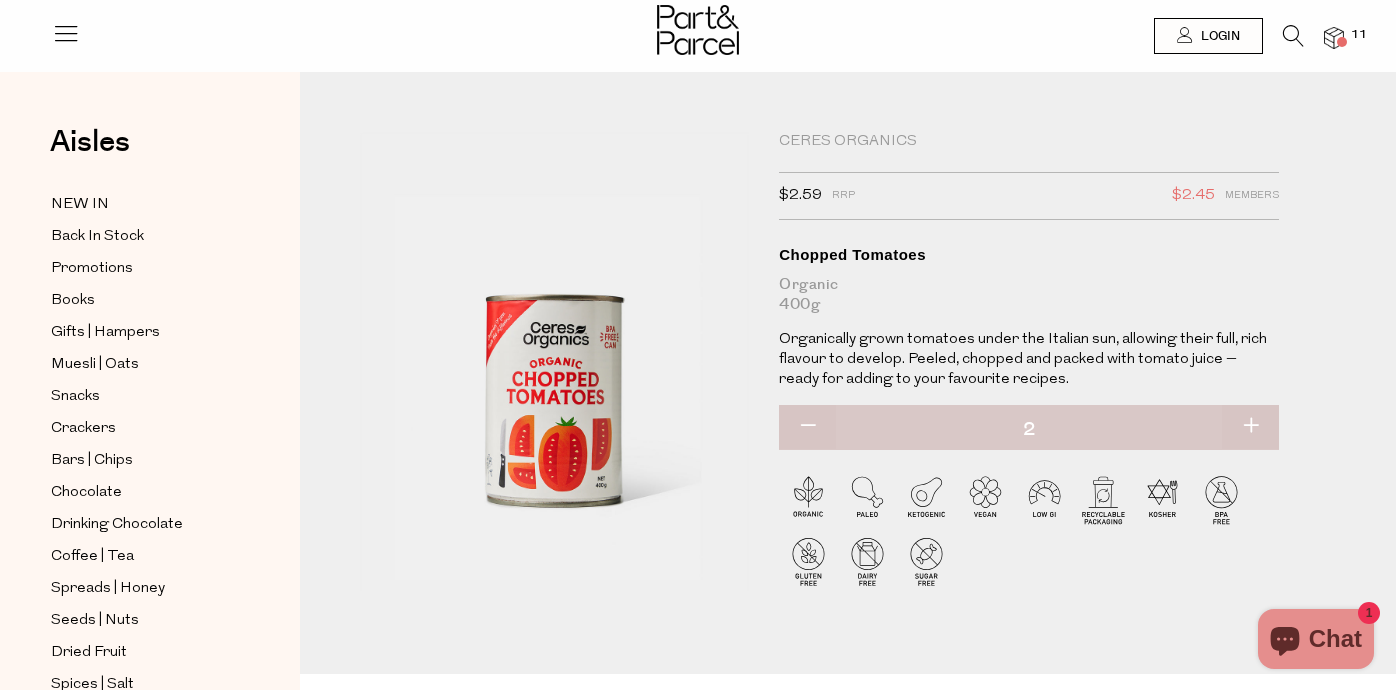 type on "2" 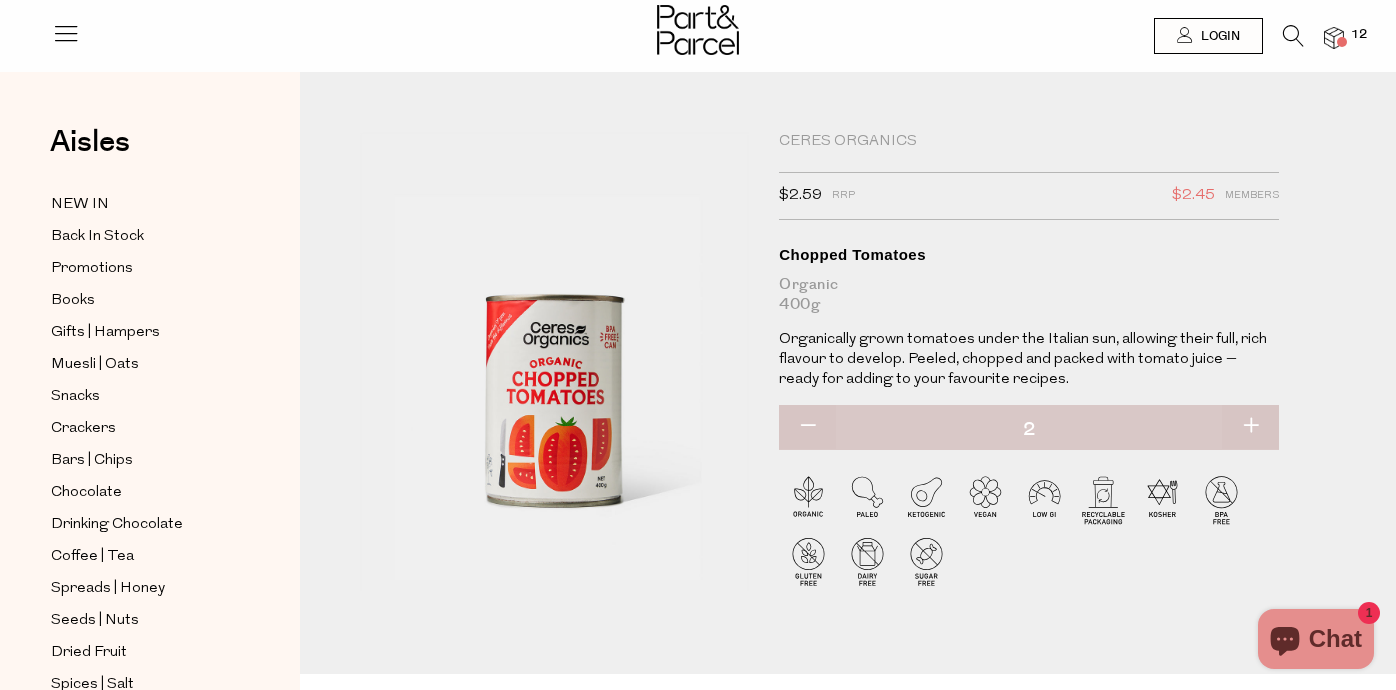 click at bounding box center [1342, 42] 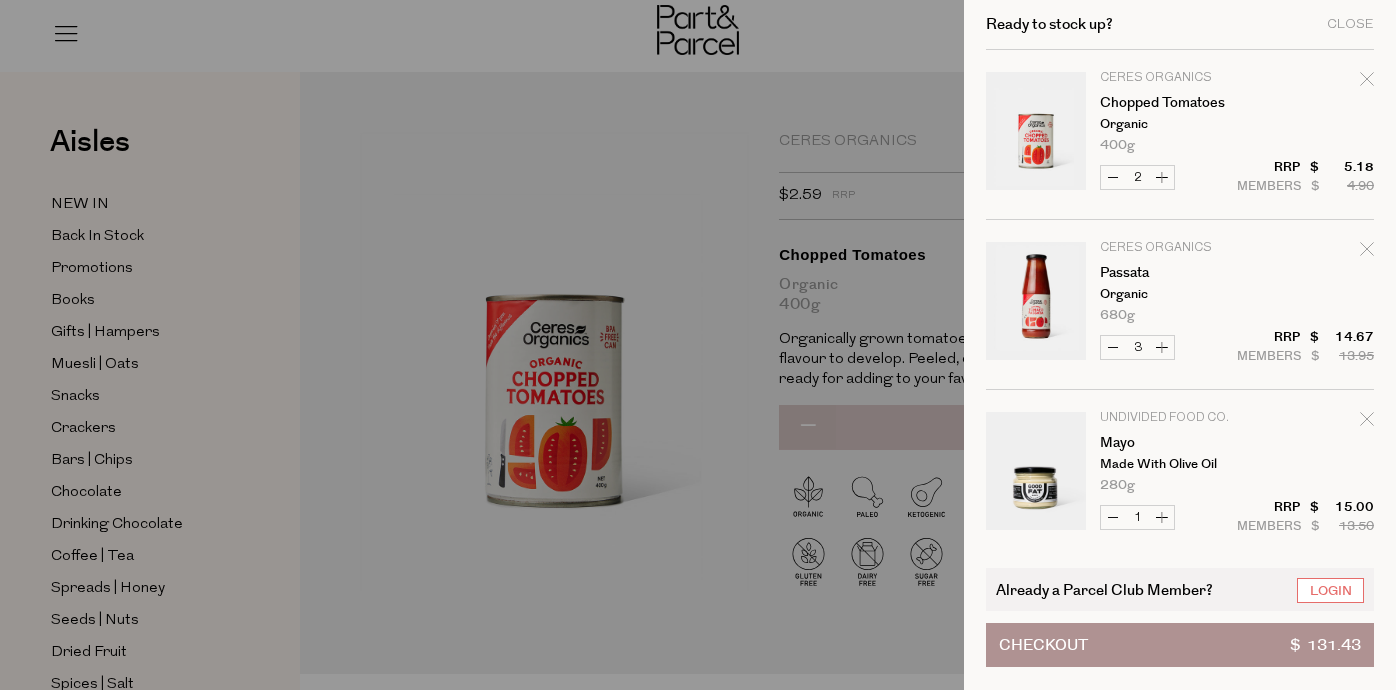 click 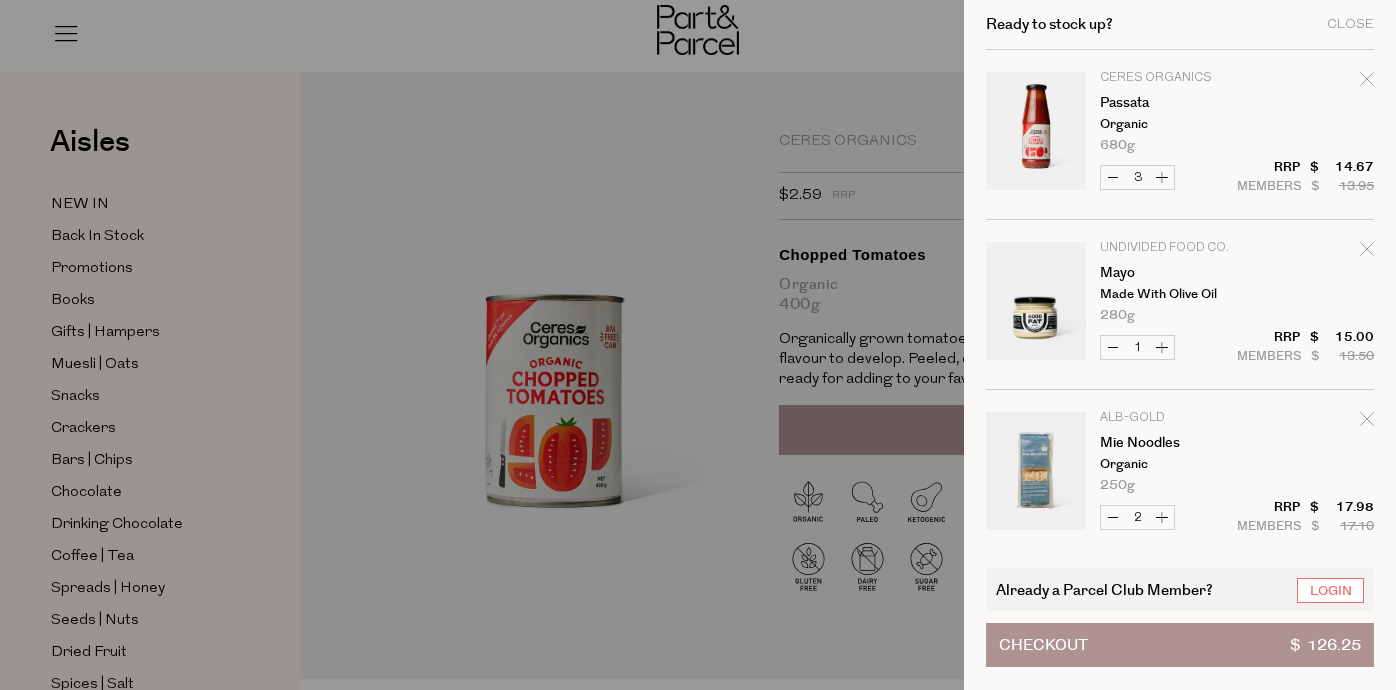 click 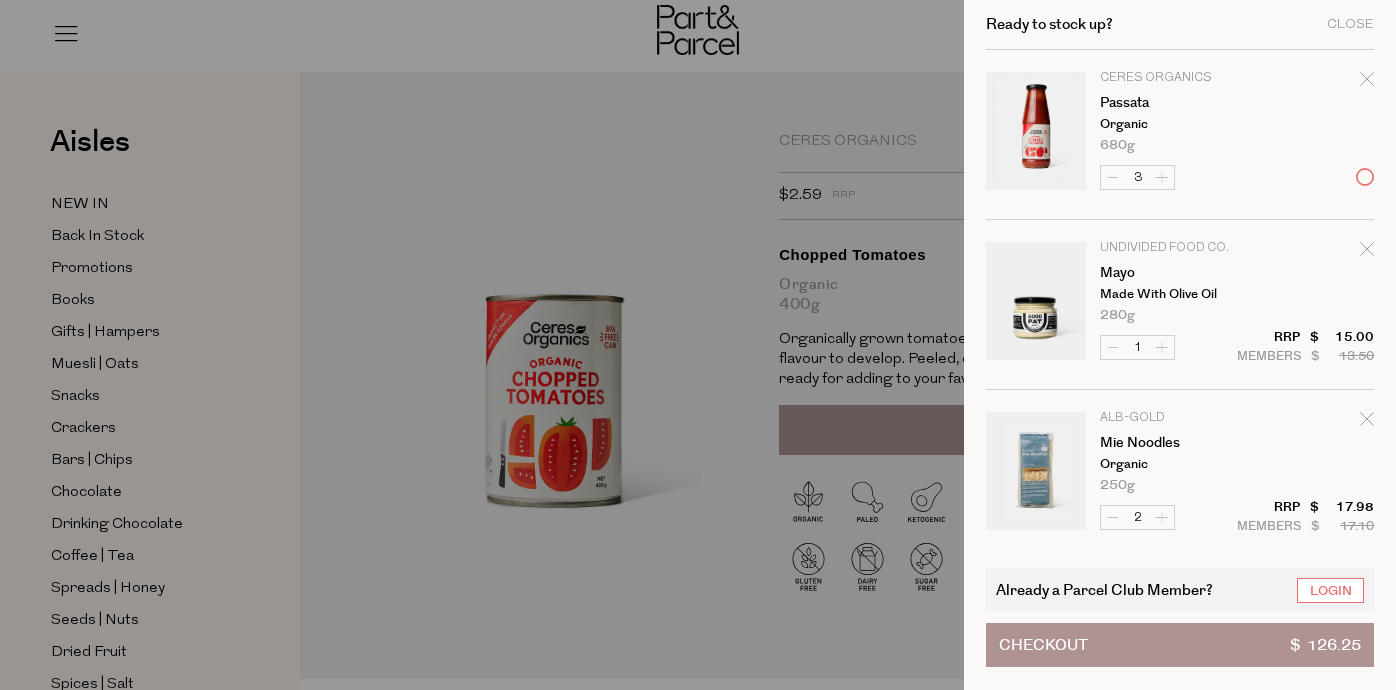 type on "Add Membership" 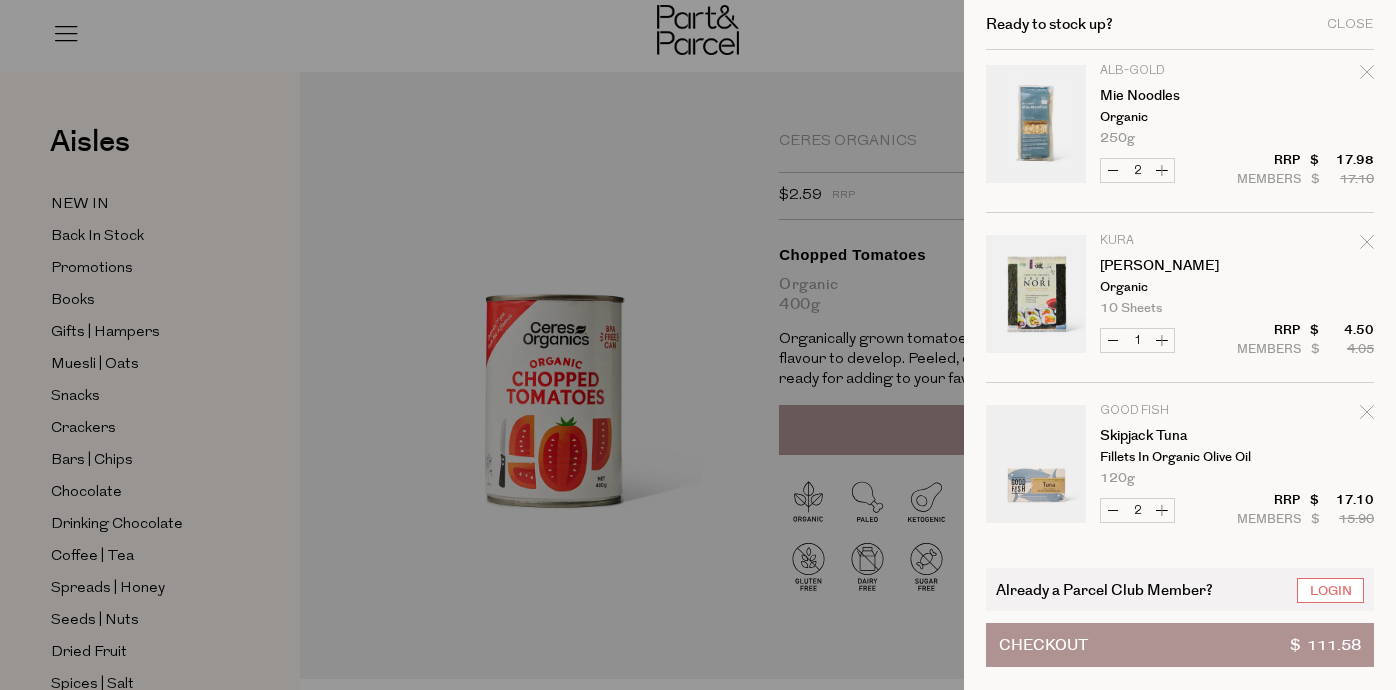 scroll, scrollTop: 168, scrollLeft: 0, axis: vertical 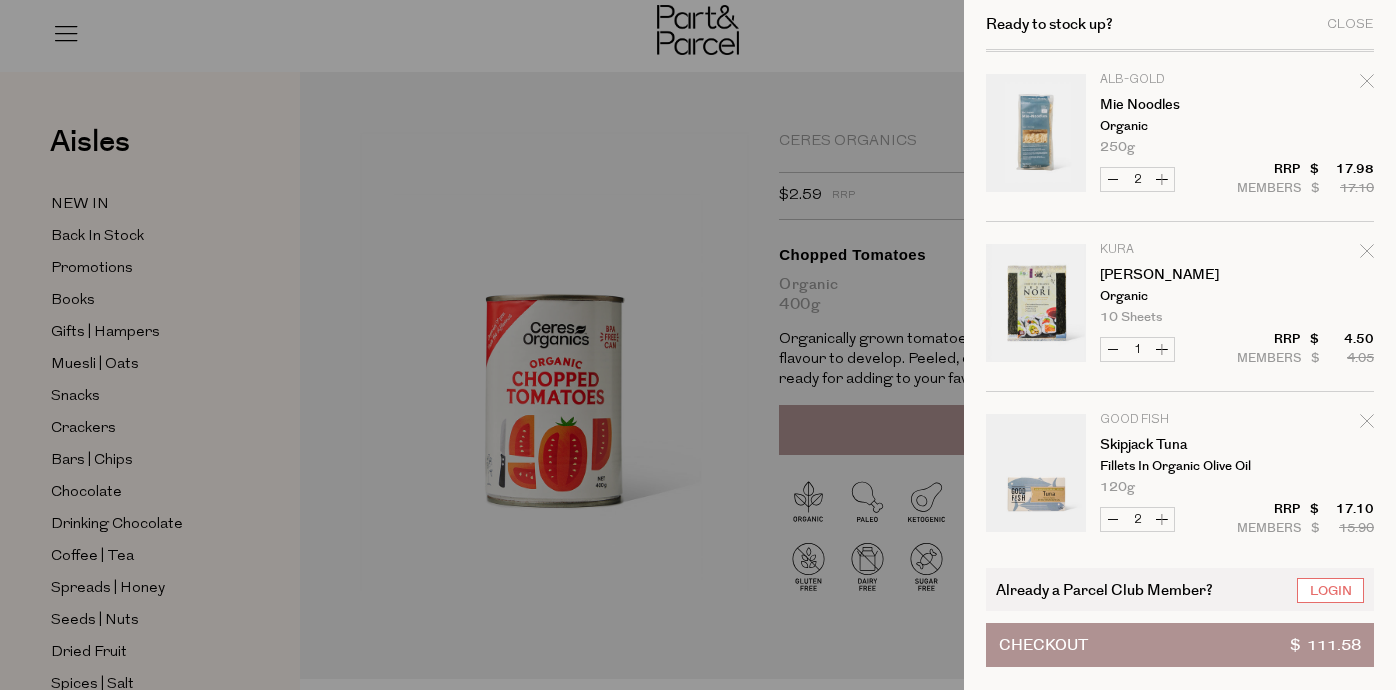 click at bounding box center (698, 345) 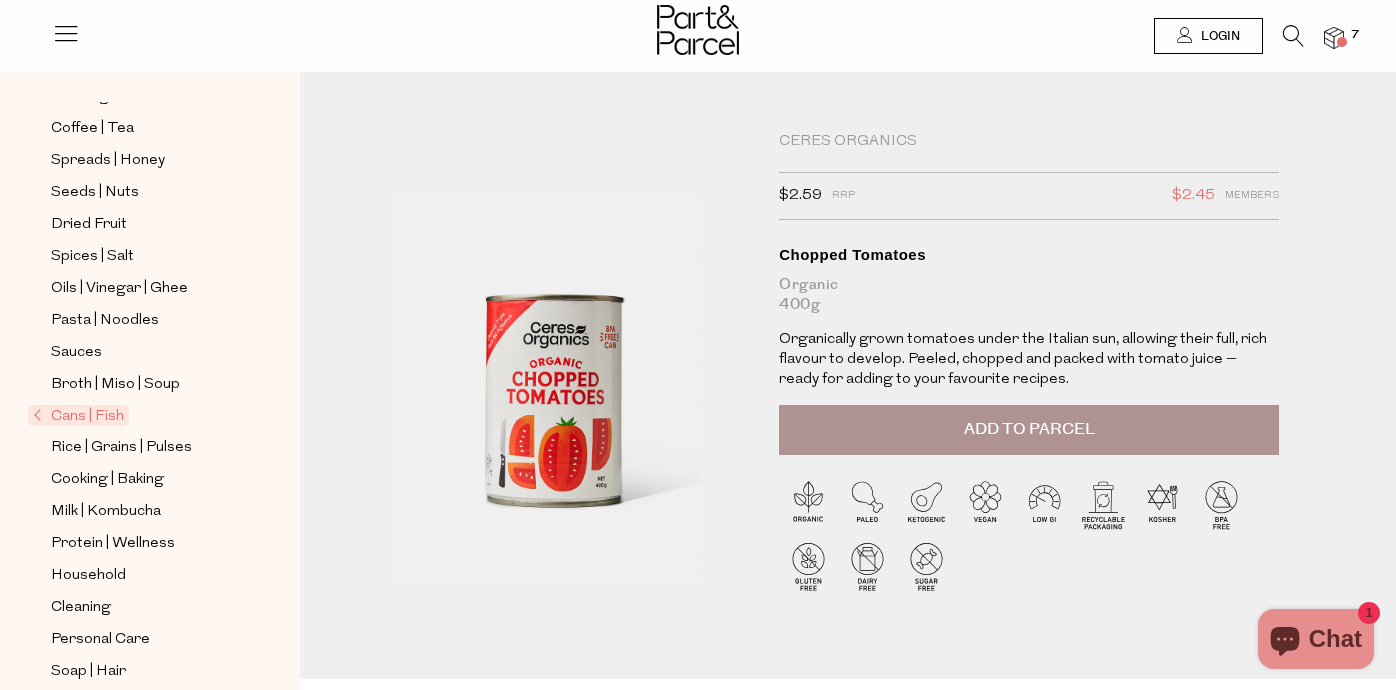 scroll, scrollTop: 444, scrollLeft: 0, axis: vertical 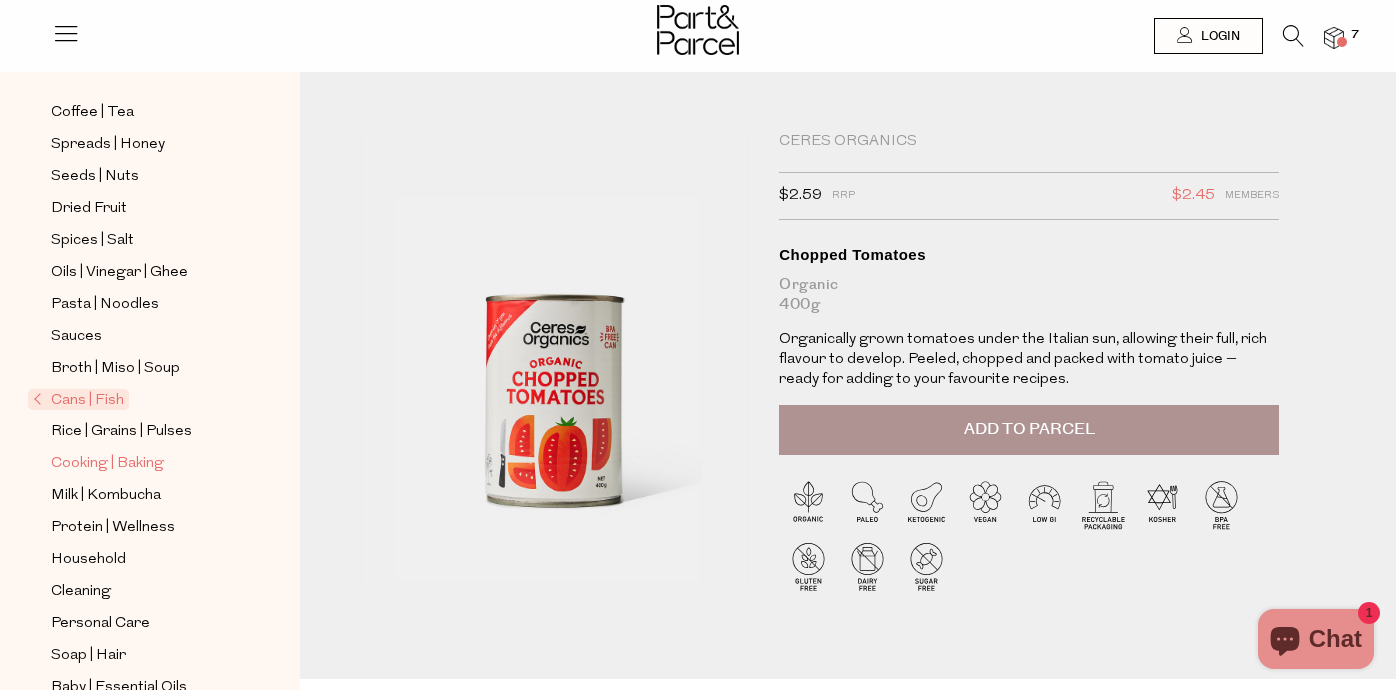 click on "Cooking | Baking" at bounding box center [107, 464] 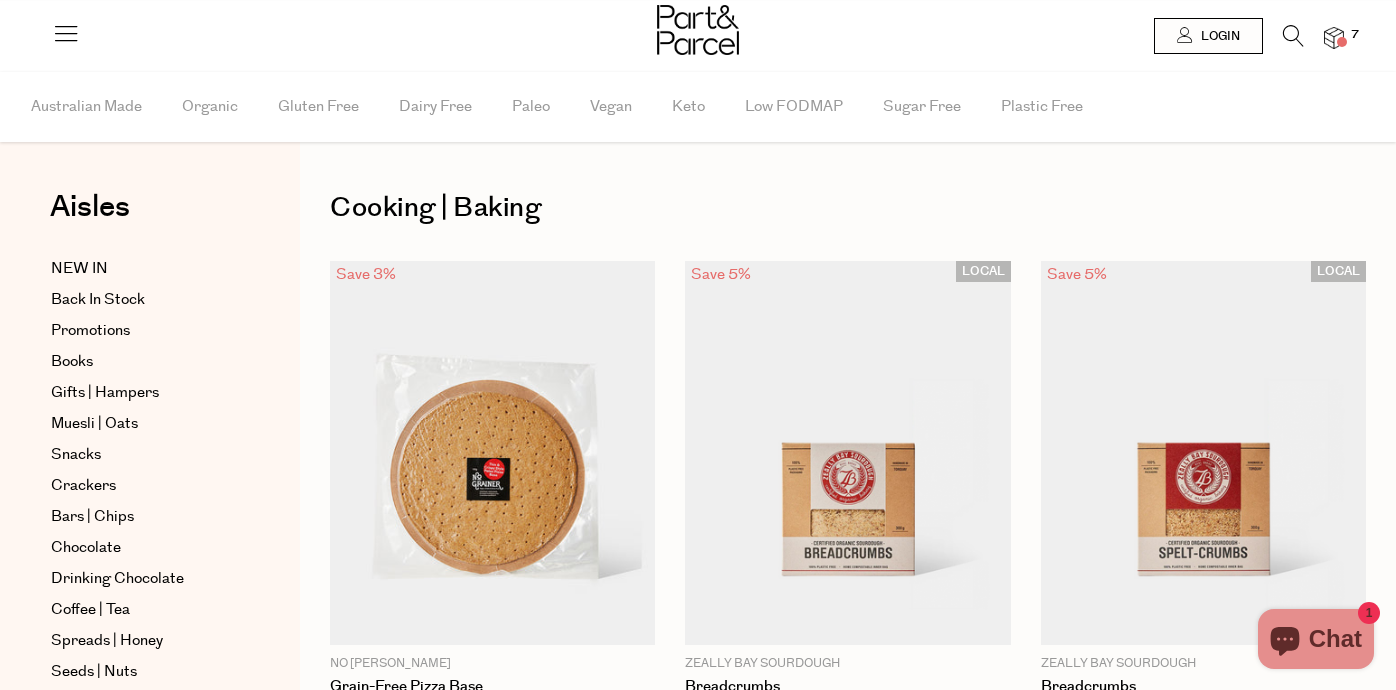 scroll, scrollTop: 0, scrollLeft: 0, axis: both 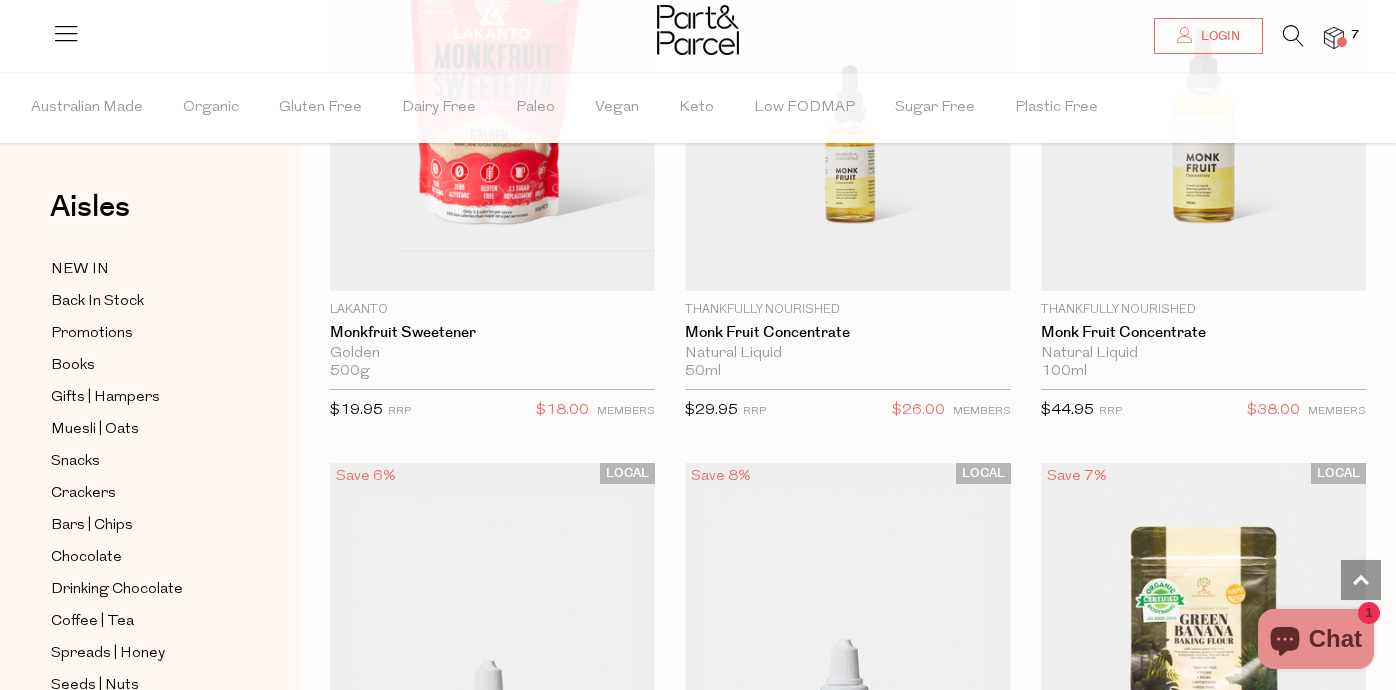 click at bounding box center (1293, 36) 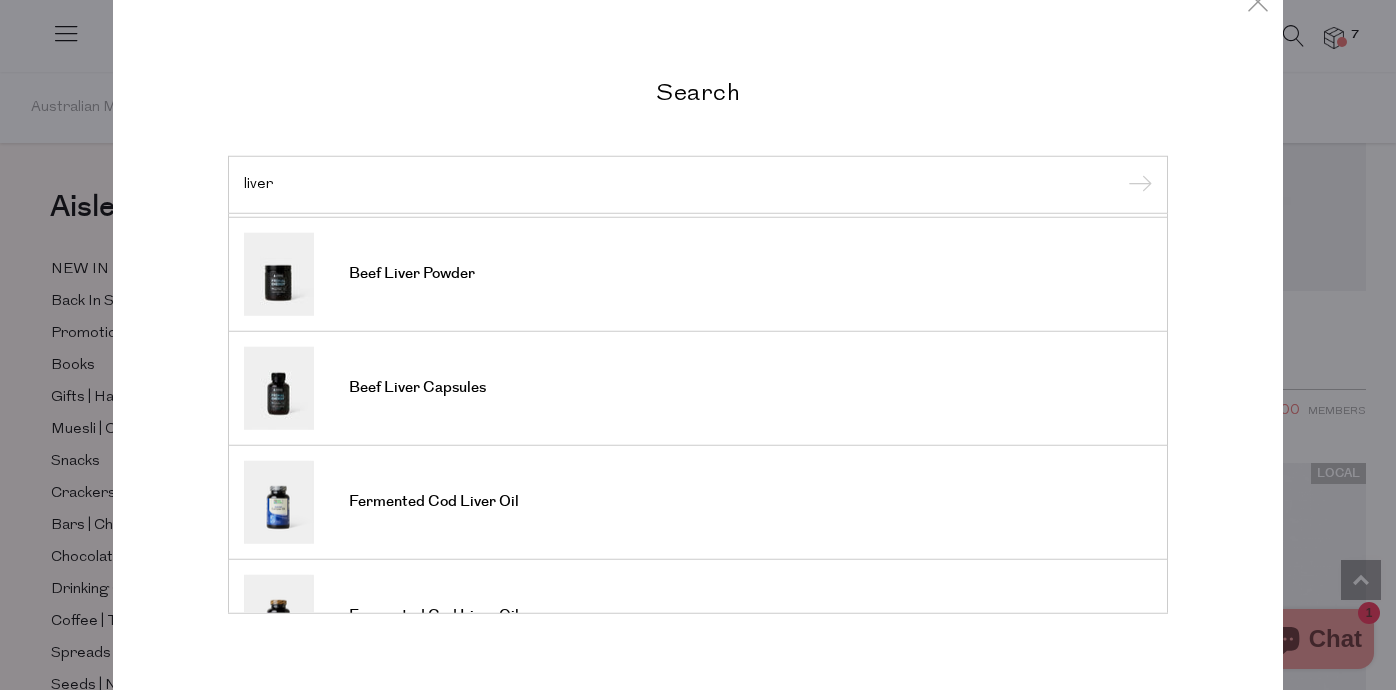 scroll, scrollTop: 221, scrollLeft: 0, axis: vertical 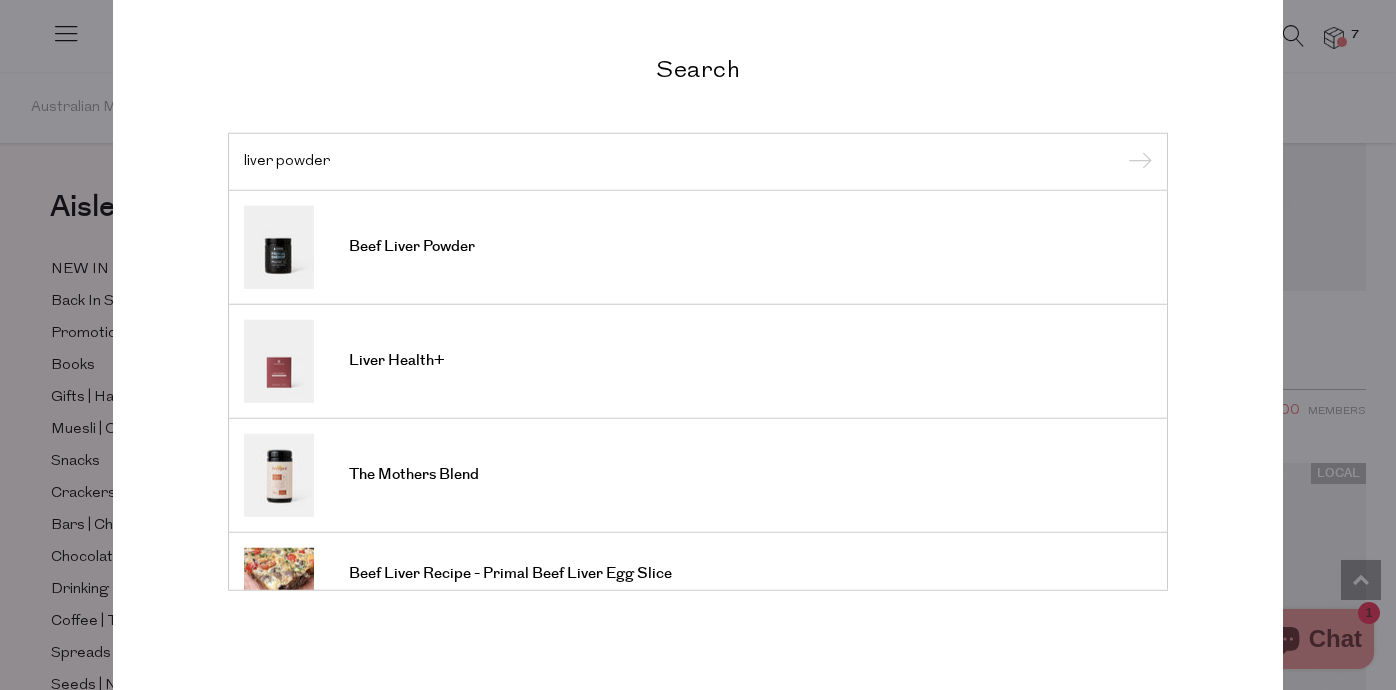 type on "liver powder" 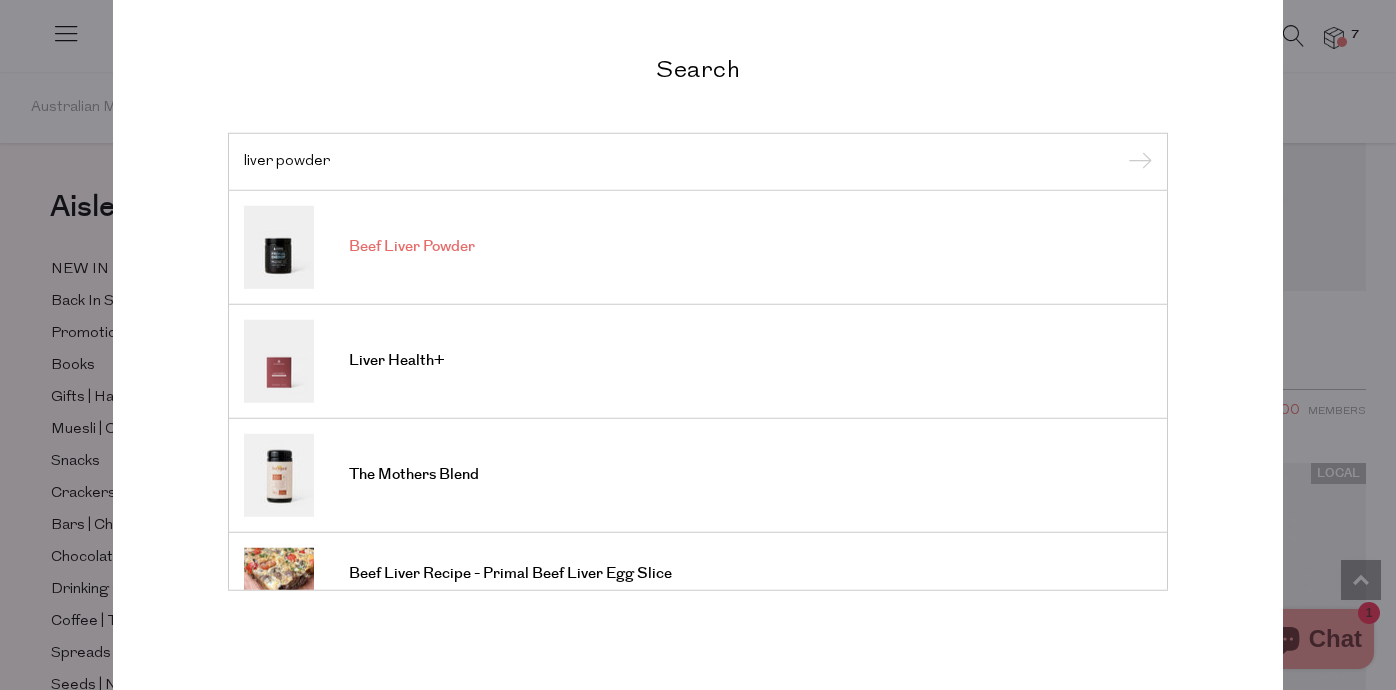 click on "Beef Liver Powder" at bounding box center (412, 247) 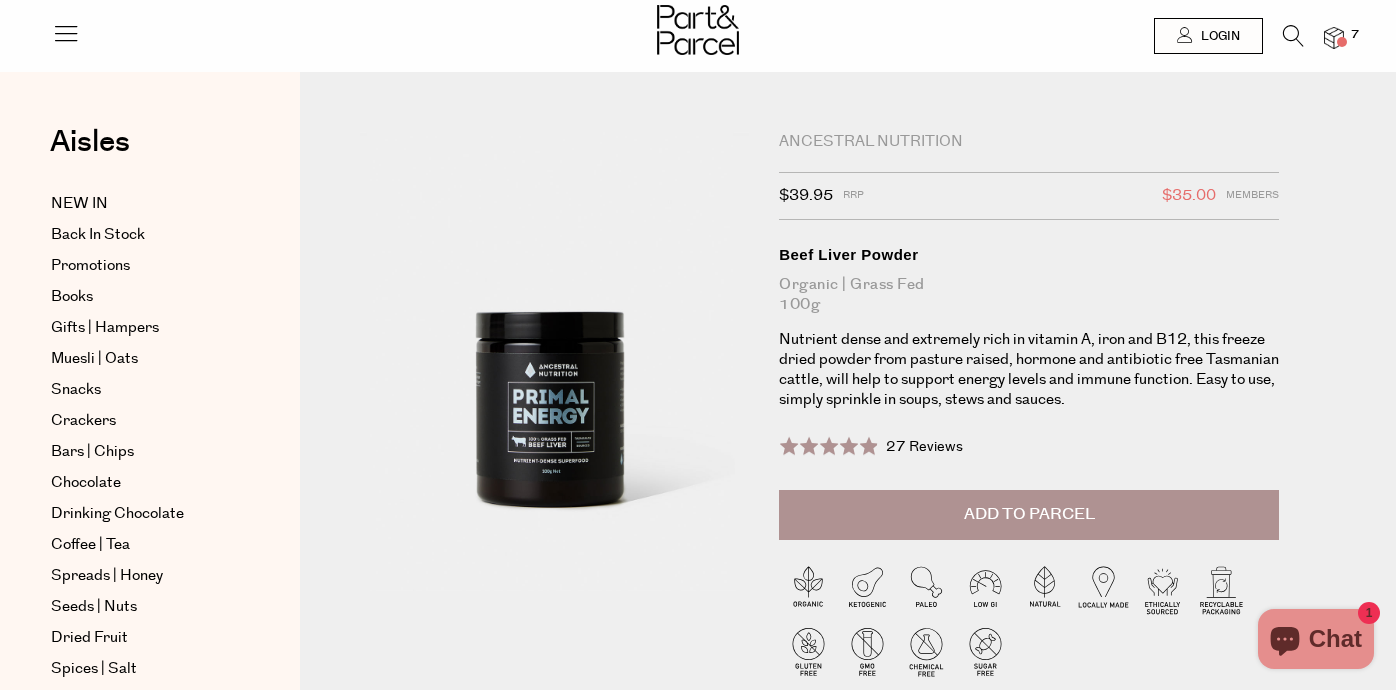 scroll, scrollTop: 0, scrollLeft: 0, axis: both 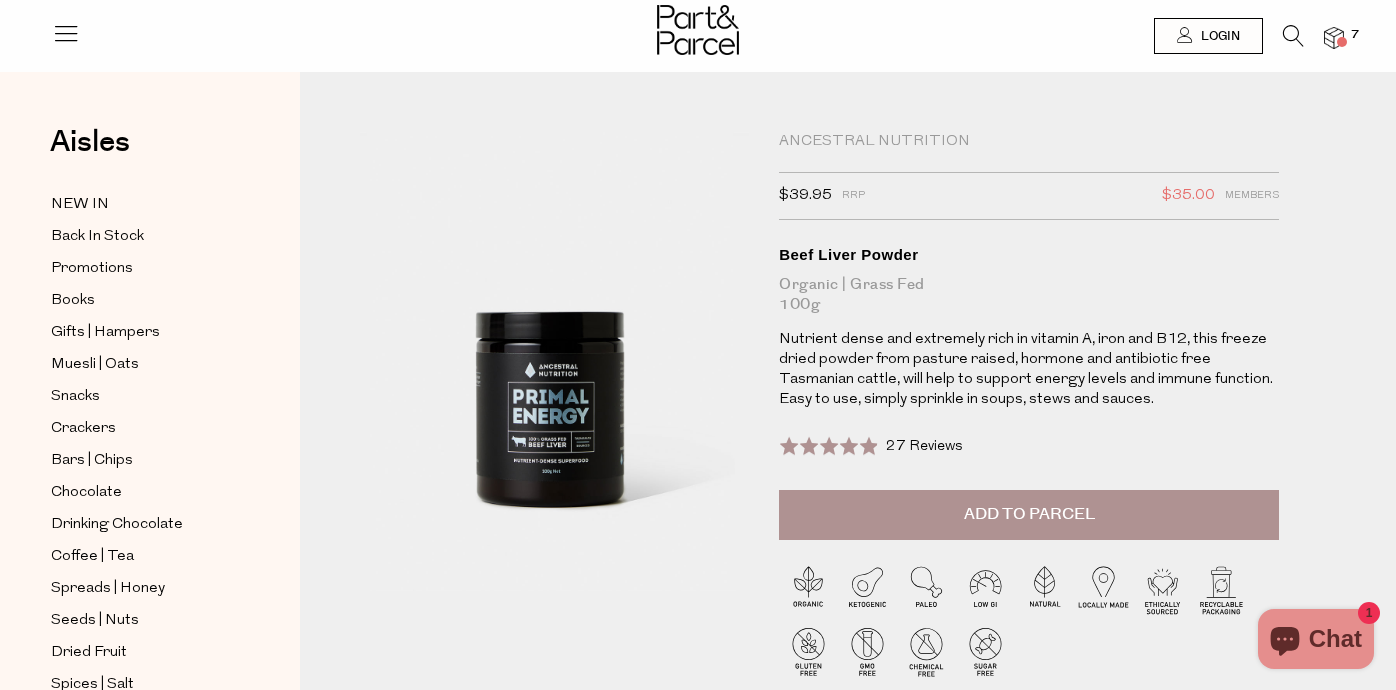click at bounding box center [1342, 42] 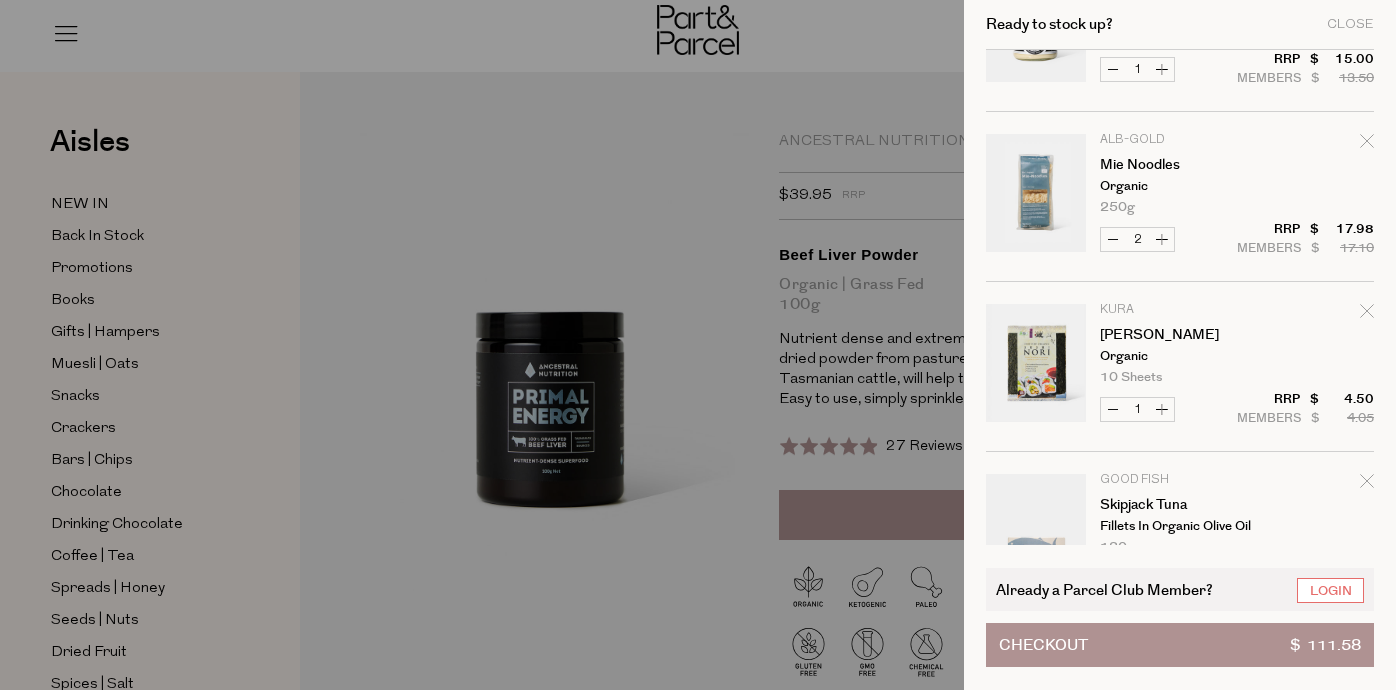 scroll, scrollTop: 0, scrollLeft: 0, axis: both 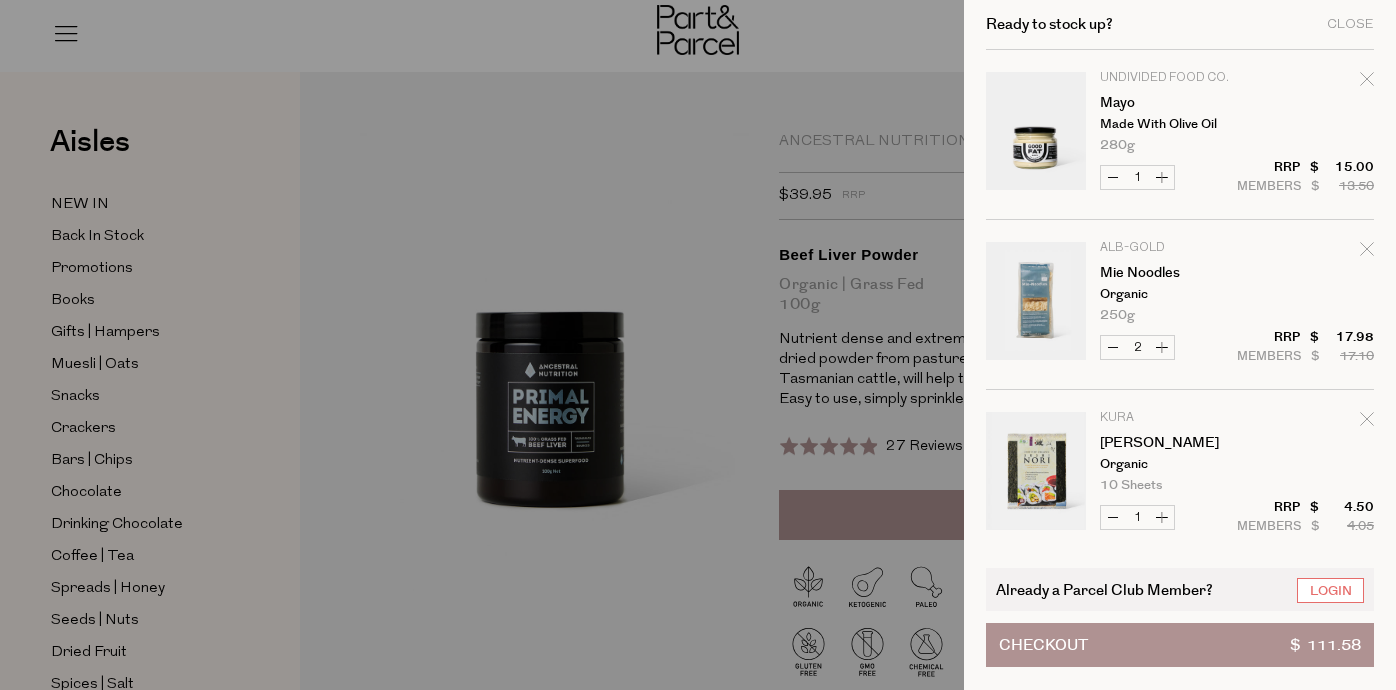 click at bounding box center (698, 345) 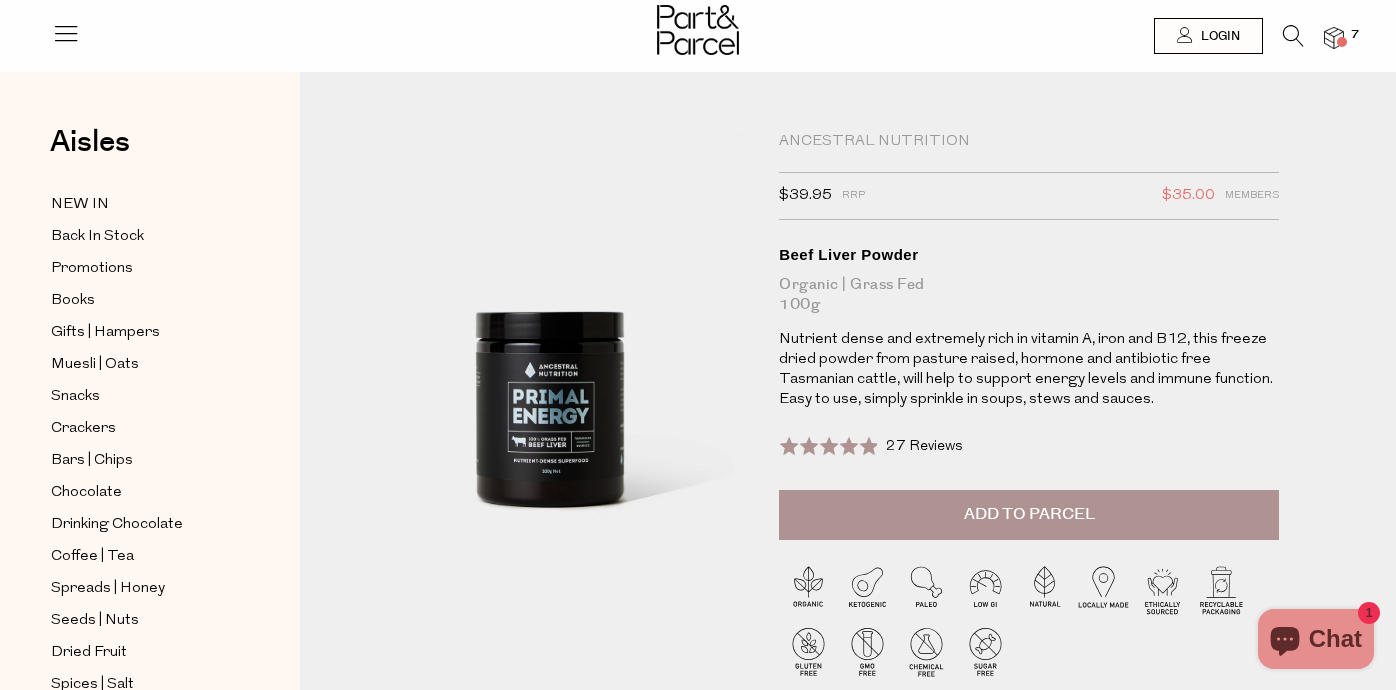 click on "Add to Parcel" at bounding box center [1029, 514] 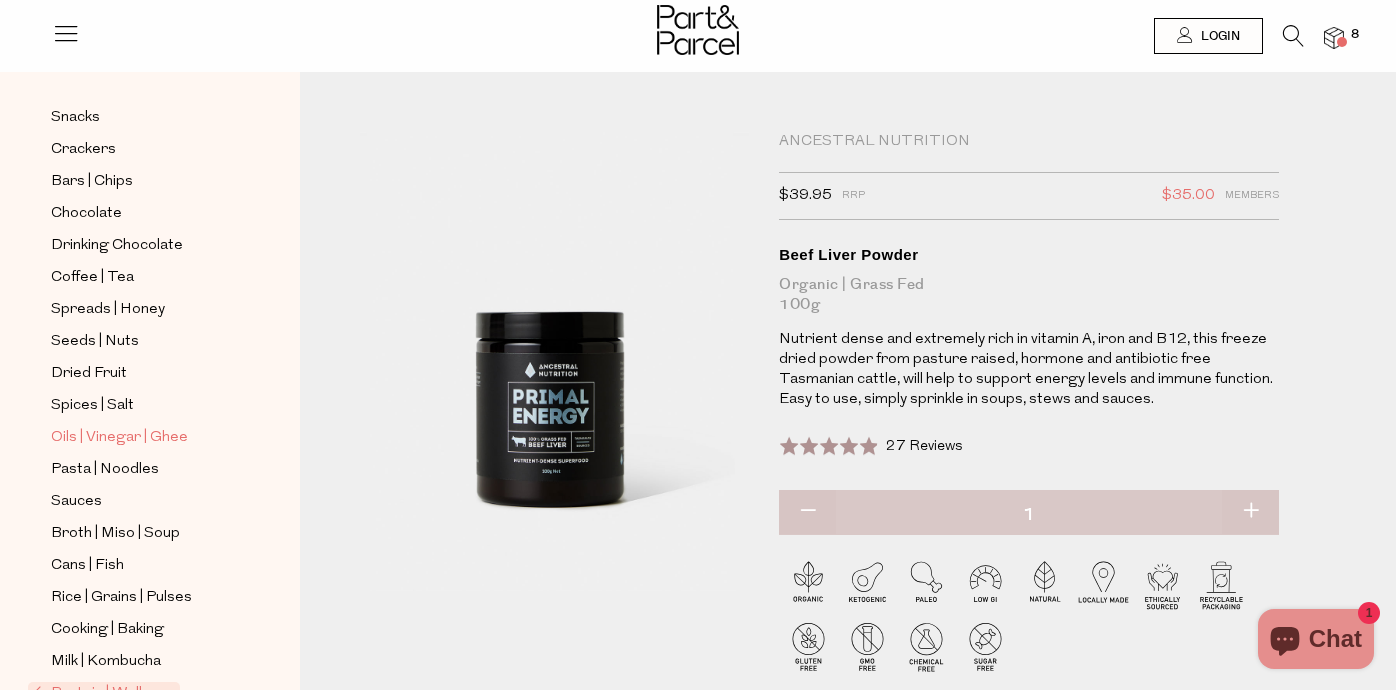 scroll, scrollTop: 250, scrollLeft: 0, axis: vertical 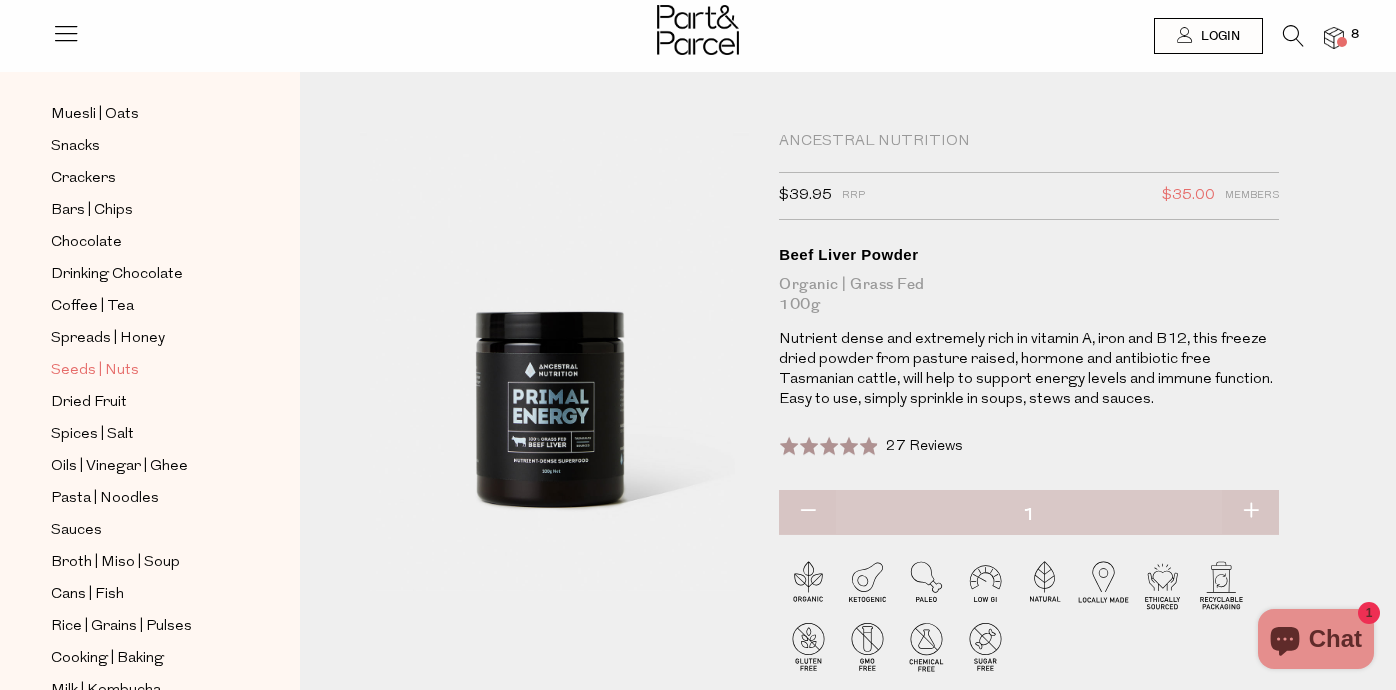 click on "Seeds | Nuts" at bounding box center [95, 371] 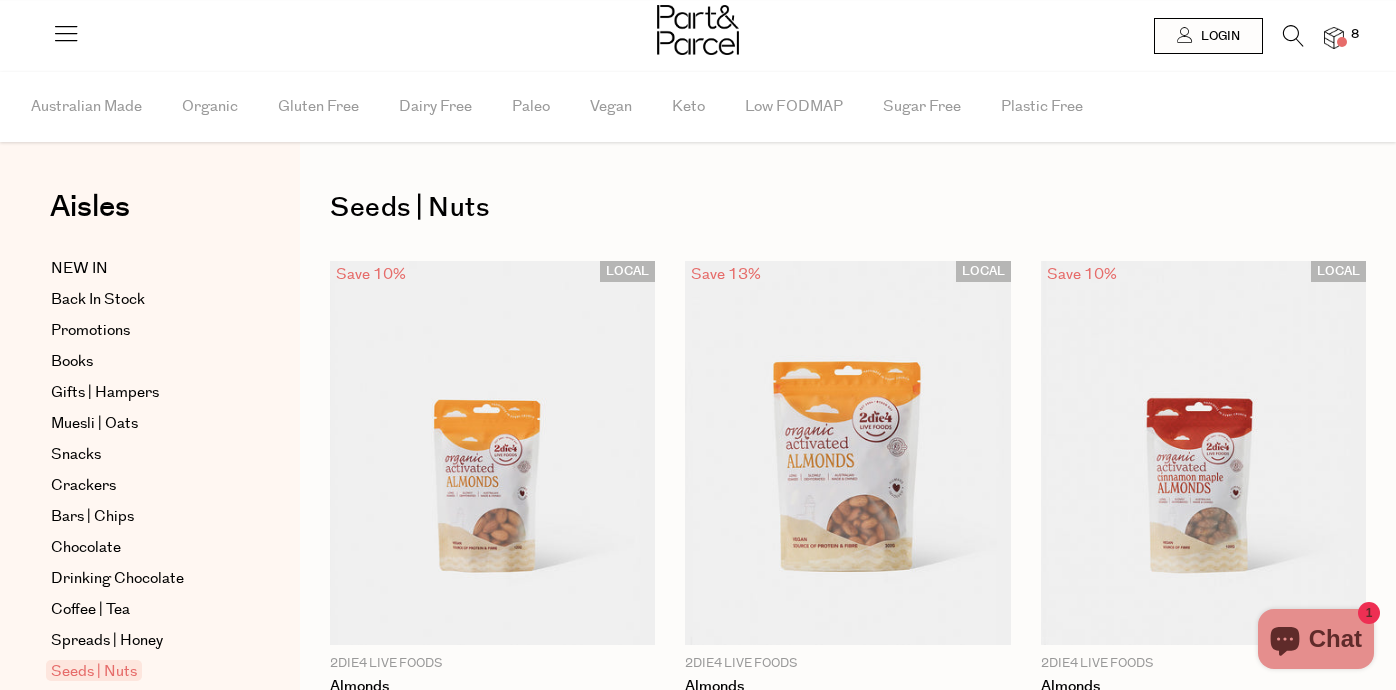 scroll, scrollTop: 0, scrollLeft: 0, axis: both 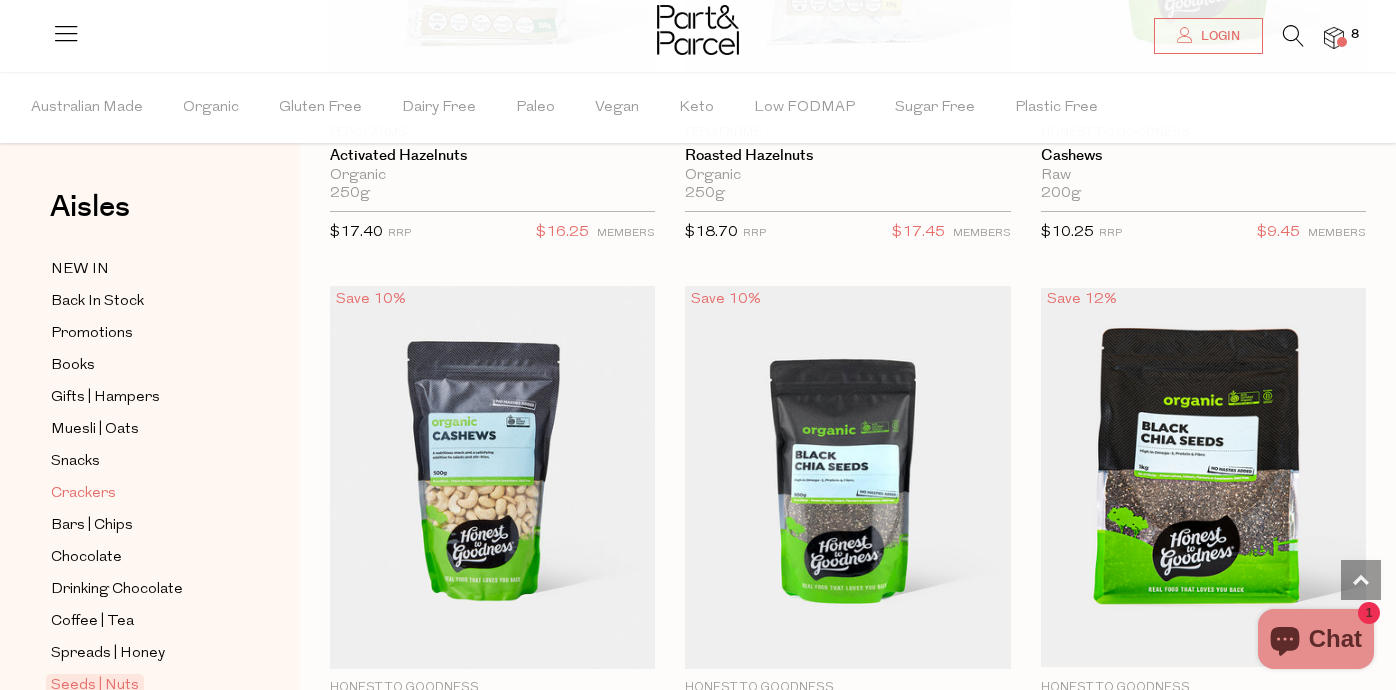 click on "Crackers" at bounding box center (83, 494) 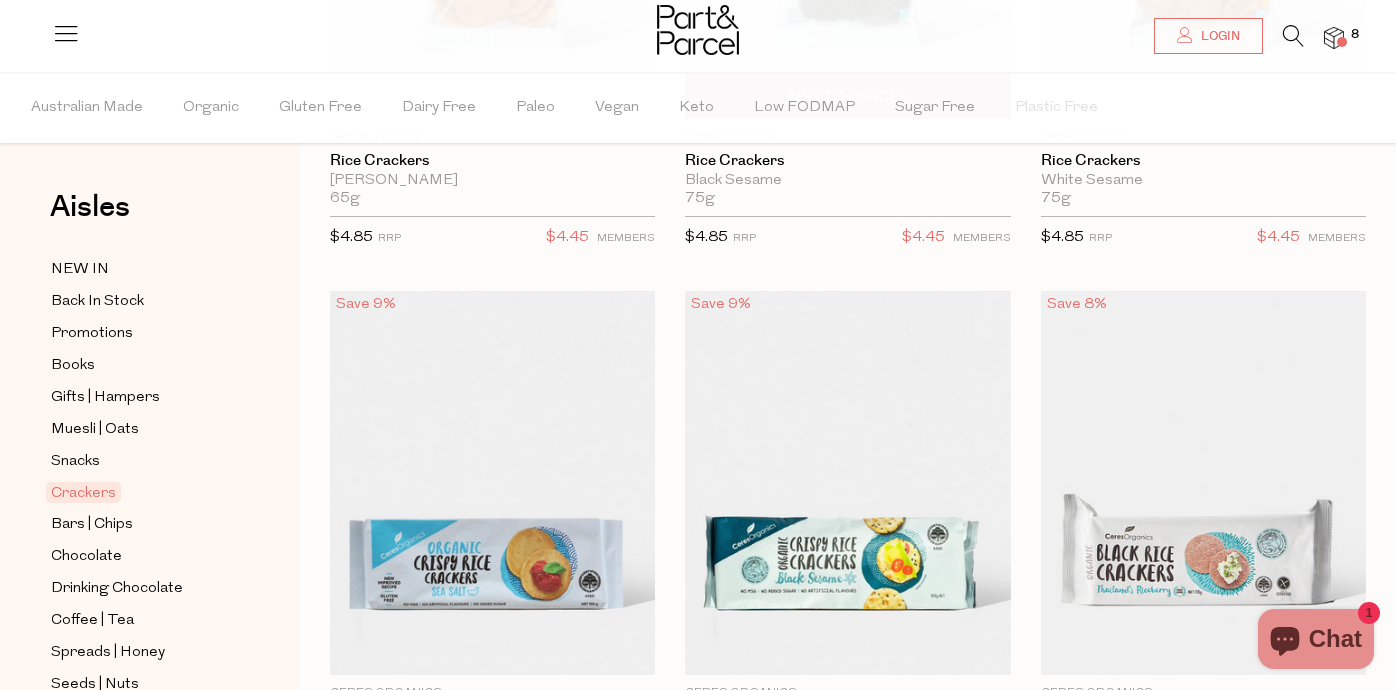 scroll, scrollTop: 110, scrollLeft: 0, axis: vertical 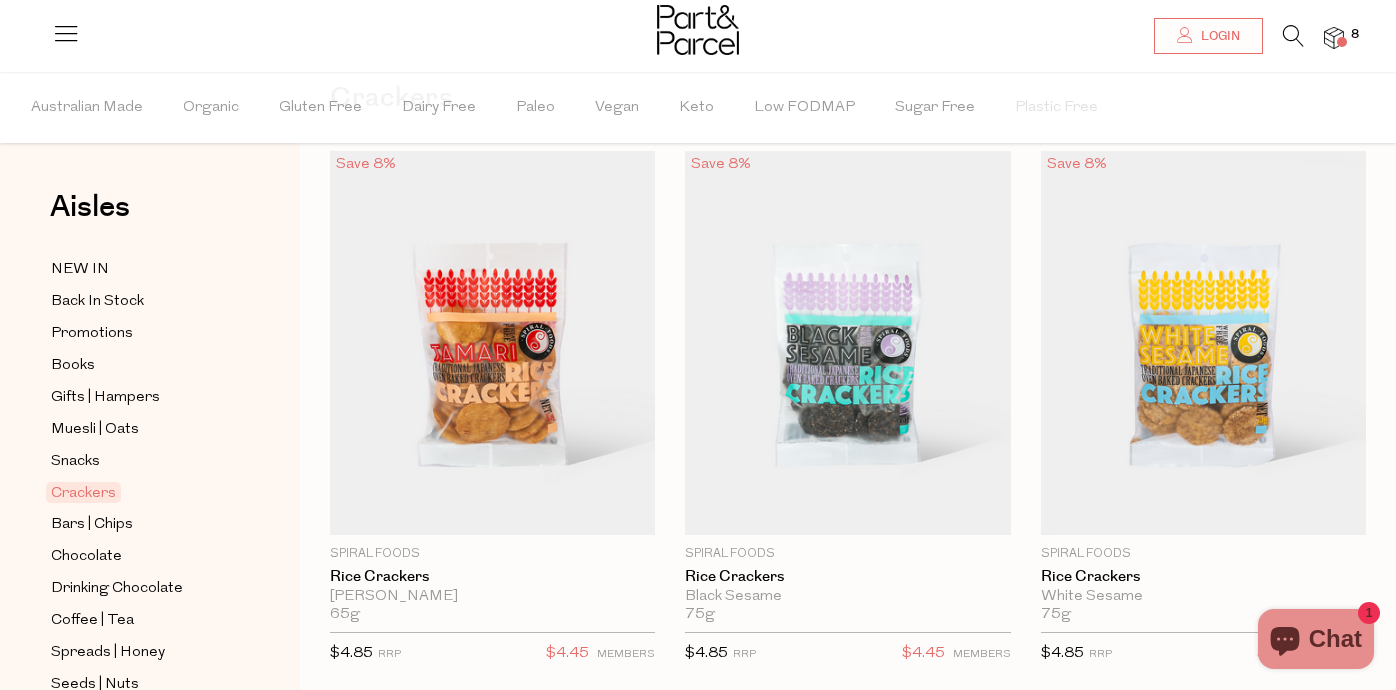click at bounding box center [1293, 36] 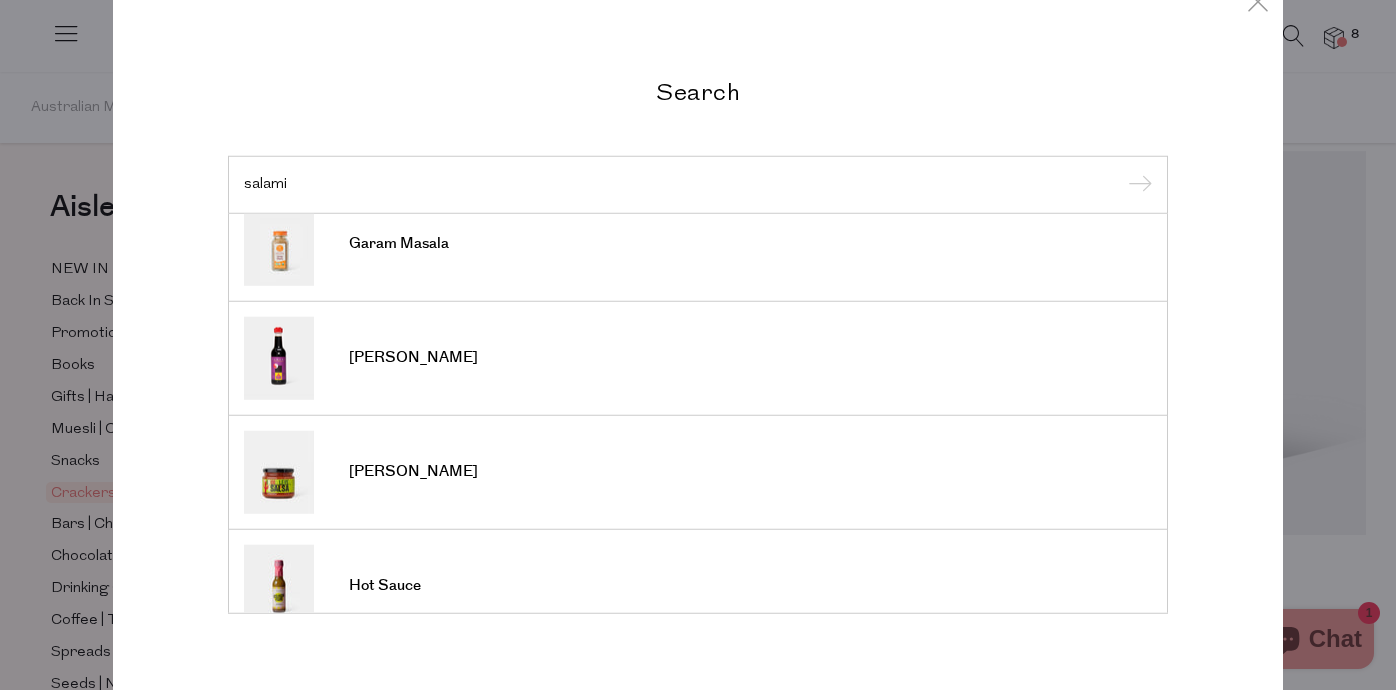 scroll, scrollTop: 398, scrollLeft: 0, axis: vertical 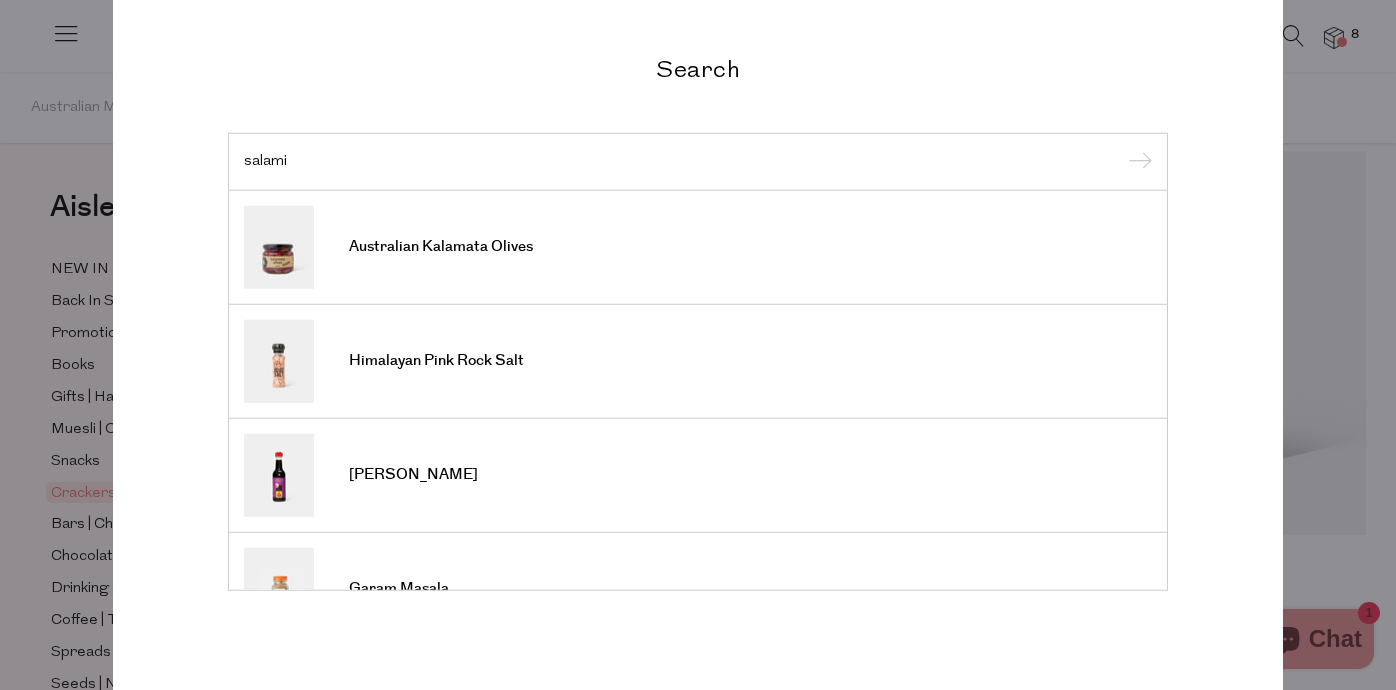 click on "Search
salami
Australian Kalamata Olives
Himalayan Pink Rock Salt
Tamari
Garam Masala
Tamari
Leve Salsa
Hot Sauce" at bounding box center [698, 322] 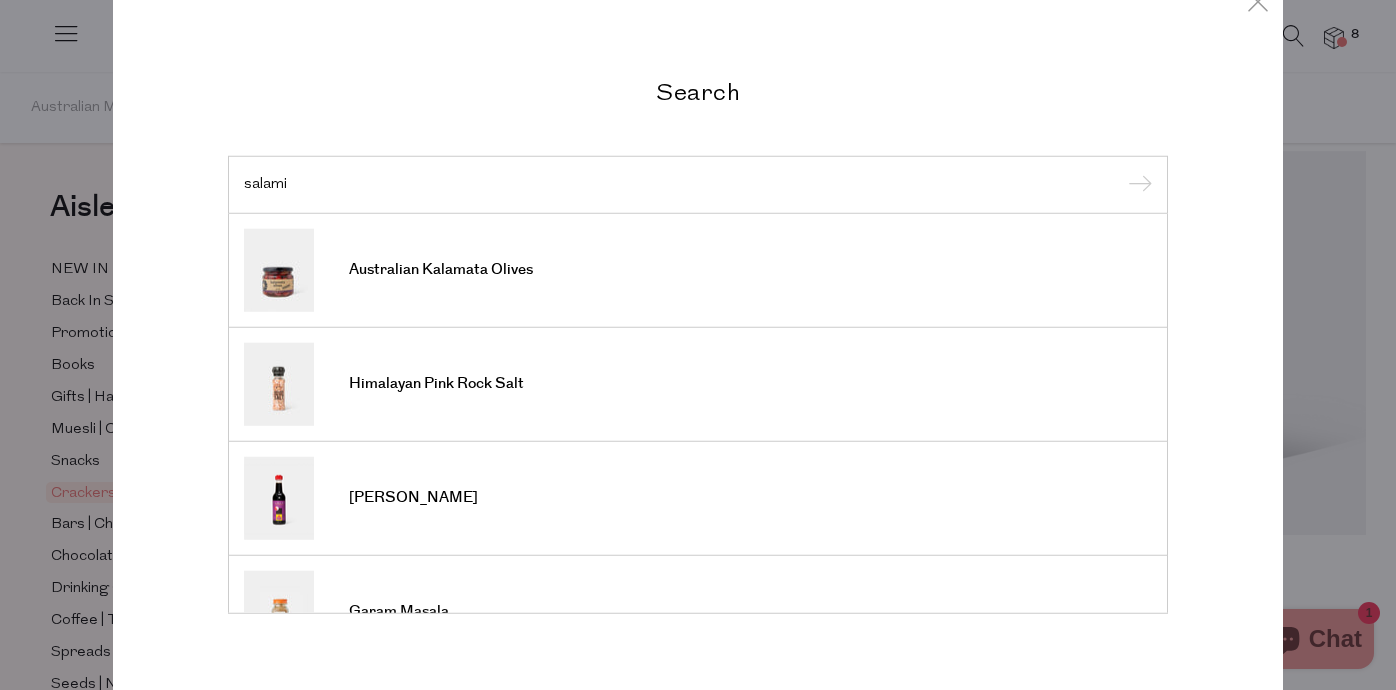 click on "Search
salami
Australian Kalamata Olives
Himalayan Pink Rock Salt
Tamari
Garam Masala
Tamari
Leve Salsa
Hot Sauce" at bounding box center [698, 345] 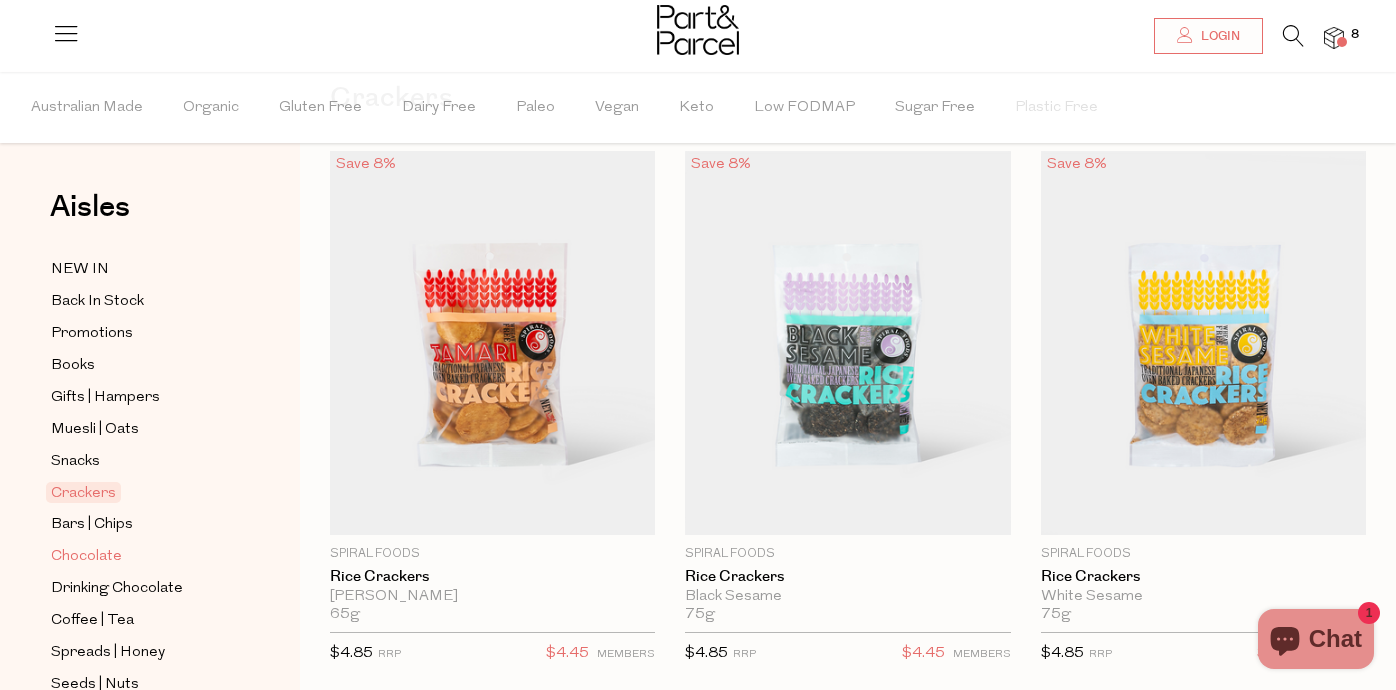click on "Chocolate" at bounding box center [86, 557] 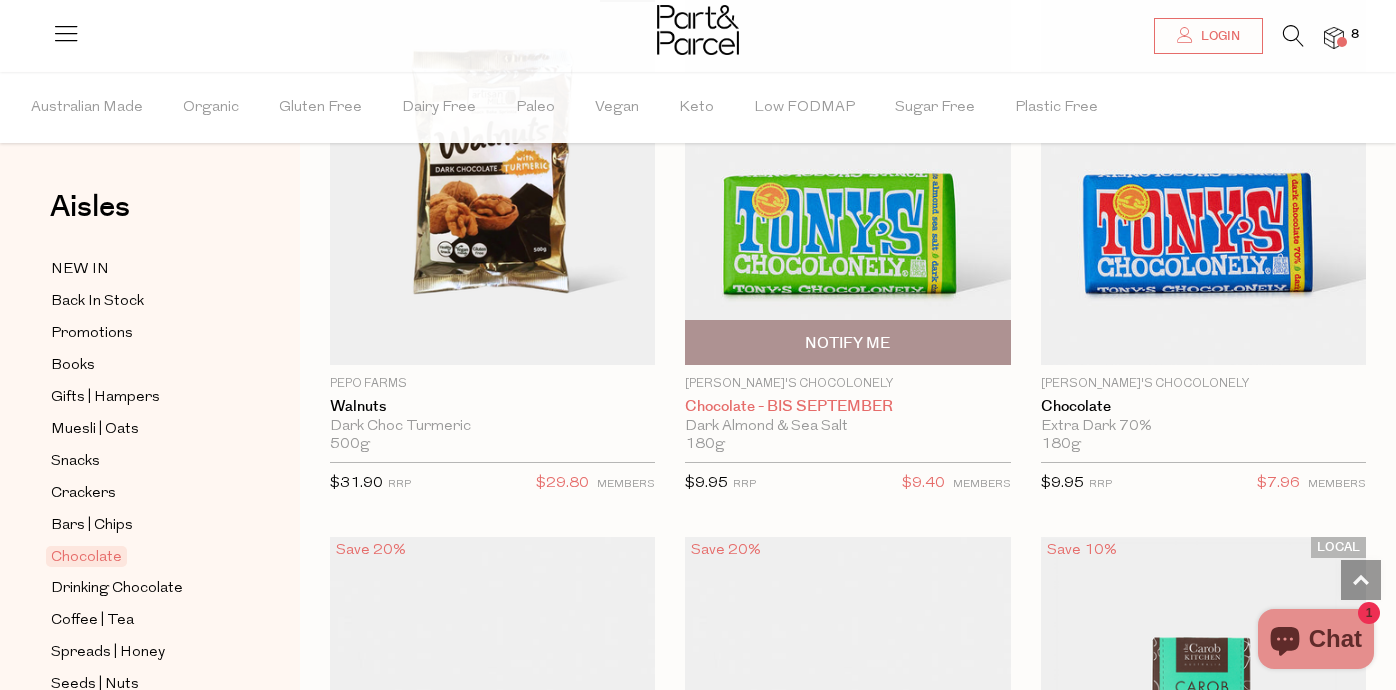scroll, scrollTop: 6947, scrollLeft: 0, axis: vertical 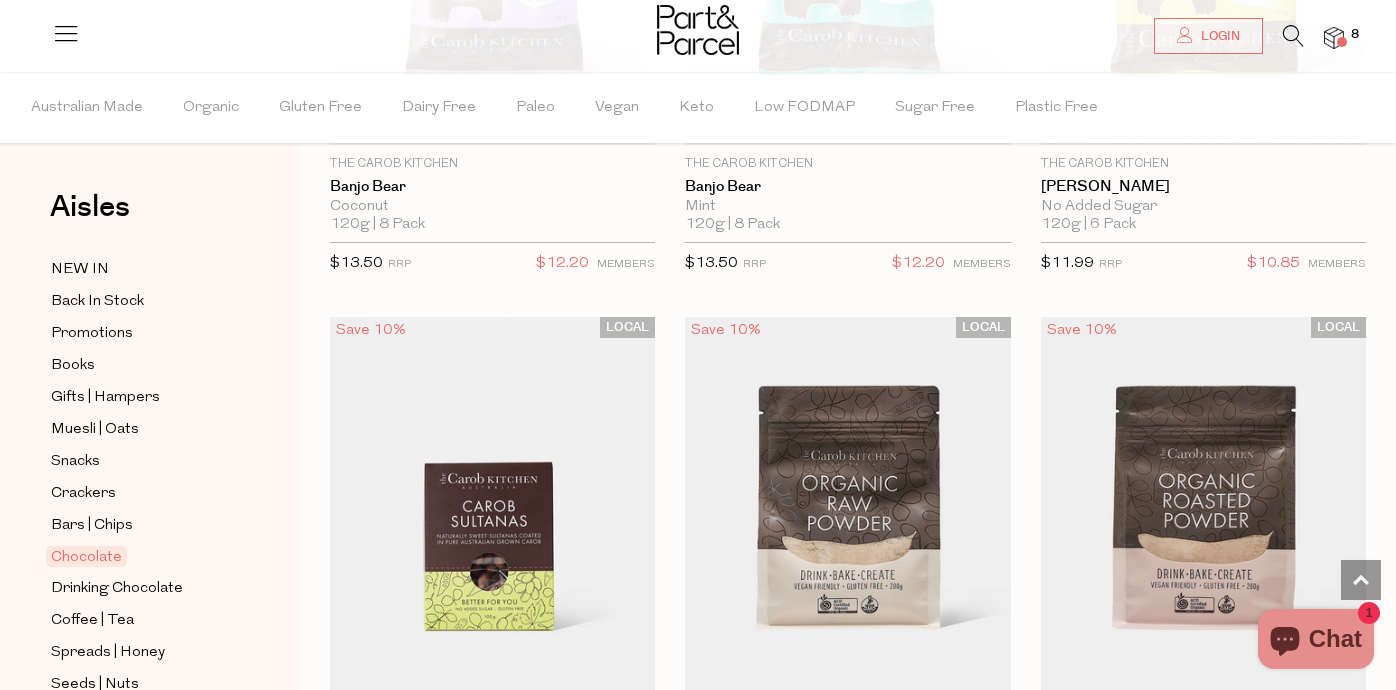 click at bounding box center (1293, 36) 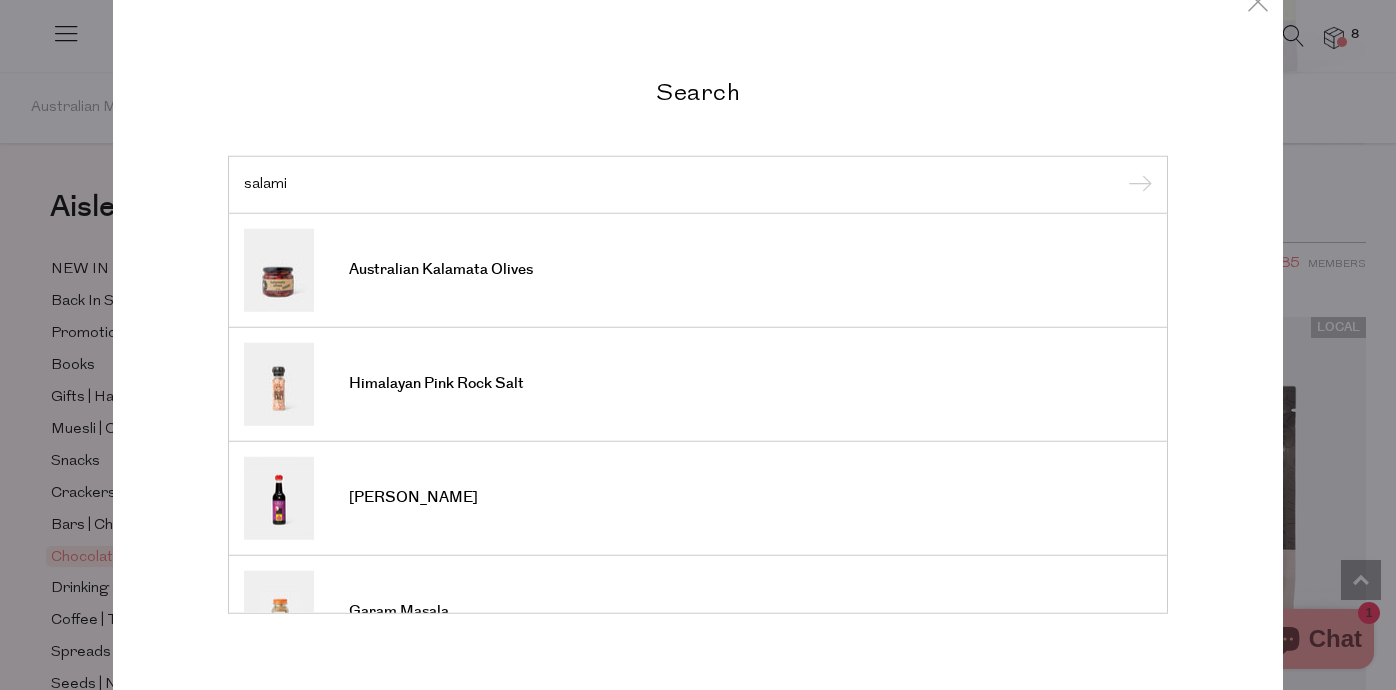click on "salami" at bounding box center (698, 184) 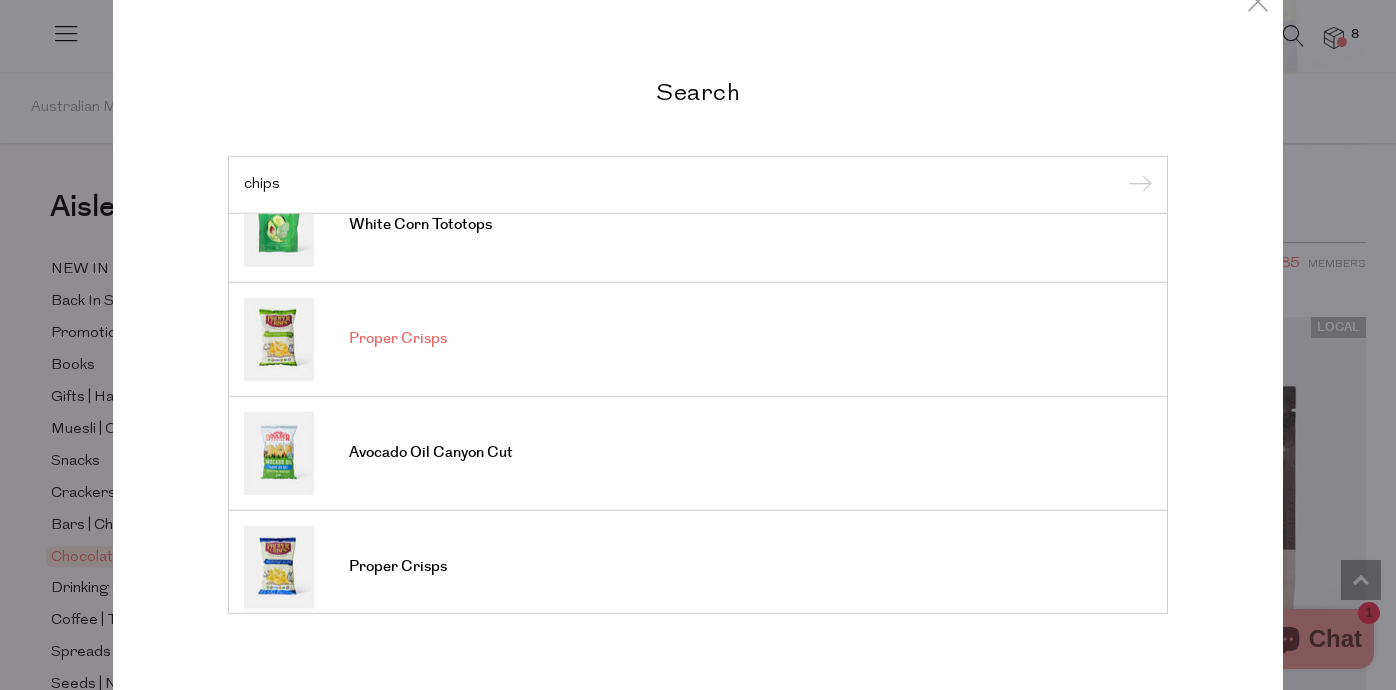 scroll, scrollTop: 740, scrollLeft: 0, axis: vertical 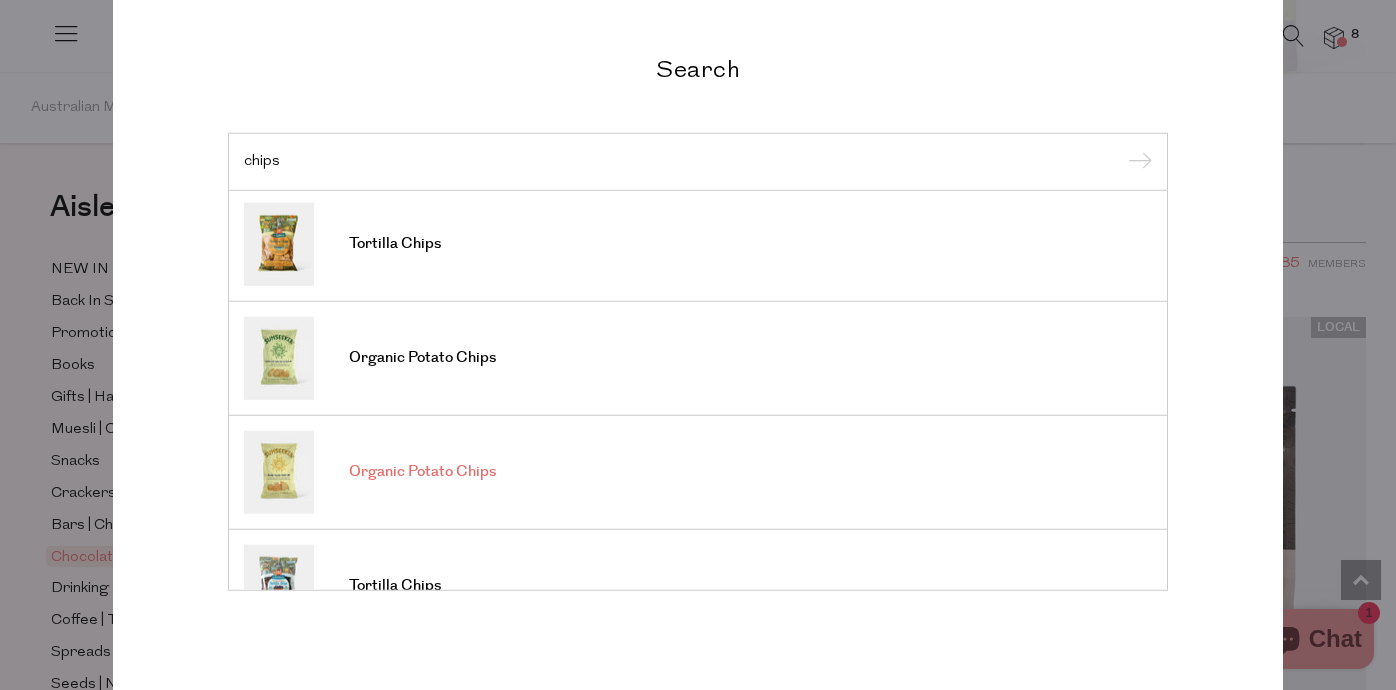 type on "chips" 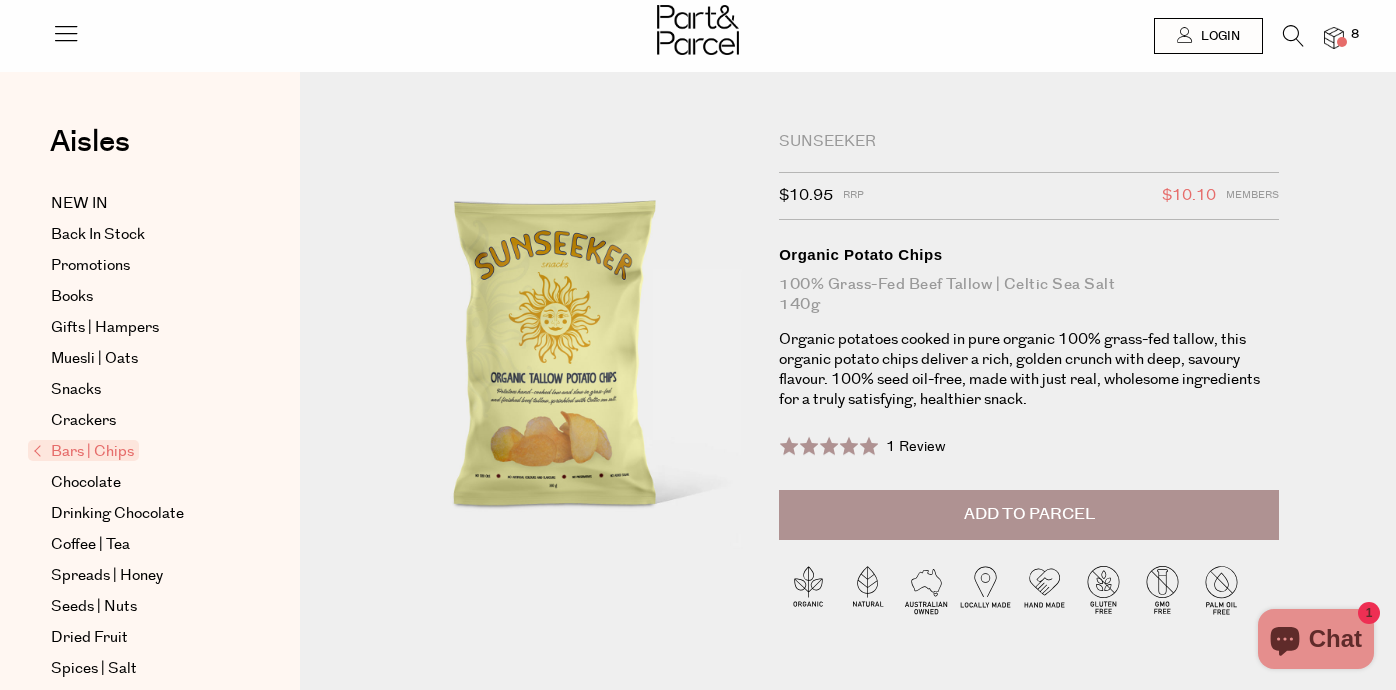 scroll, scrollTop: 0, scrollLeft: 0, axis: both 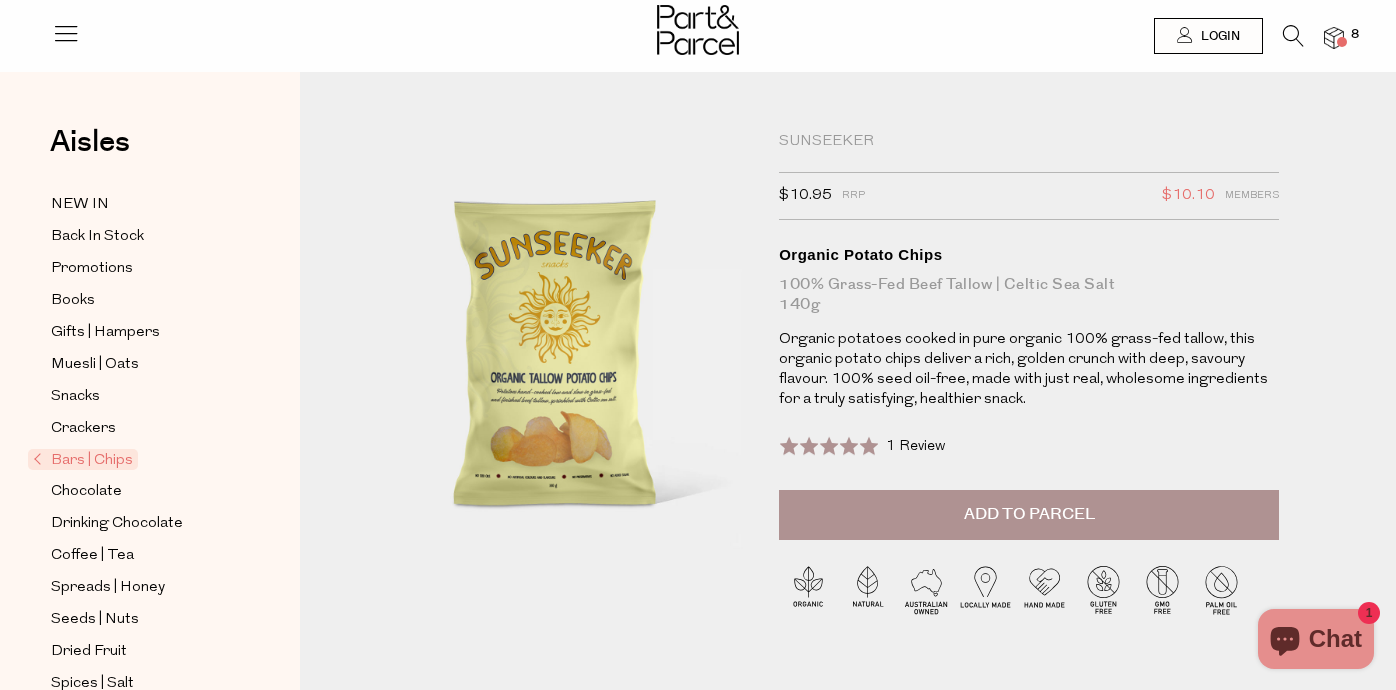 click at bounding box center [1293, 36] 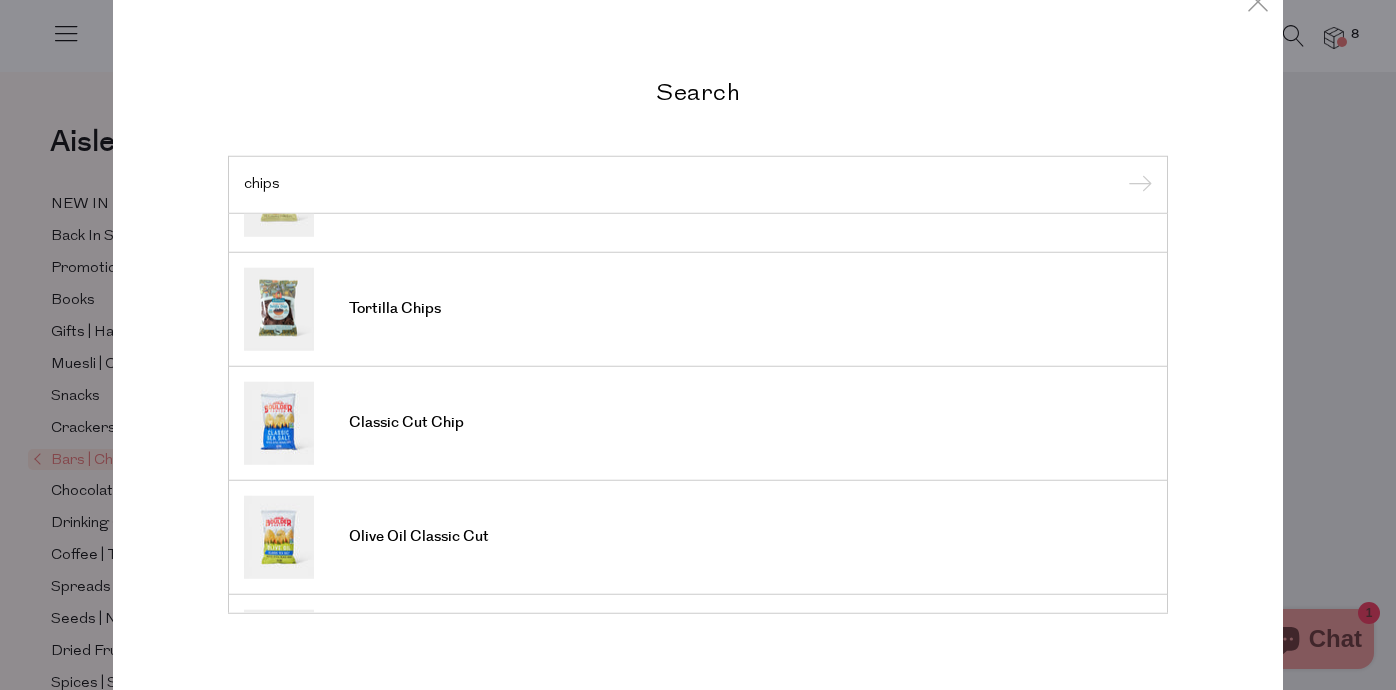 scroll, scrollTop: 305, scrollLeft: 0, axis: vertical 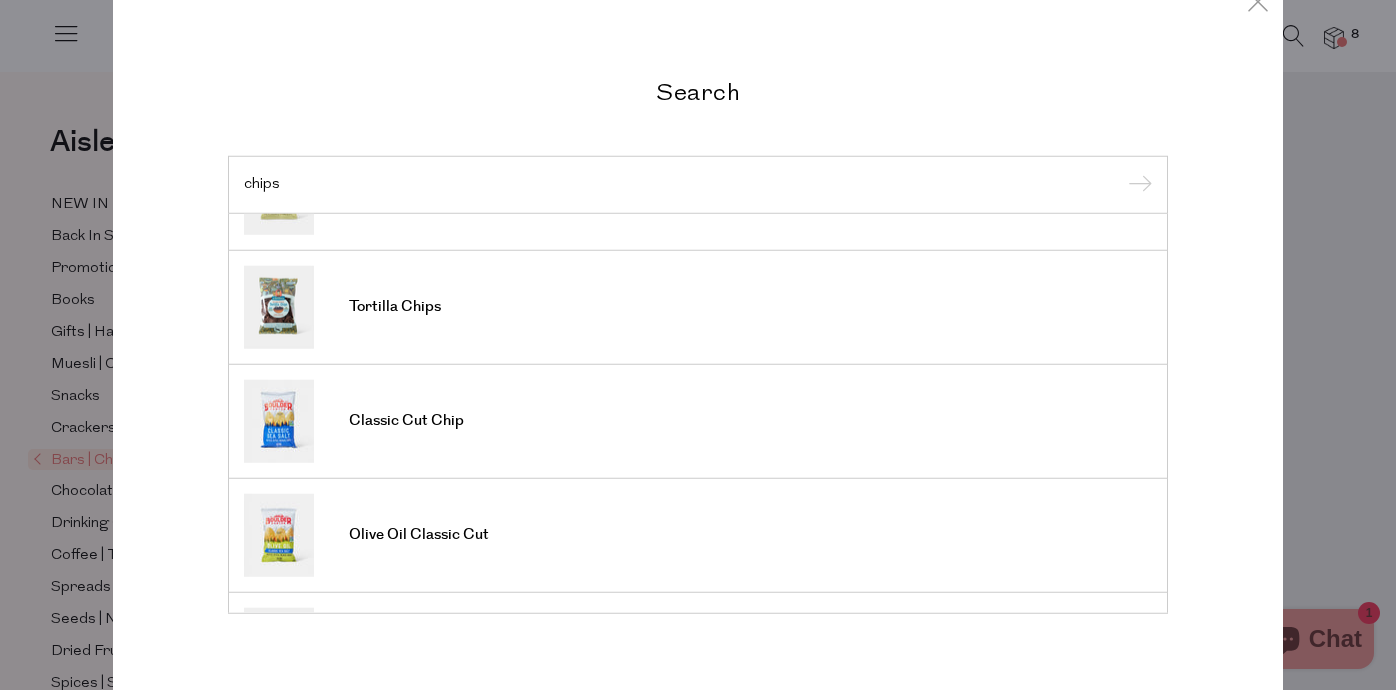type on "chips" 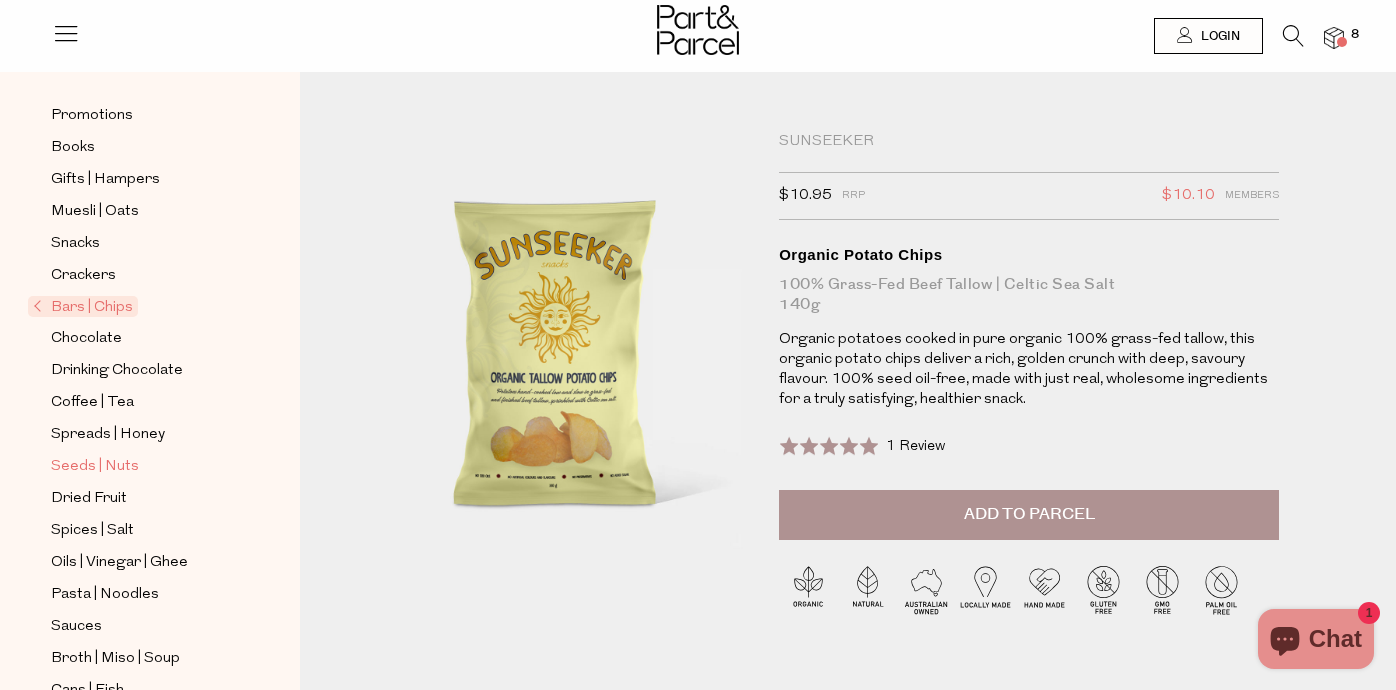 scroll, scrollTop: 182, scrollLeft: 0, axis: vertical 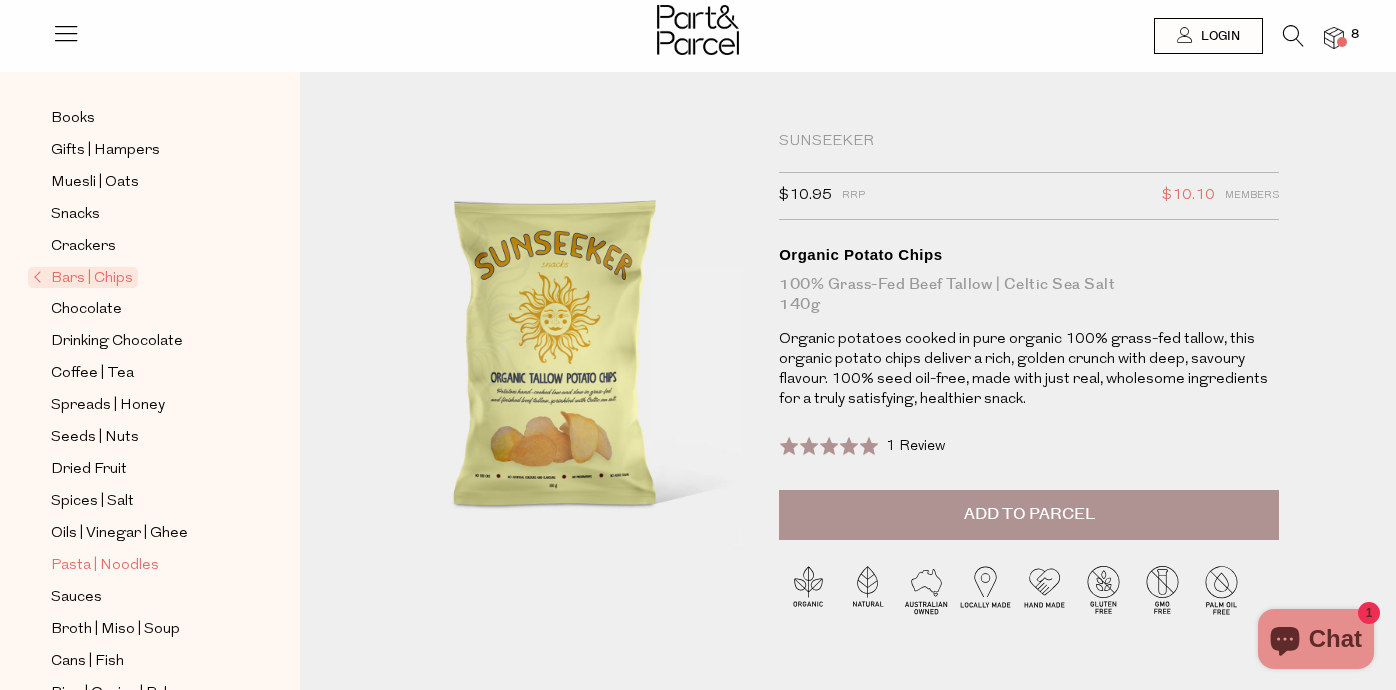 click on "Pasta | Noodles" at bounding box center (105, 566) 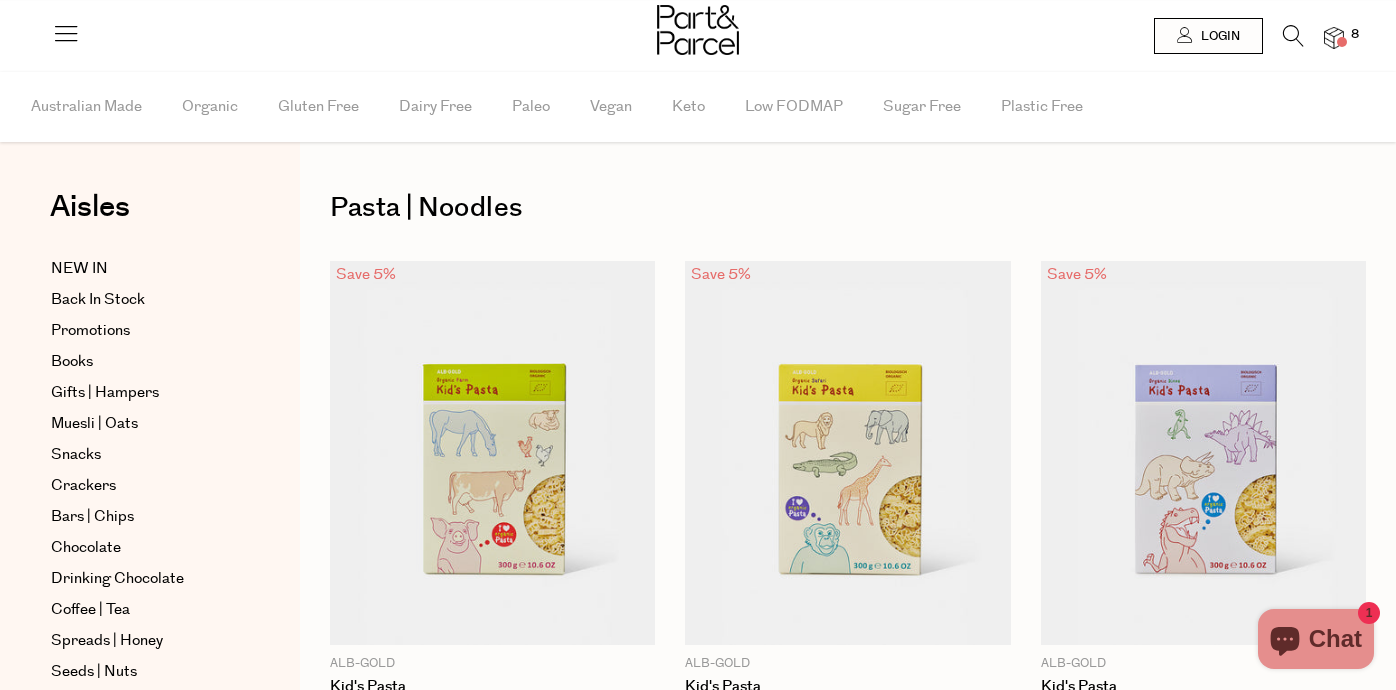 scroll, scrollTop: 0, scrollLeft: 0, axis: both 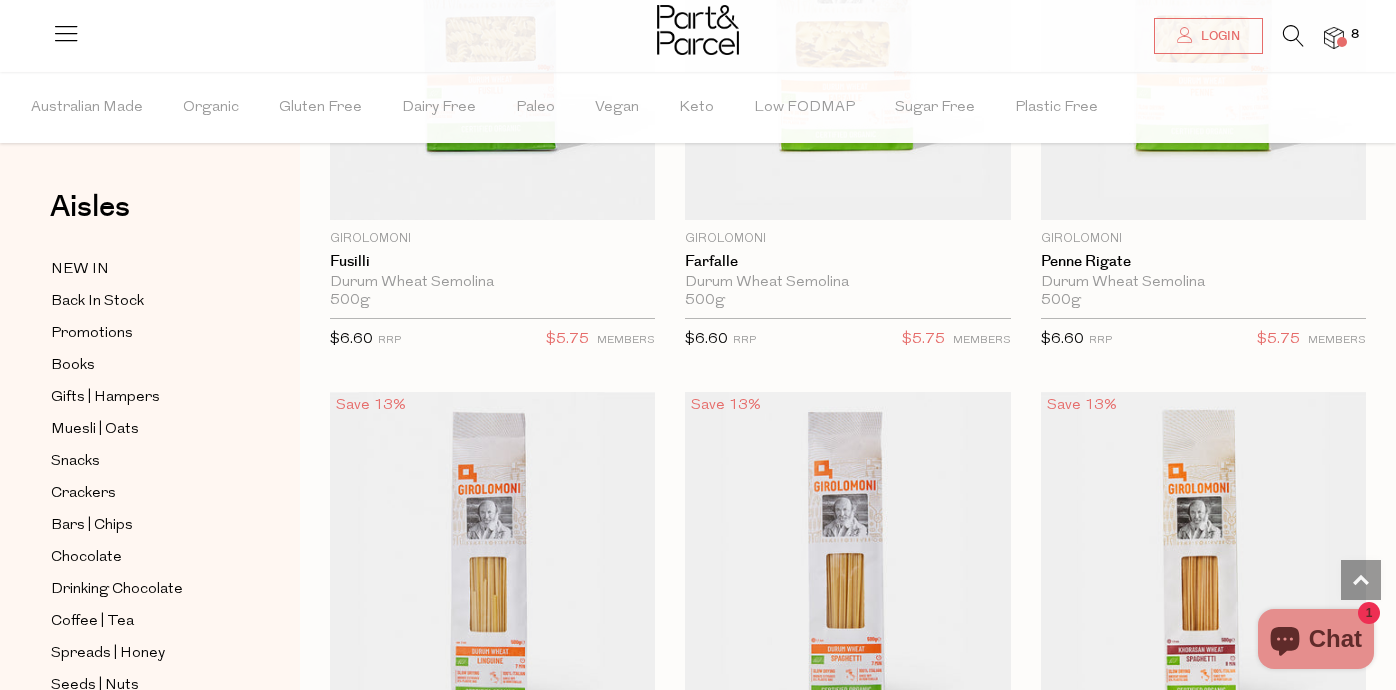 click at bounding box center (1293, 36) 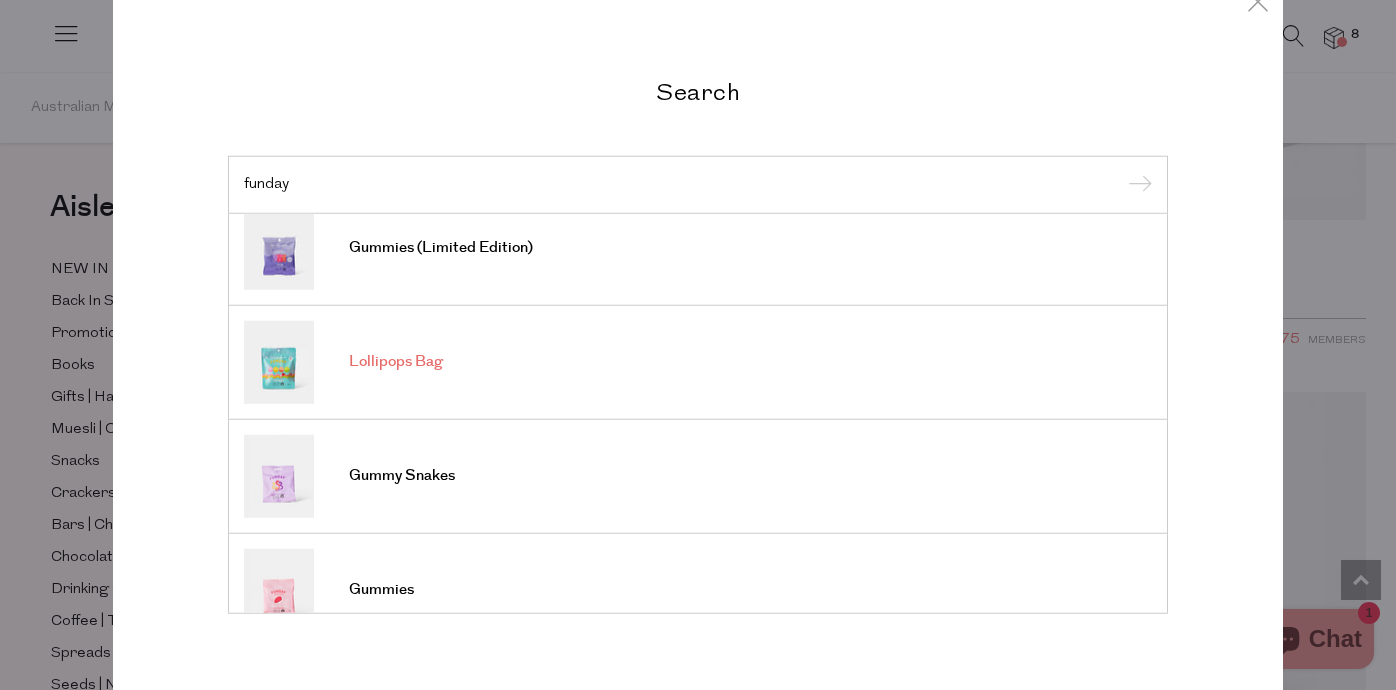 scroll, scrollTop: 159, scrollLeft: 0, axis: vertical 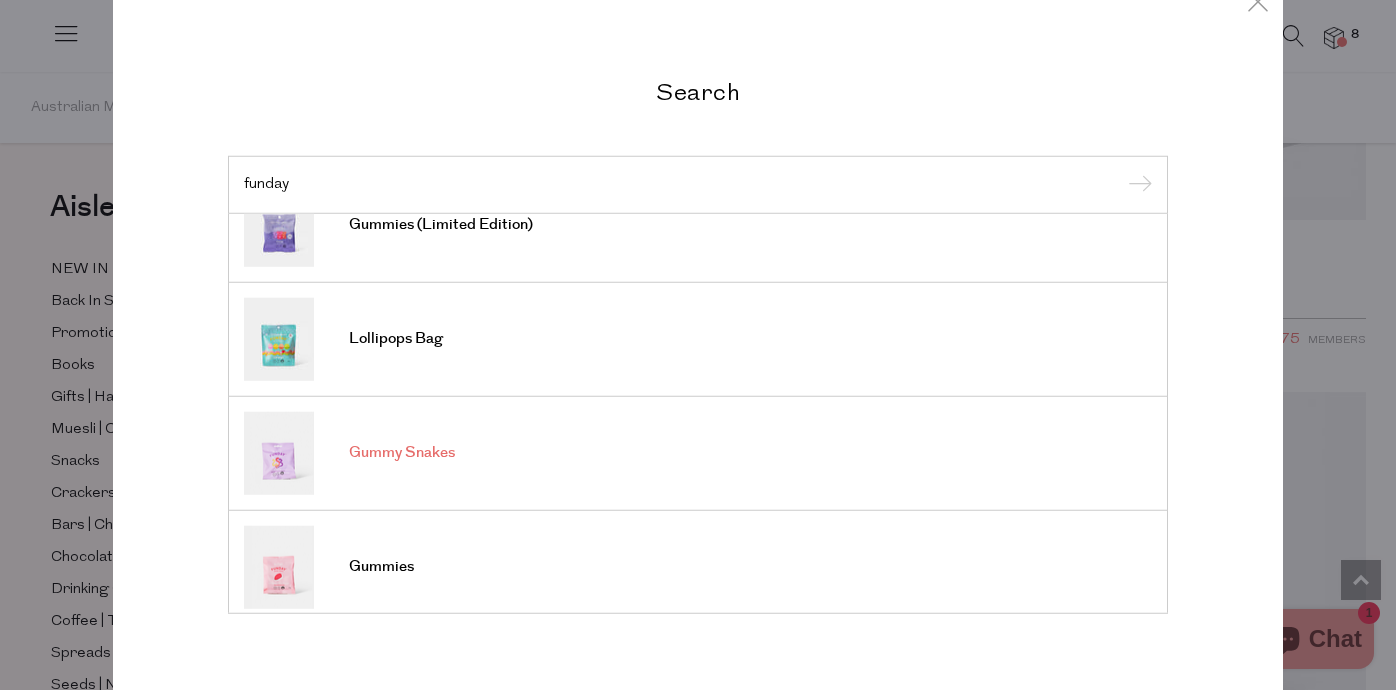 type on "funday" 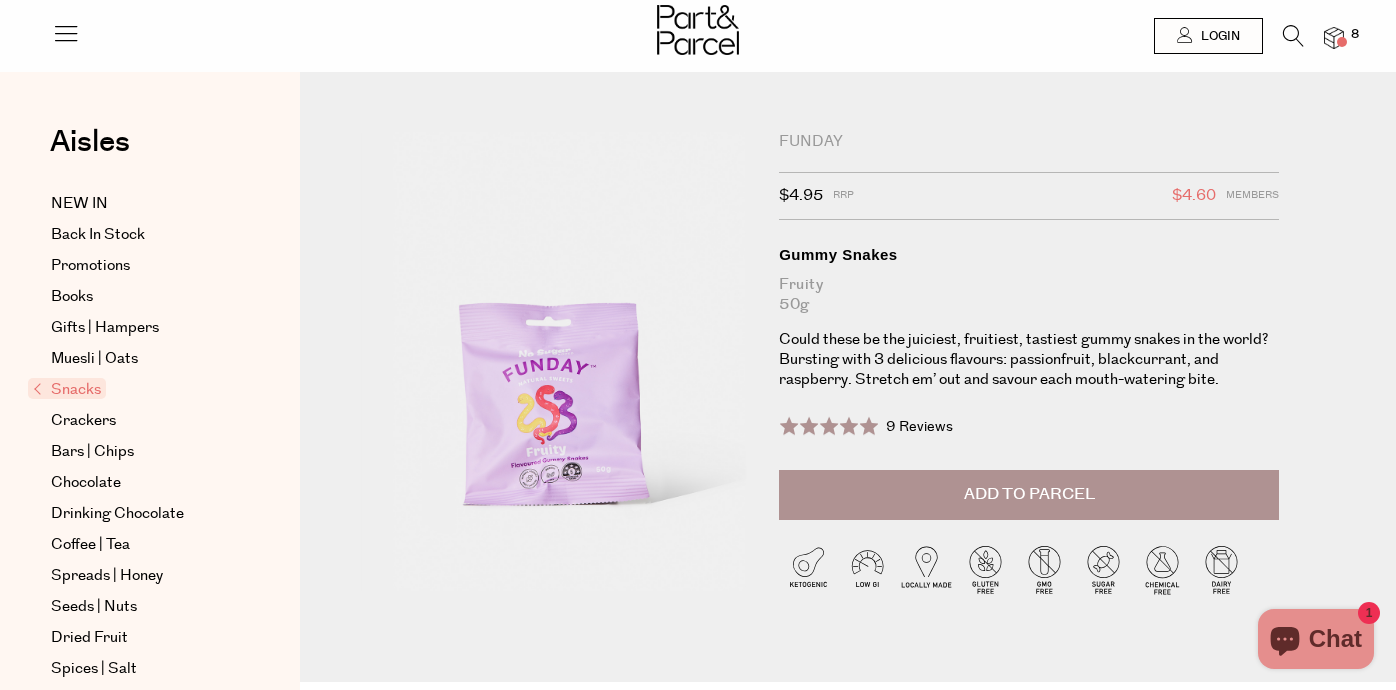 scroll, scrollTop: 0, scrollLeft: 0, axis: both 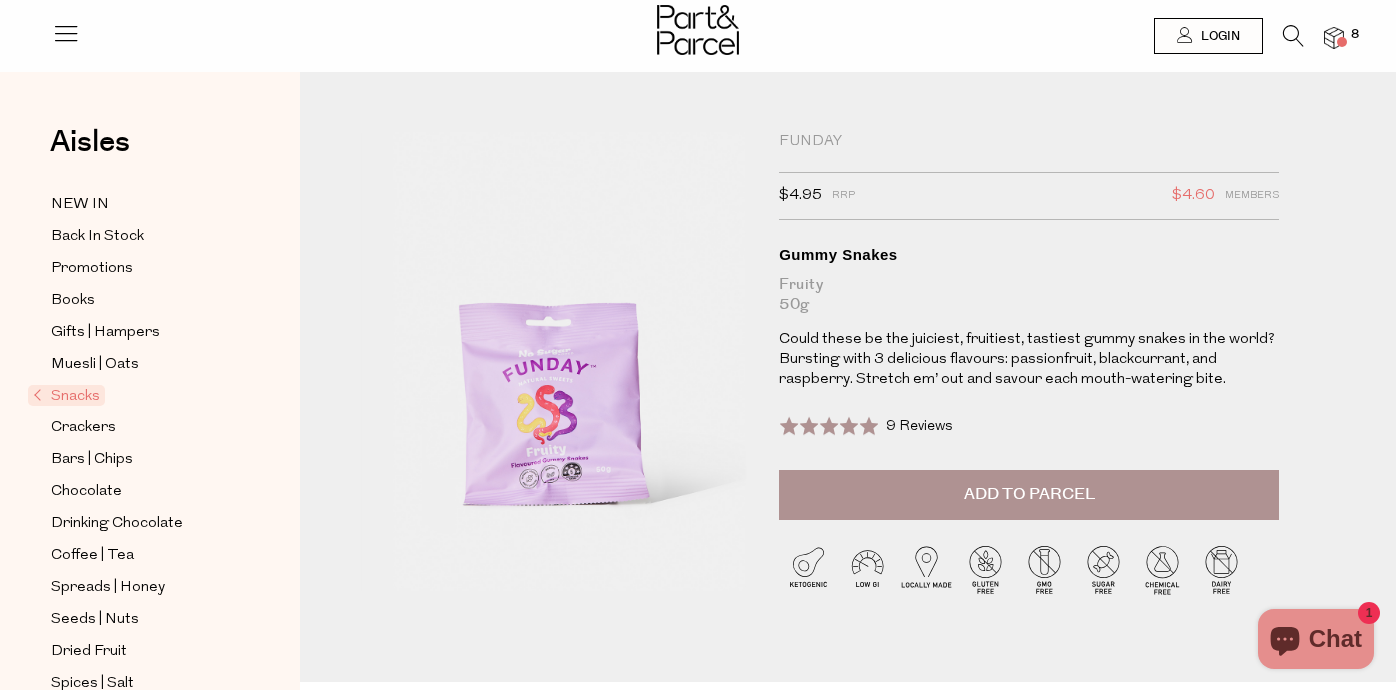 click at bounding box center (1334, 38) 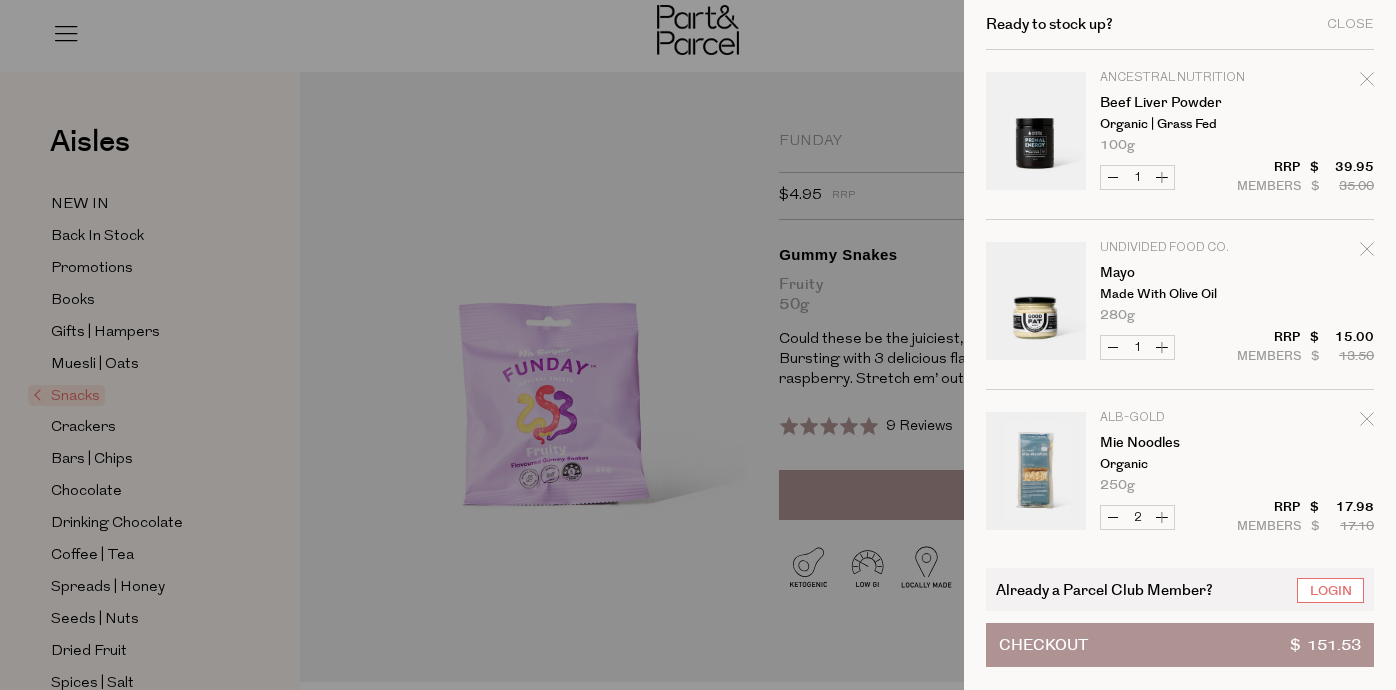 click at bounding box center [1036, 134] 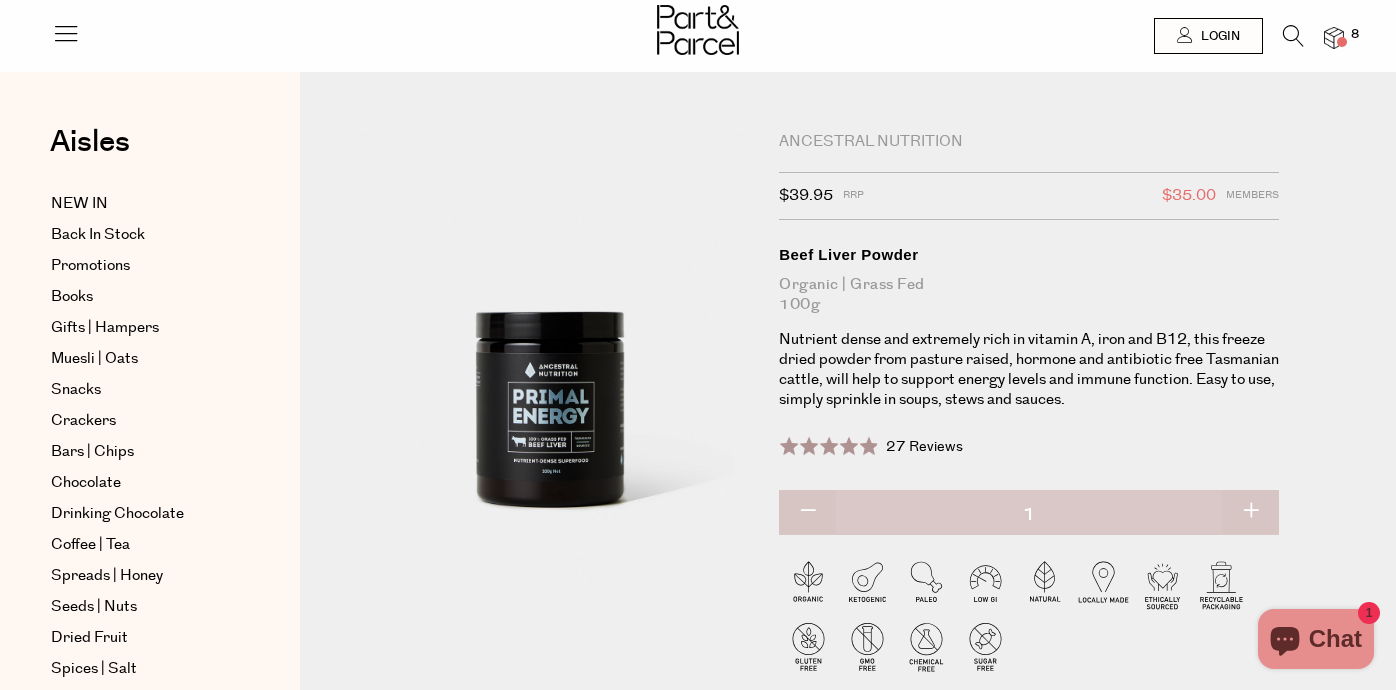 scroll, scrollTop: 0, scrollLeft: 0, axis: both 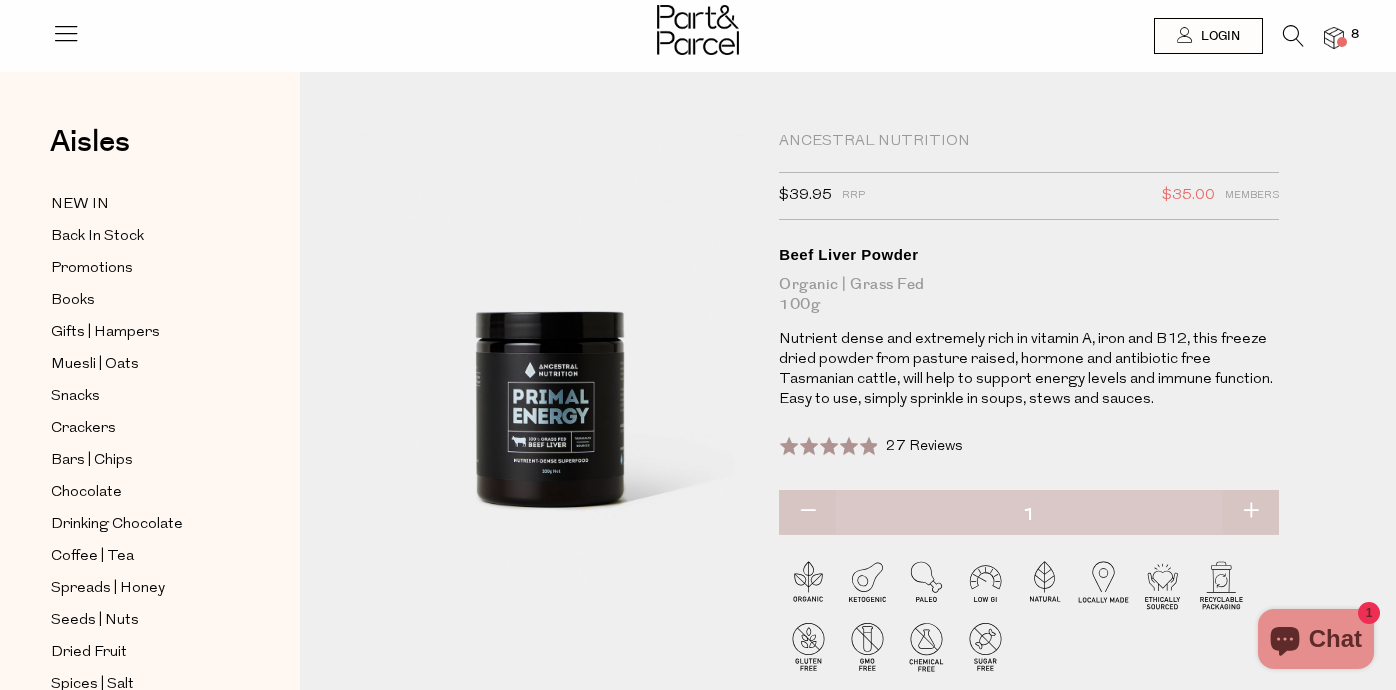click at bounding box center [1334, 38] 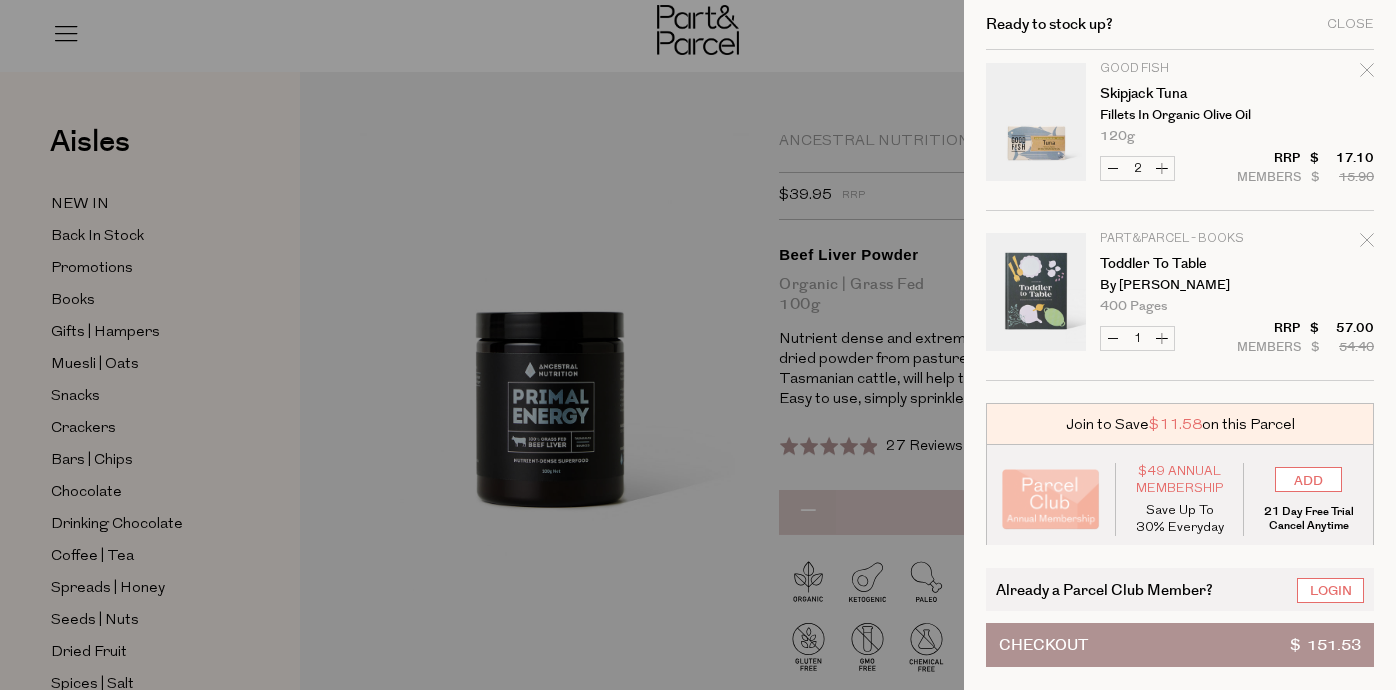 scroll, scrollTop: 691, scrollLeft: 0, axis: vertical 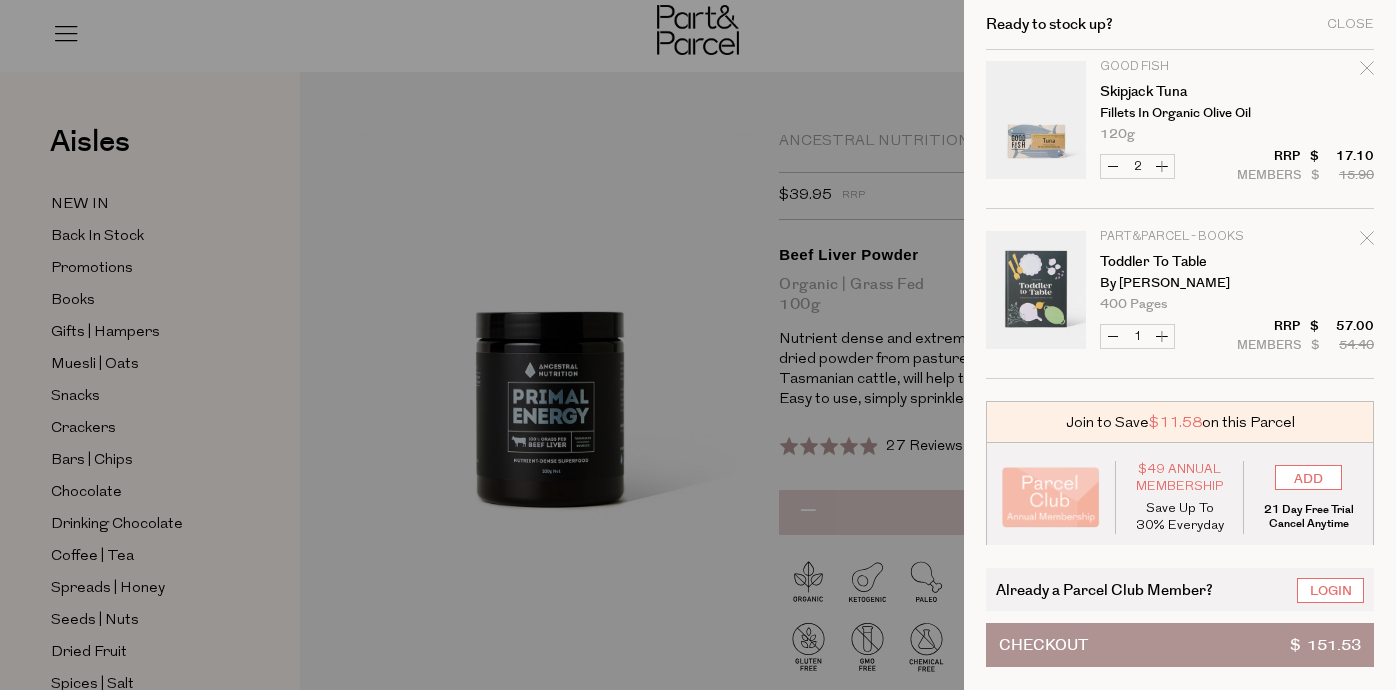 click on "Increase Skipjack Tuna" at bounding box center [1162, 166] 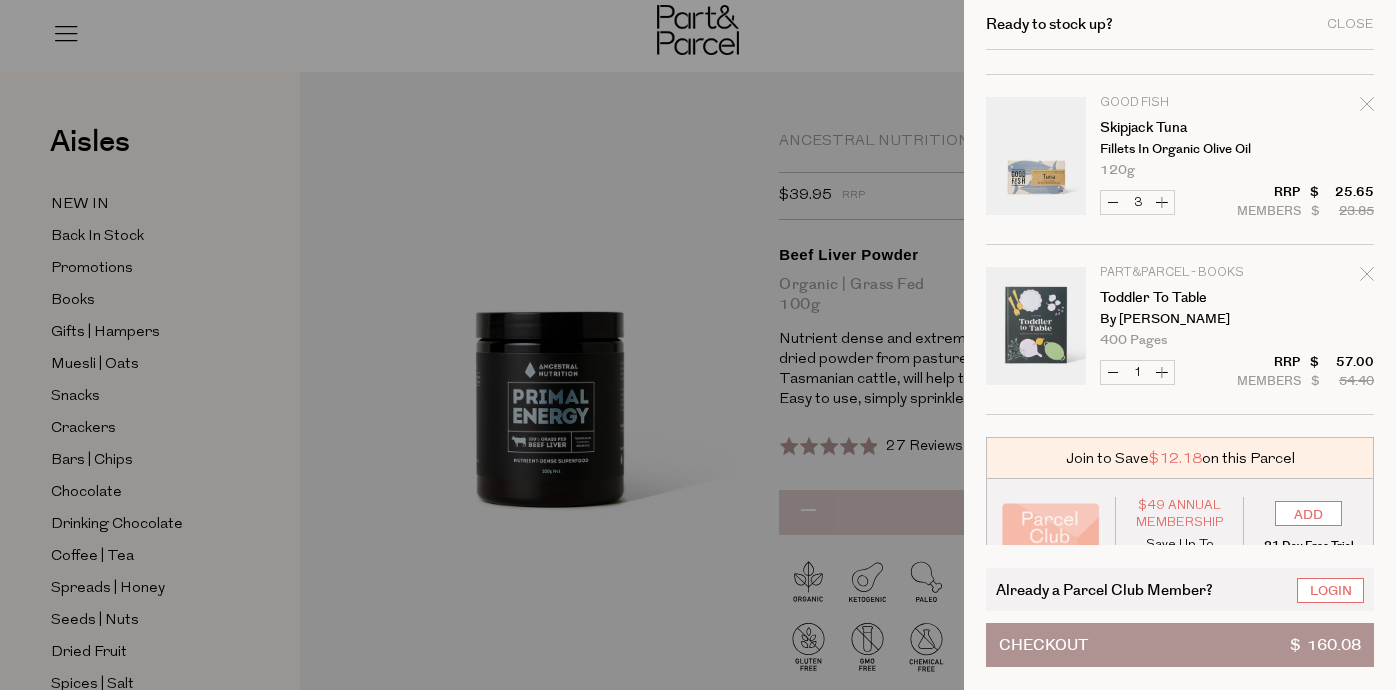 scroll, scrollTop: 699, scrollLeft: 0, axis: vertical 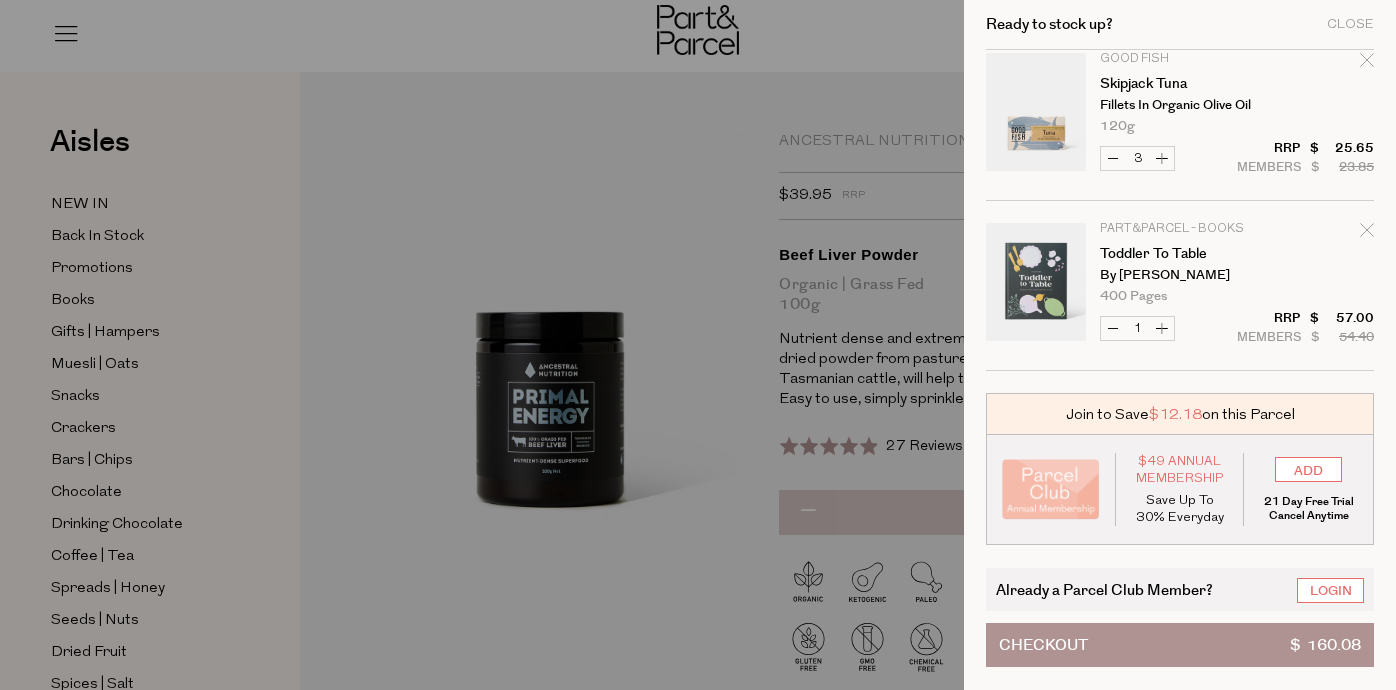 click on "Decrease Skipjack Tuna" at bounding box center (1113, 158) 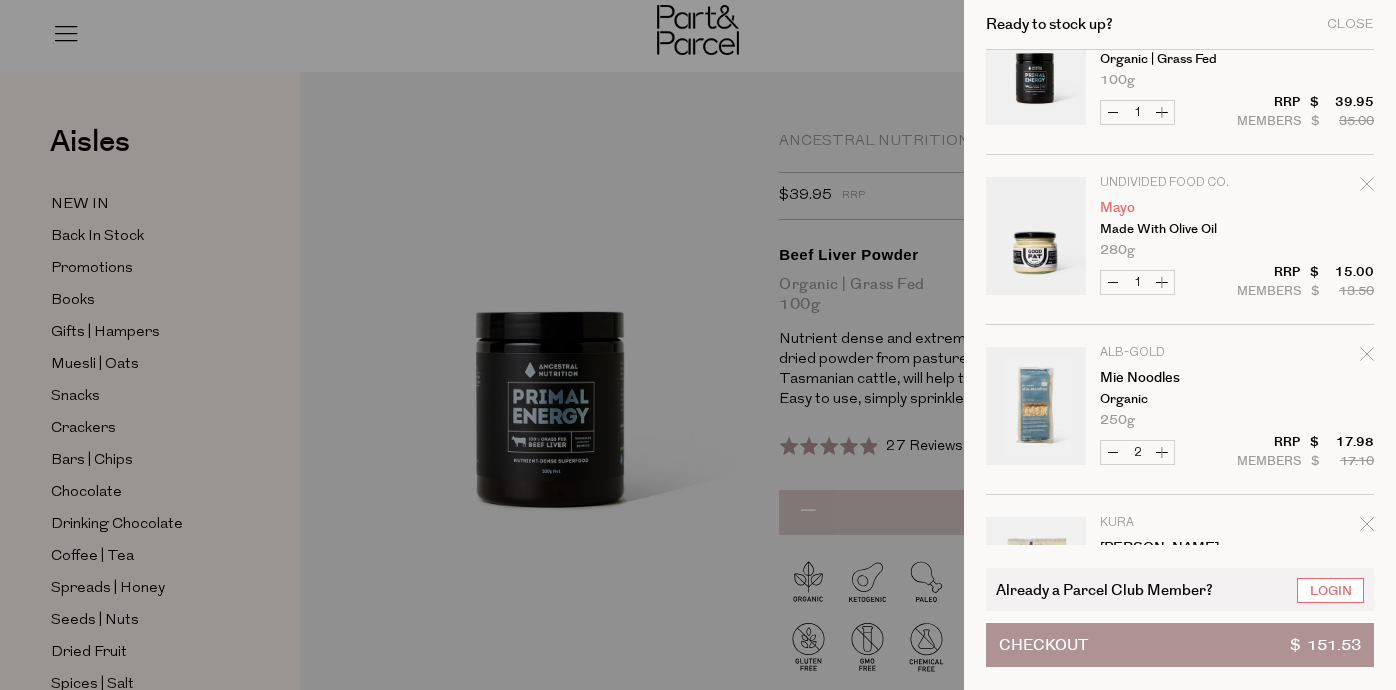 scroll, scrollTop: 145, scrollLeft: 0, axis: vertical 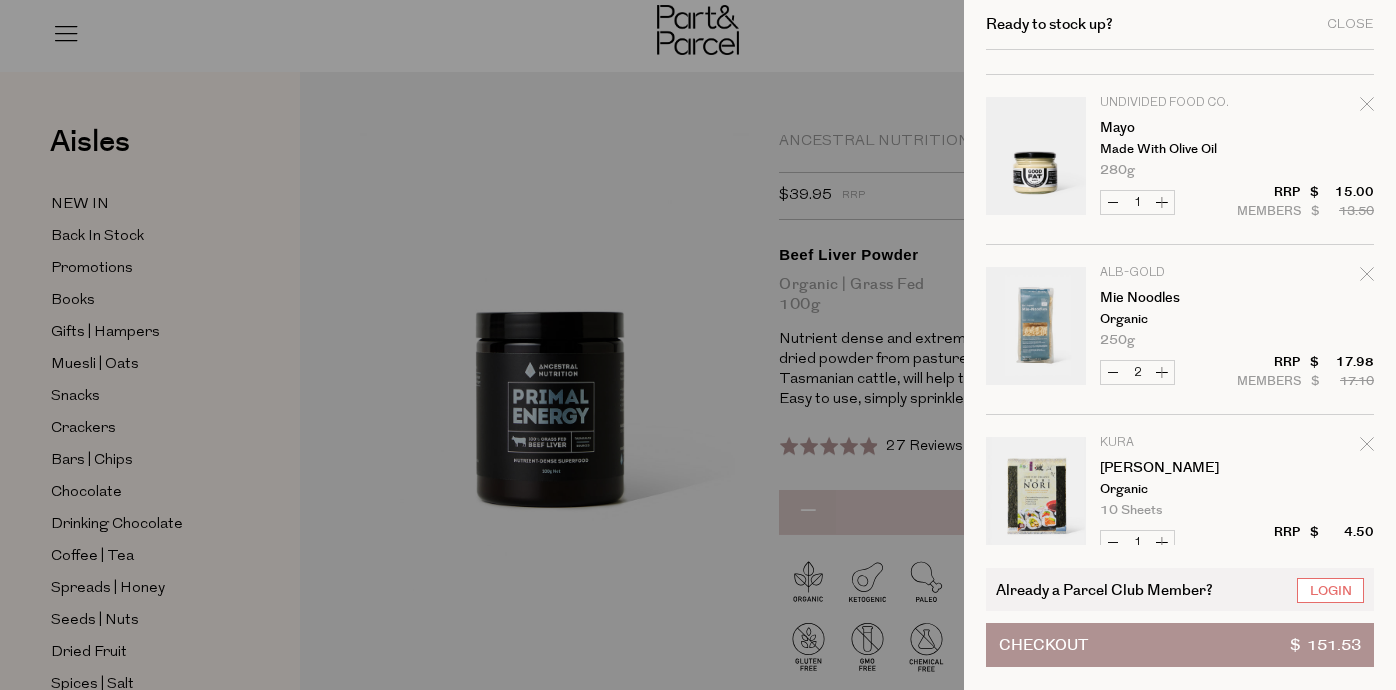 click on "Checkout $ 151.53" at bounding box center [1180, 645] 